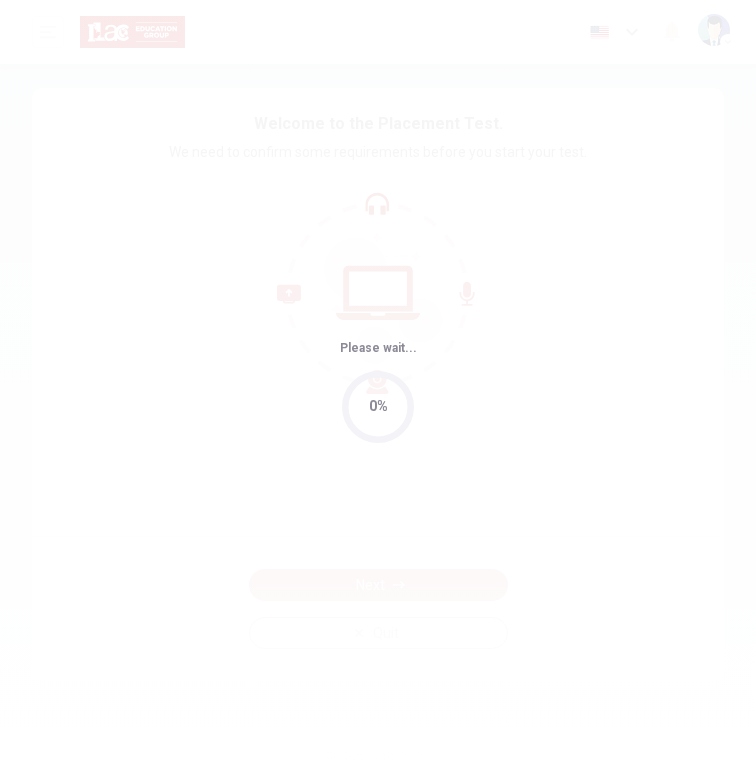 scroll, scrollTop: 0, scrollLeft: 0, axis: both 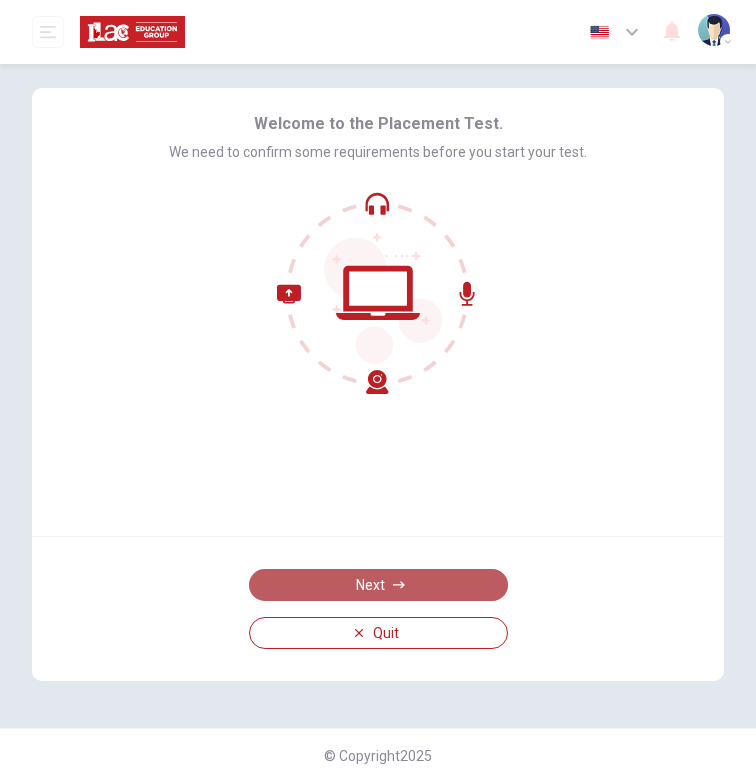 click on "Next" at bounding box center [378, 585] 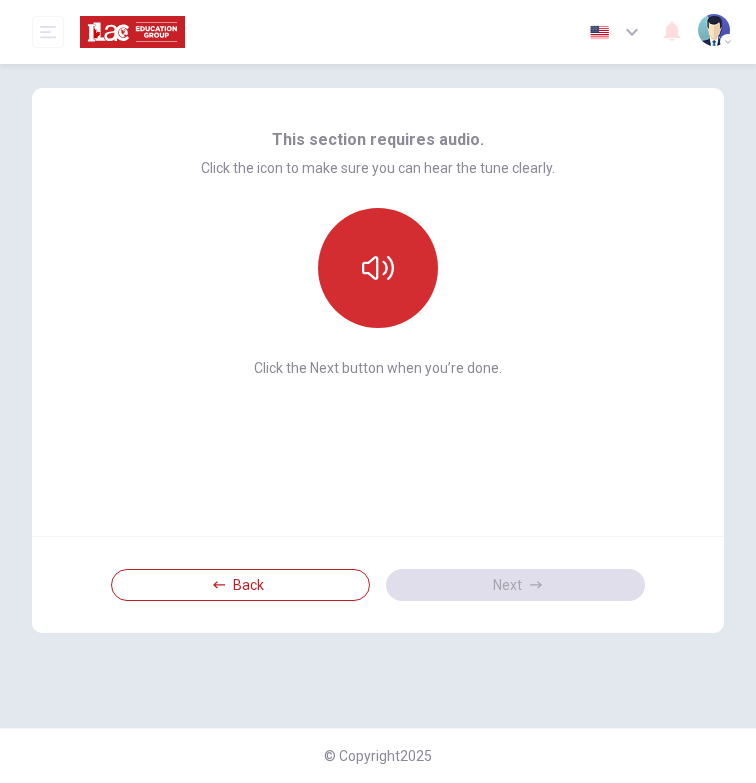 click at bounding box center [378, 268] 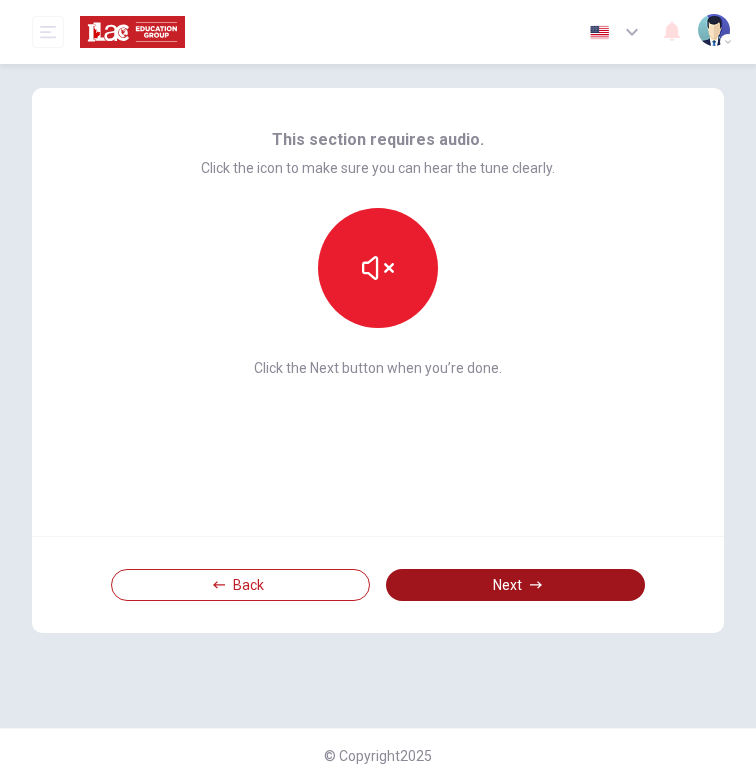 click on "Next" at bounding box center (515, 585) 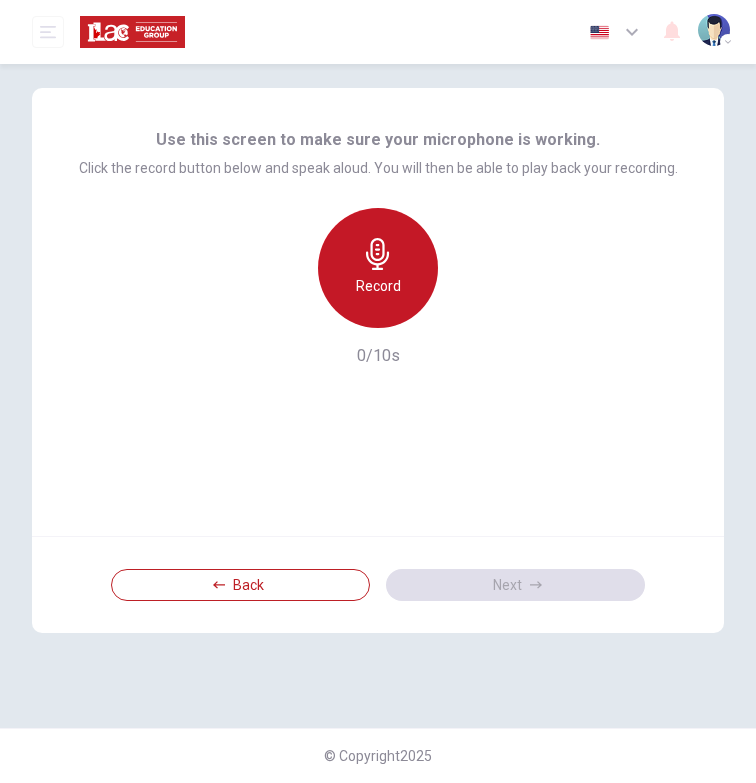 click on "Record" at bounding box center (378, 286) 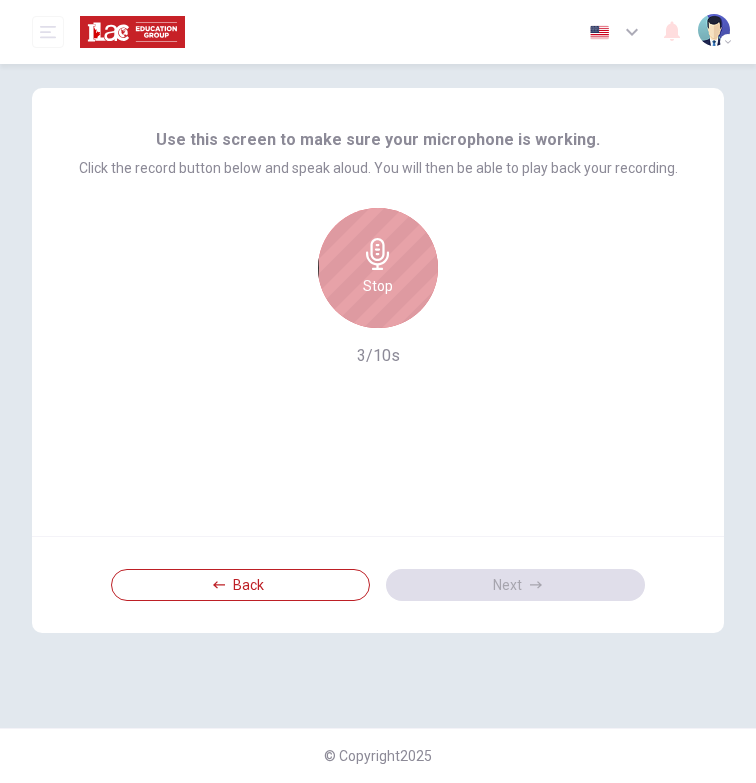 click 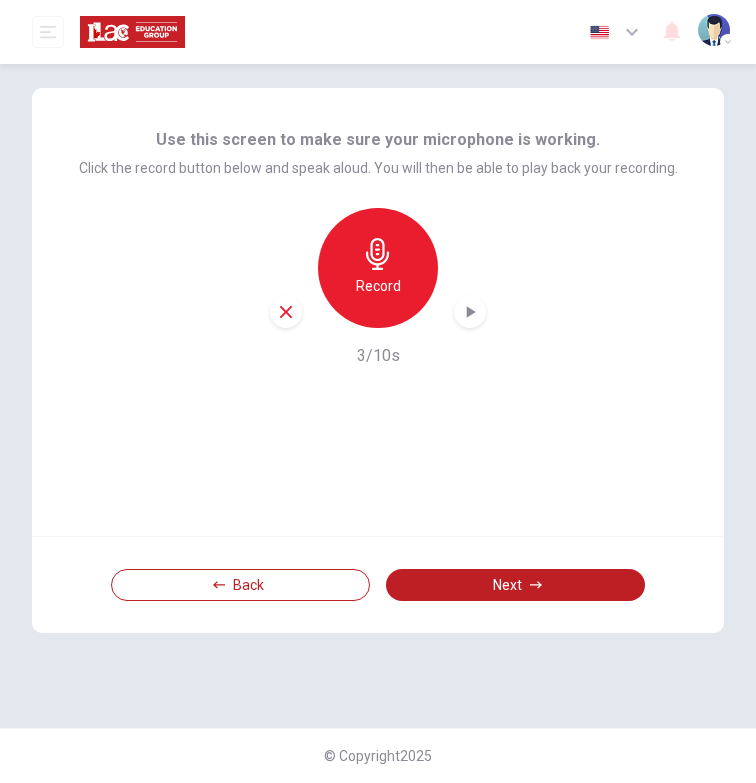 click at bounding box center (470, 312) 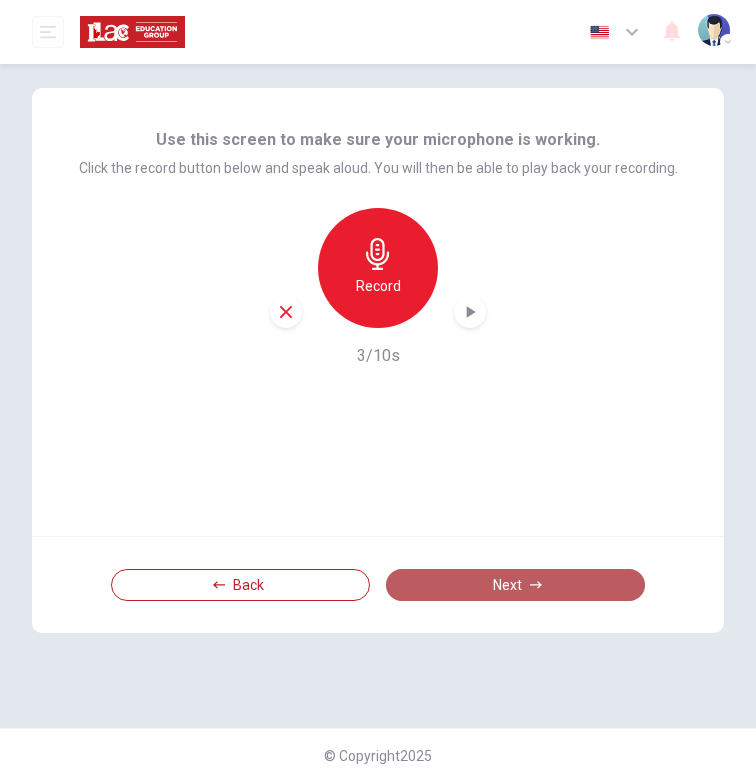 click on "Next" at bounding box center [515, 585] 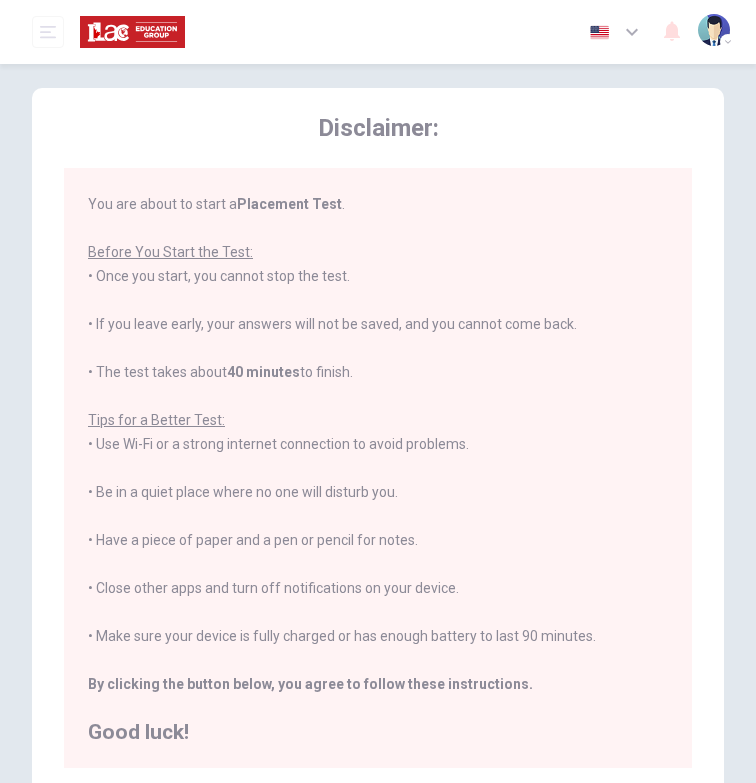 scroll, scrollTop: 0, scrollLeft: 0, axis: both 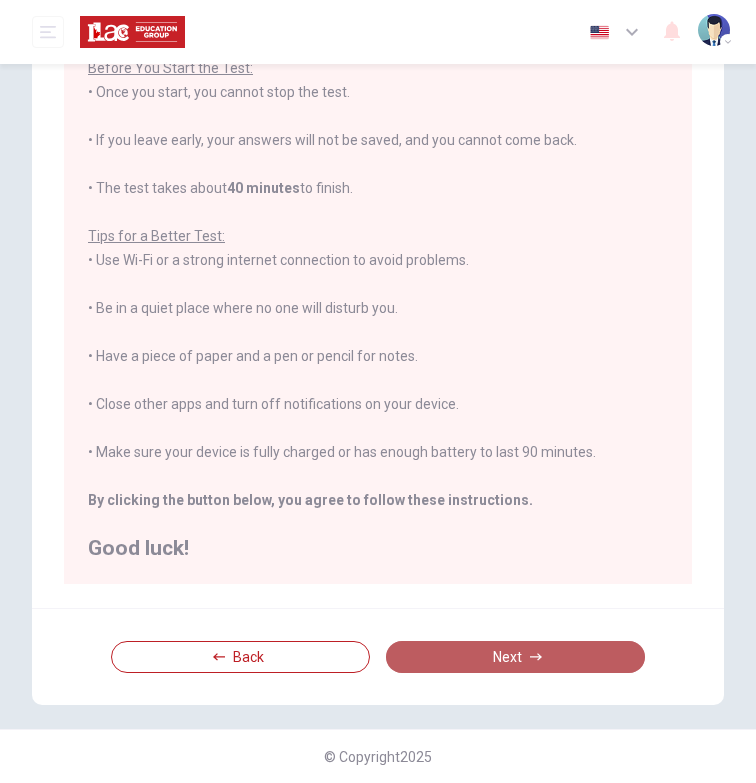 click on "Next" at bounding box center (515, 657) 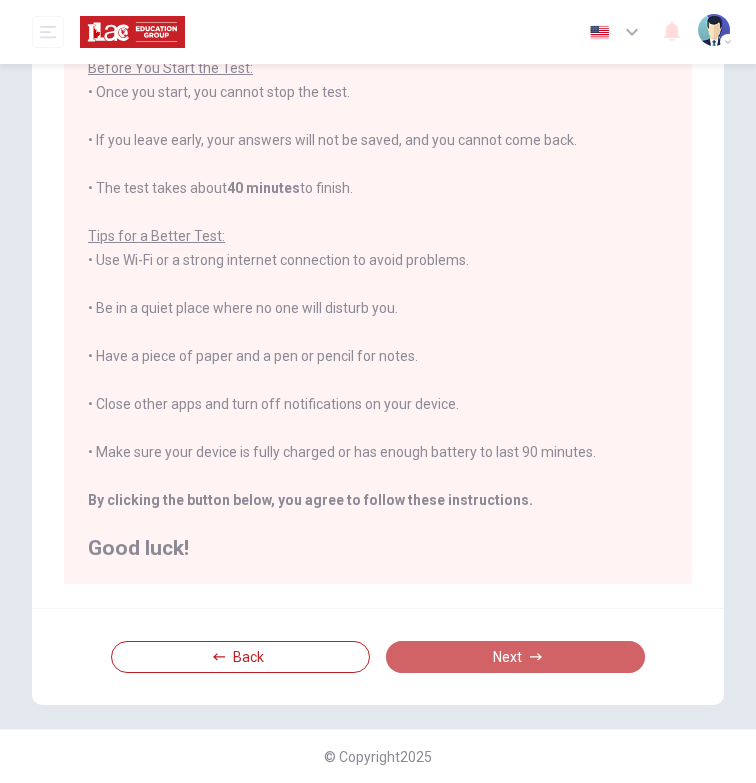 scroll, scrollTop: 0, scrollLeft: 0, axis: both 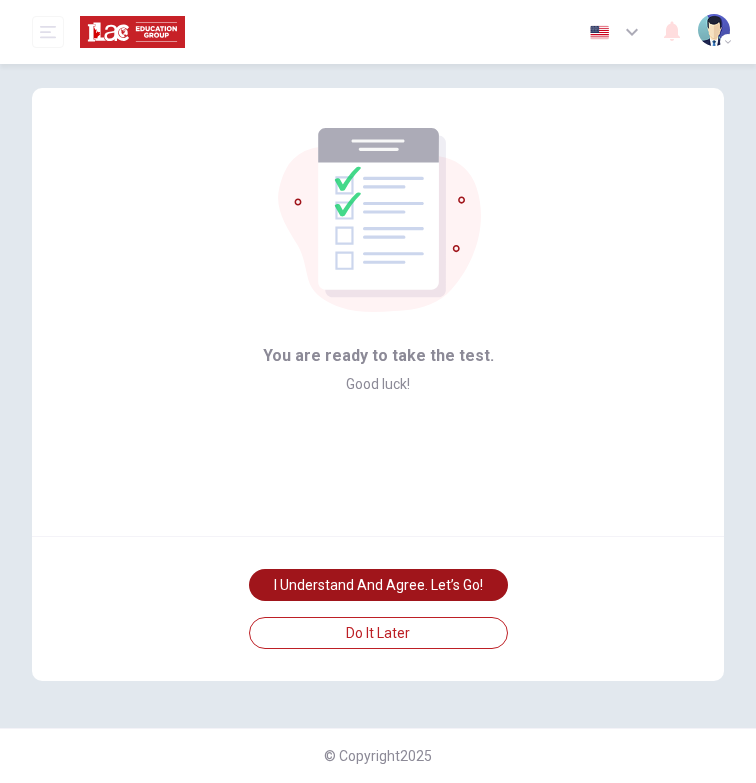 click on "I understand and agree. Let’s go!" at bounding box center (378, 585) 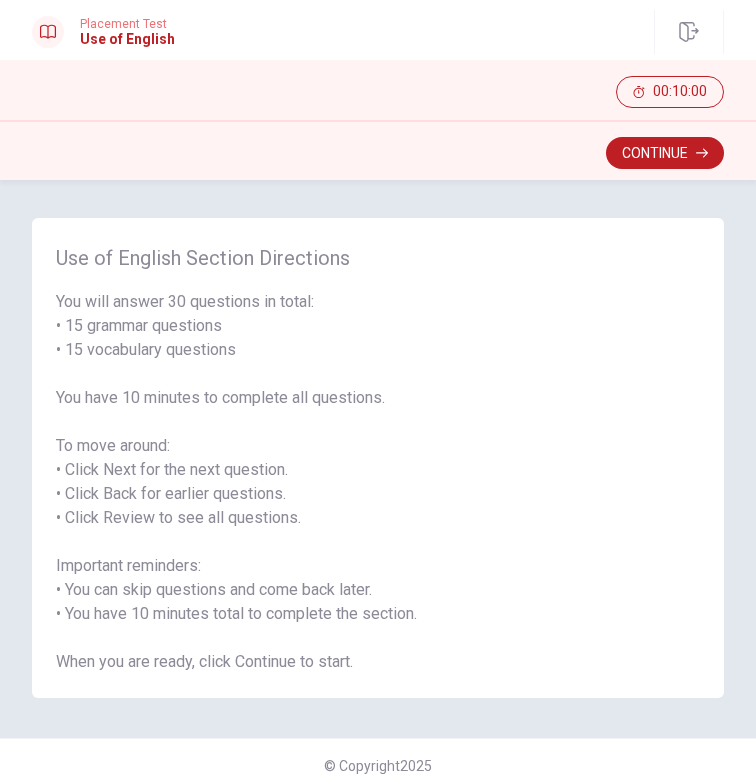 scroll, scrollTop: 0, scrollLeft: 0, axis: both 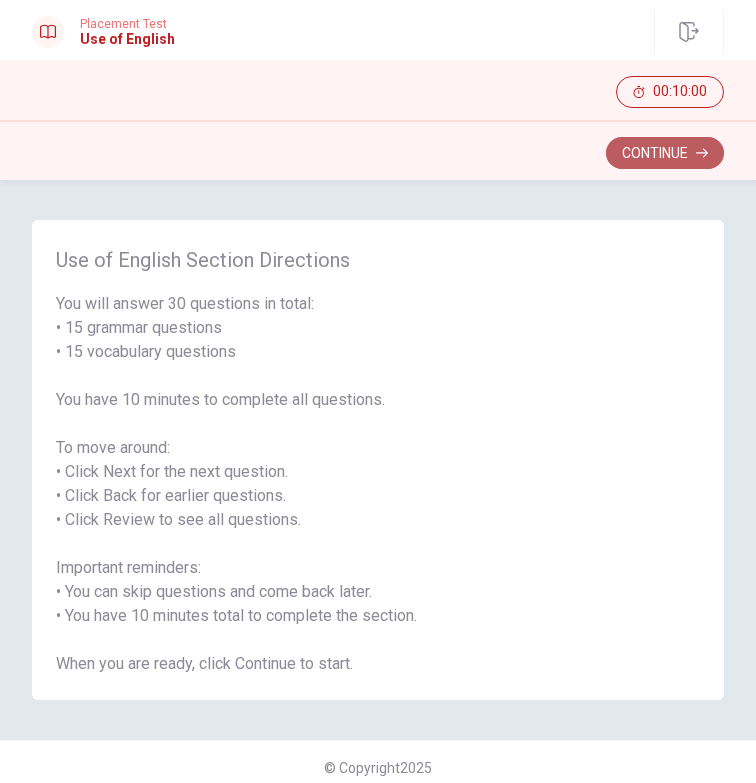 click on "Continue" at bounding box center [665, 153] 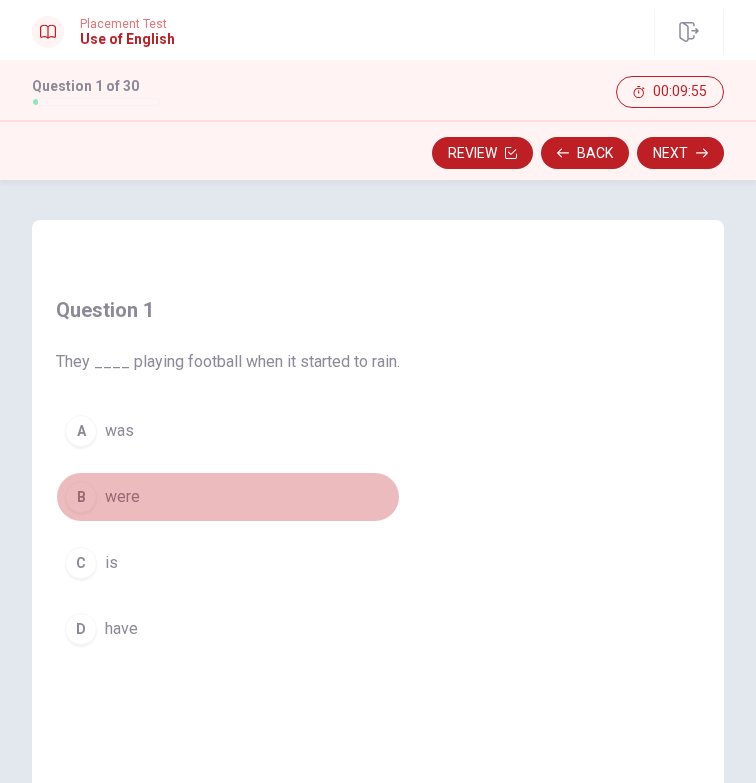 click on "B" at bounding box center [81, 497] 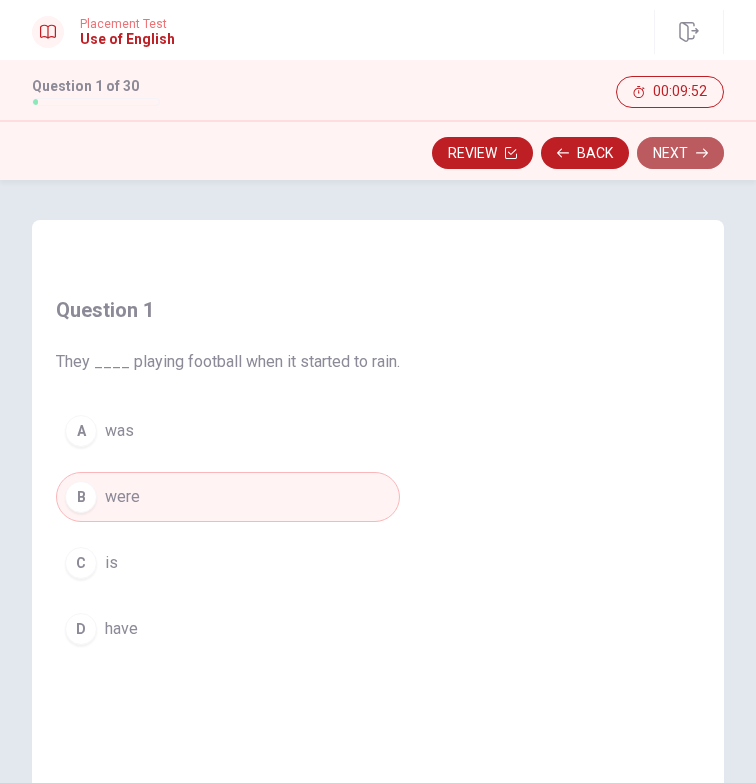 click on "Next" at bounding box center (680, 153) 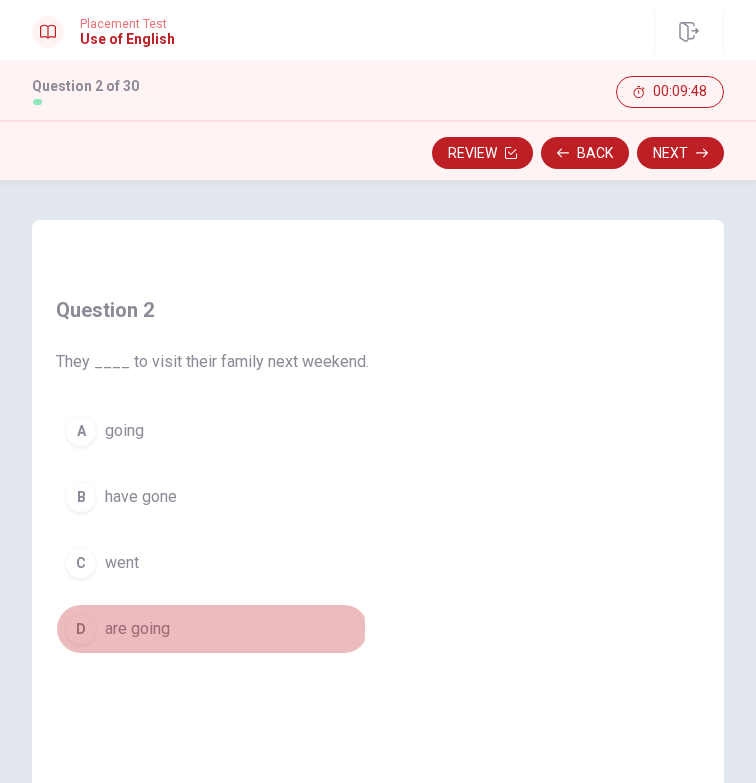 click on "D are going" at bounding box center [212, 629] 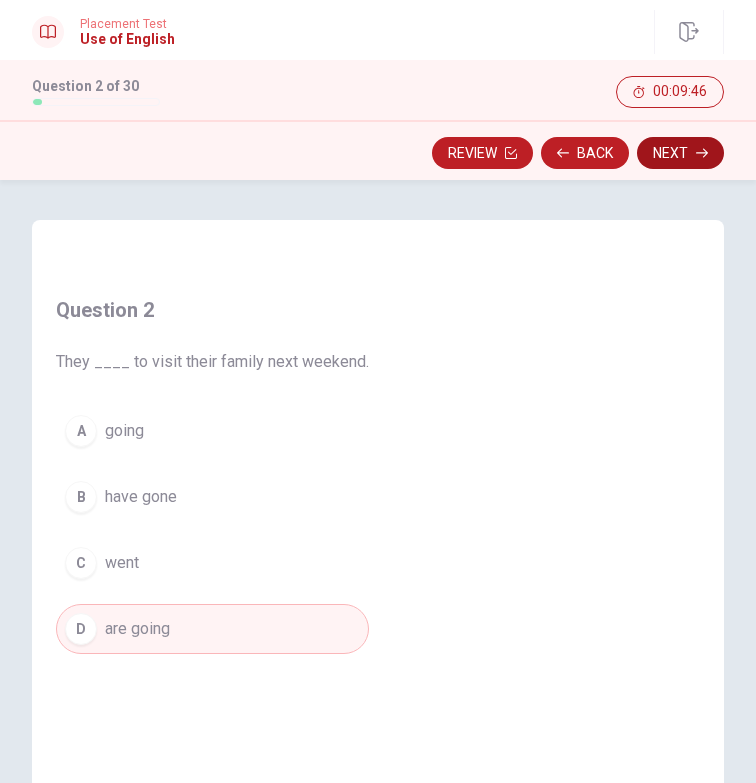 click on "Next" at bounding box center [680, 153] 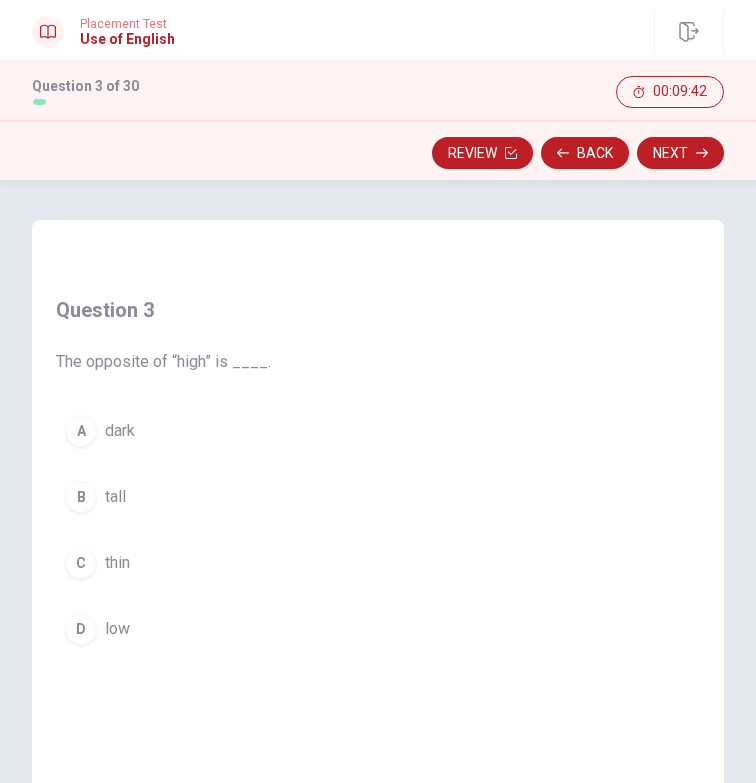 click on "D" at bounding box center [81, 629] 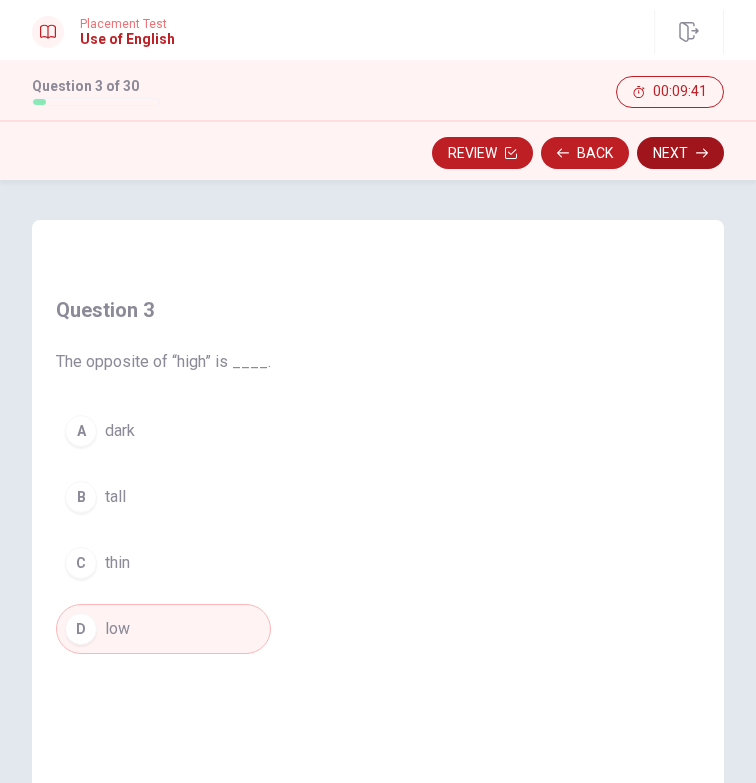 click on "Next" at bounding box center [680, 153] 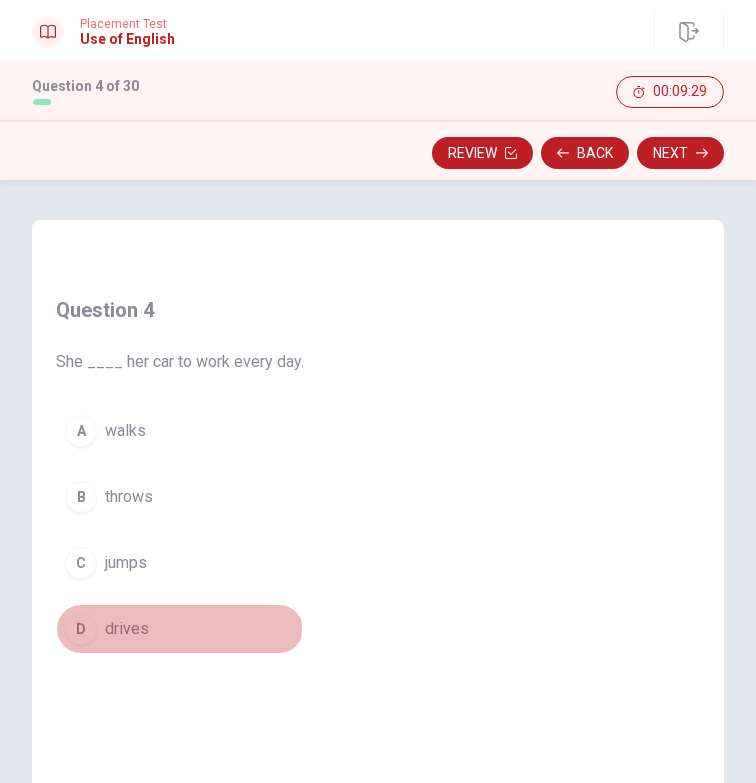 click on "drives" at bounding box center (127, 629) 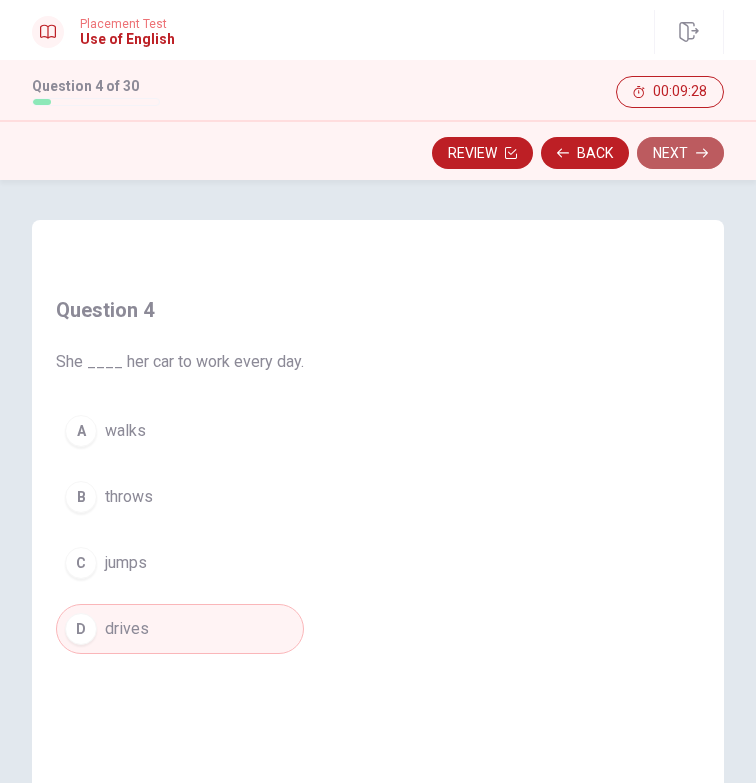 click on "Next" at bounding box center [680, 153] 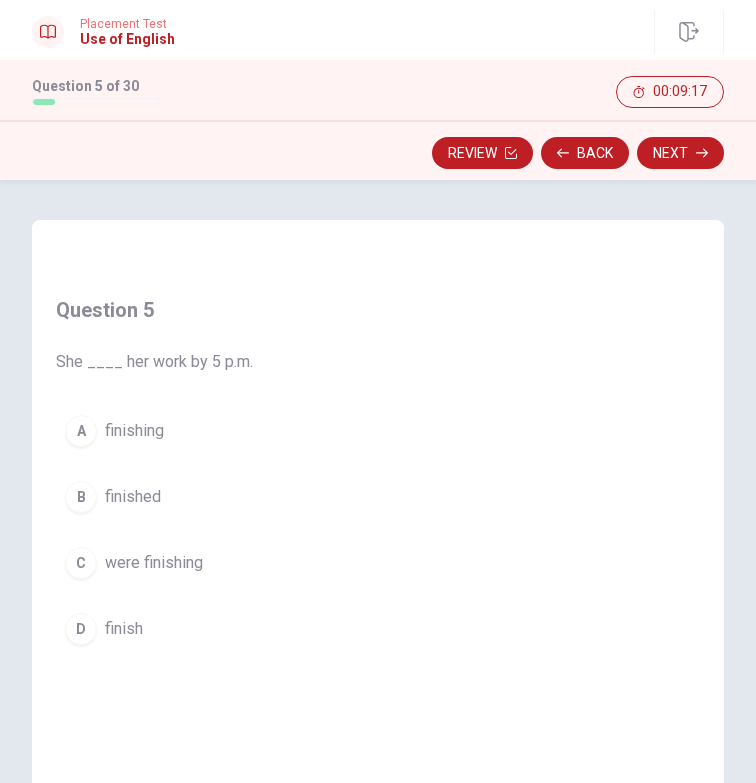 click on "were finishing" at bounding box center (154, 563) 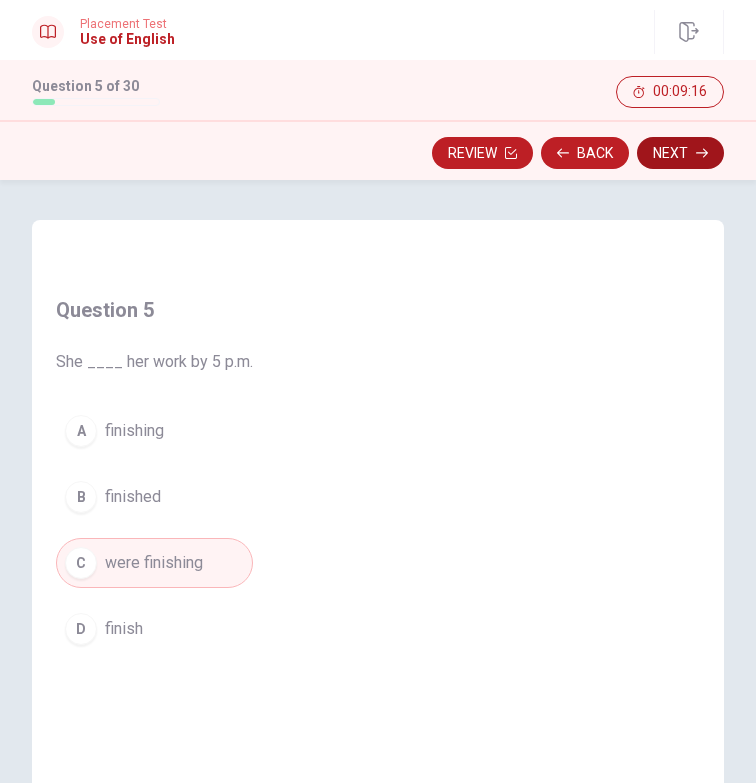 click on "Next" at bounding box center (680, 153) 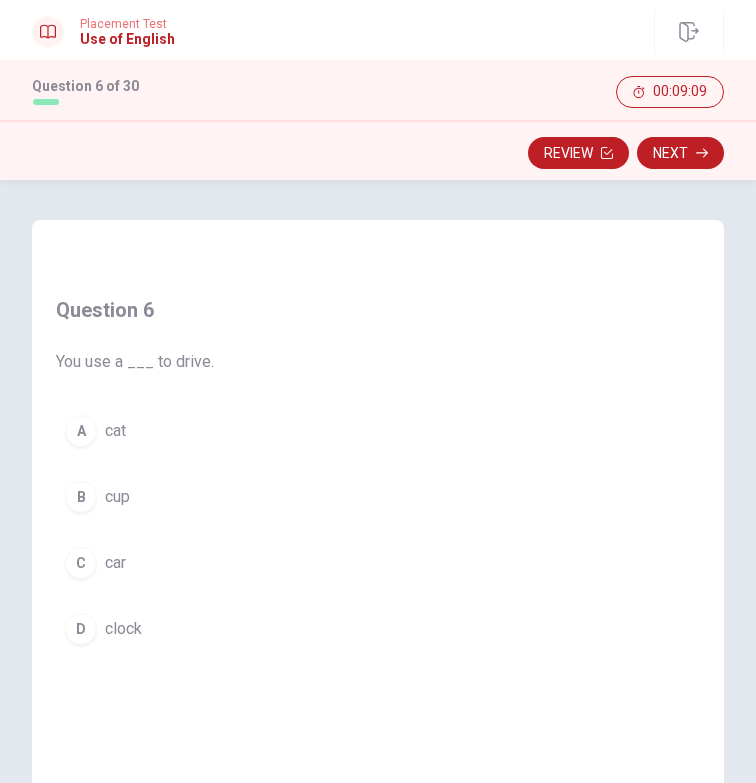 click on "car" at bounding box center [115, 563] 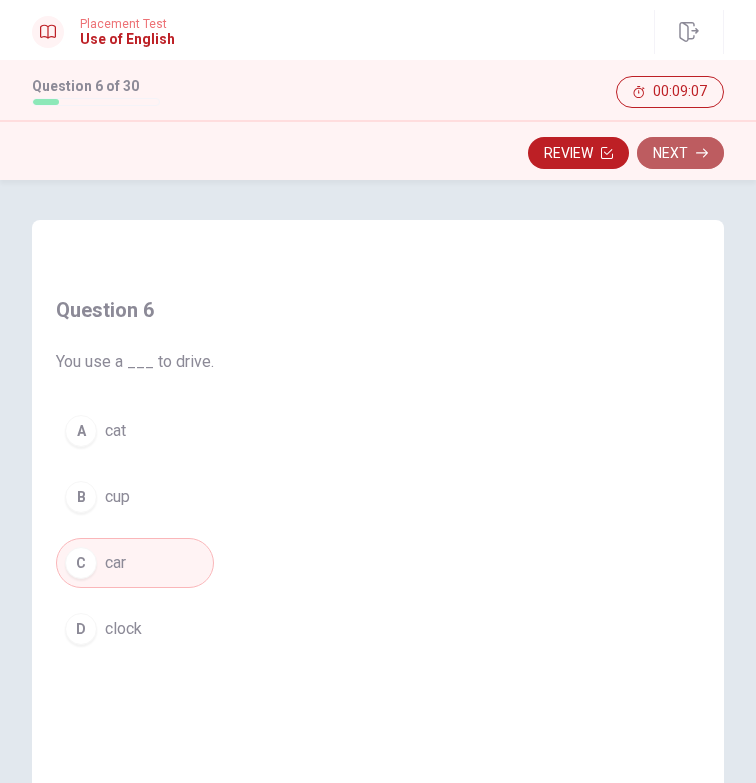 click on "Next" at bounding box center [680, 153] 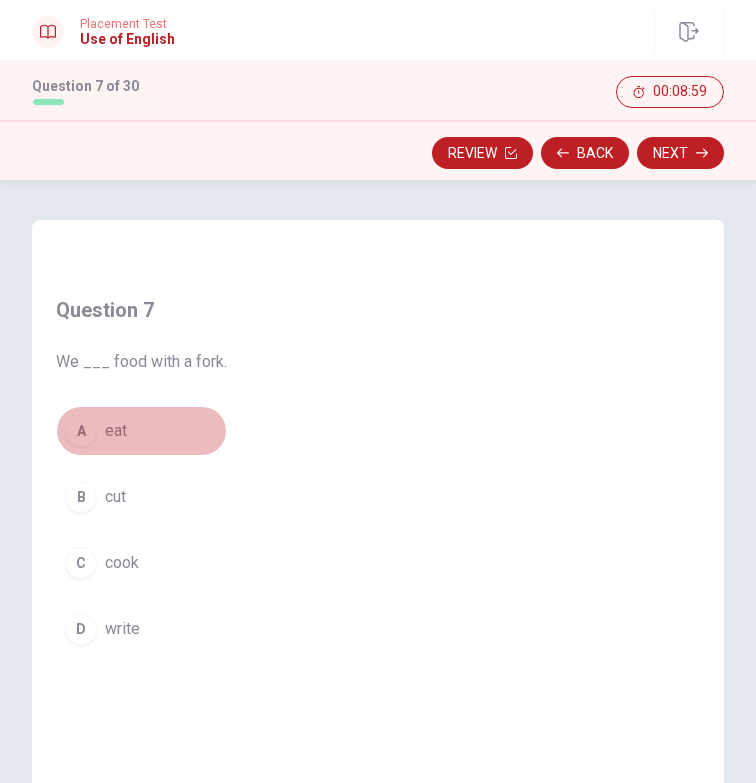 click on "A eat" at bounding box center (141, 431) 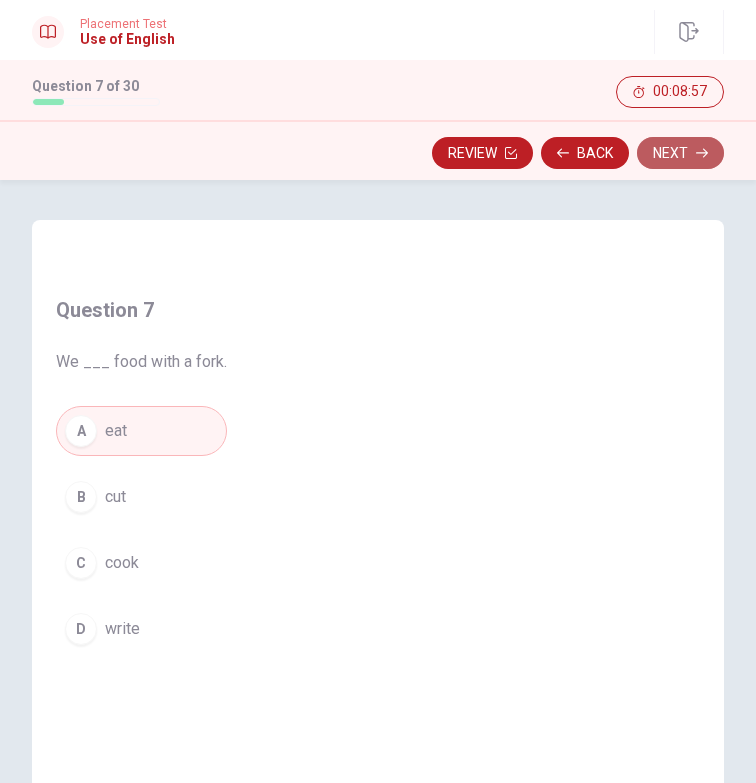 click on "Next" at bounding box center (680, 153) 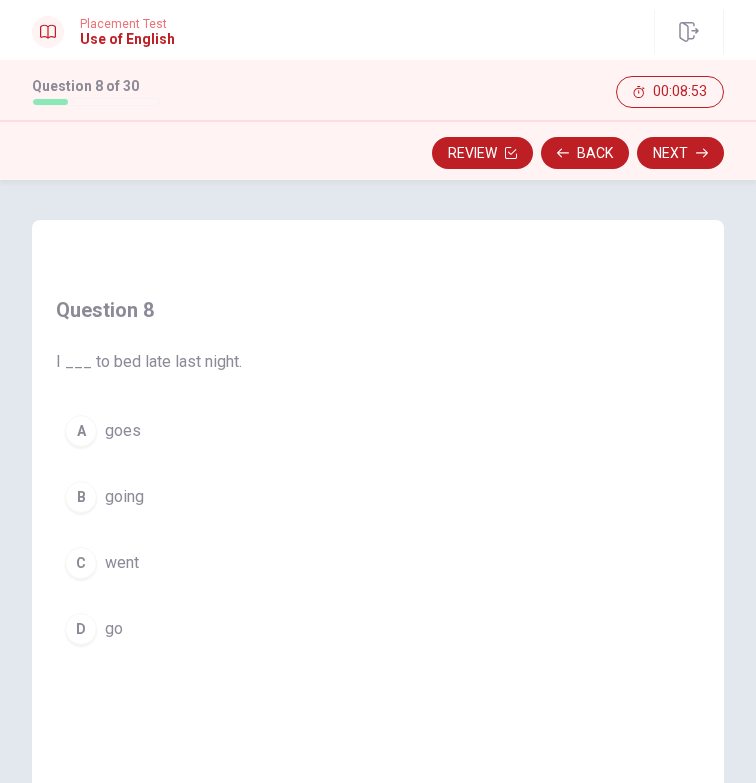 click on "went" at bounding box center (122, 563) 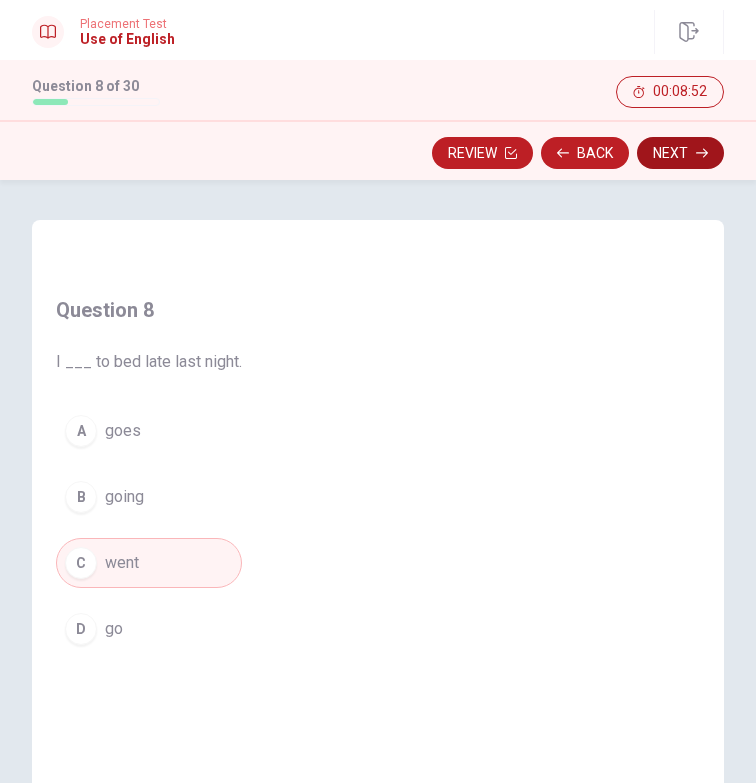 click on "Next" at bounding box center (680, 153) 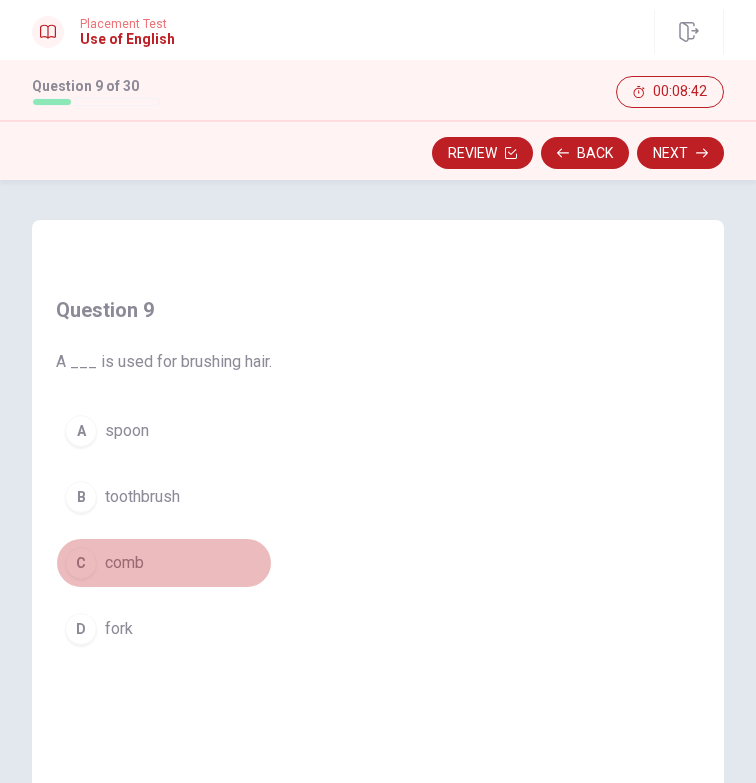 click on "C comb" at bounding box center [164, 563] 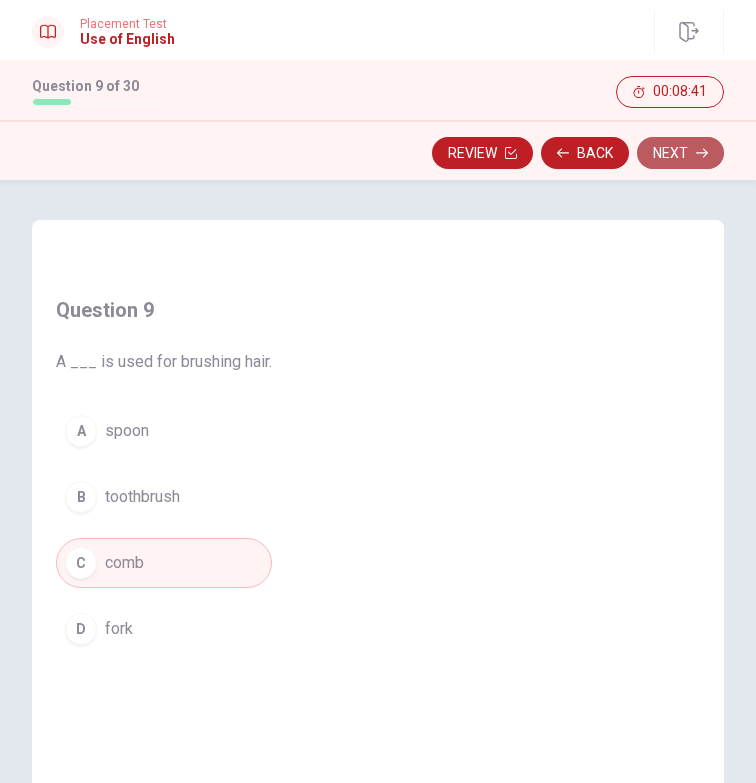 click on "Next" at bounding box center (680, 153) 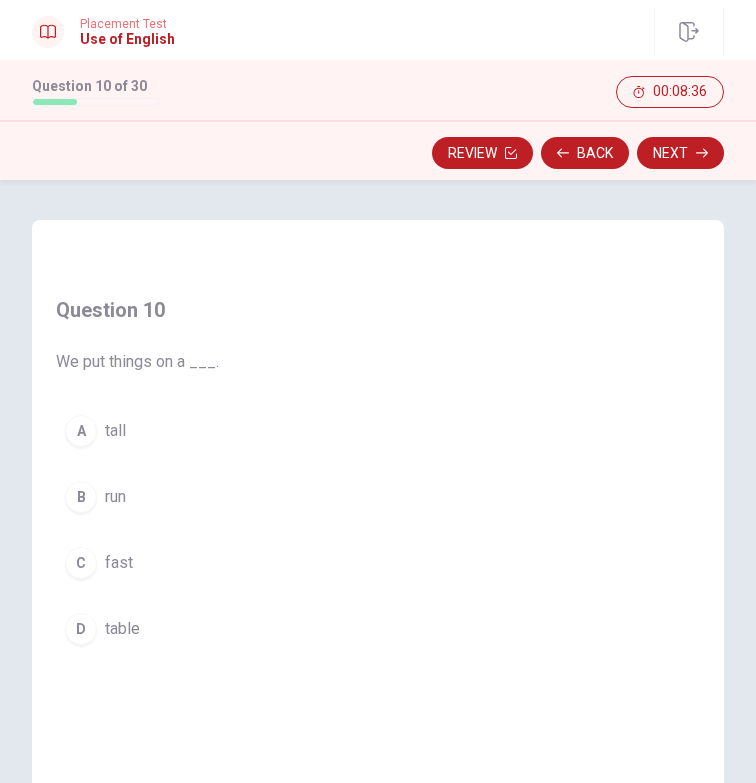 click on "table" at bounding box center [122, 629] 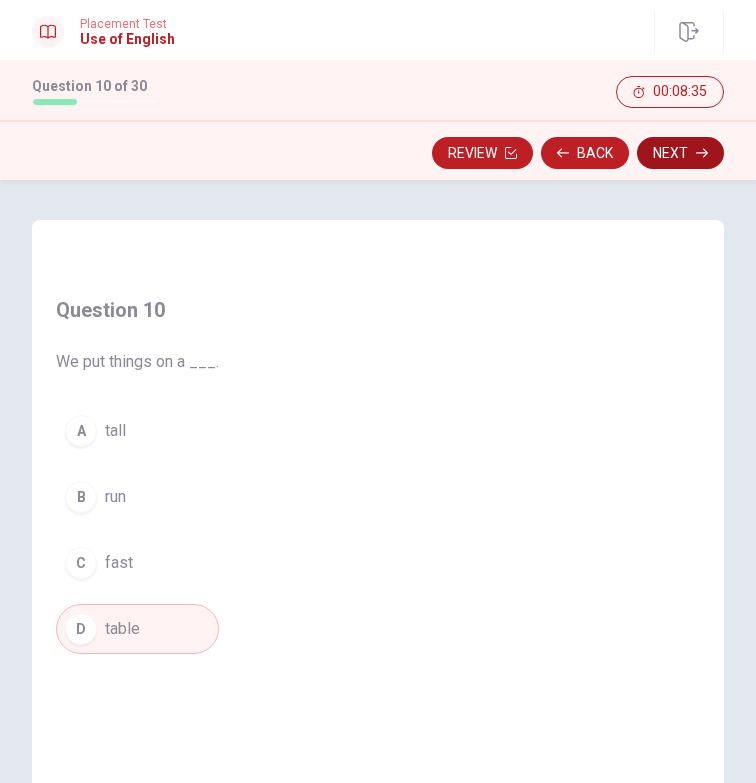 click on "Next" at bounding box center [680, 153] 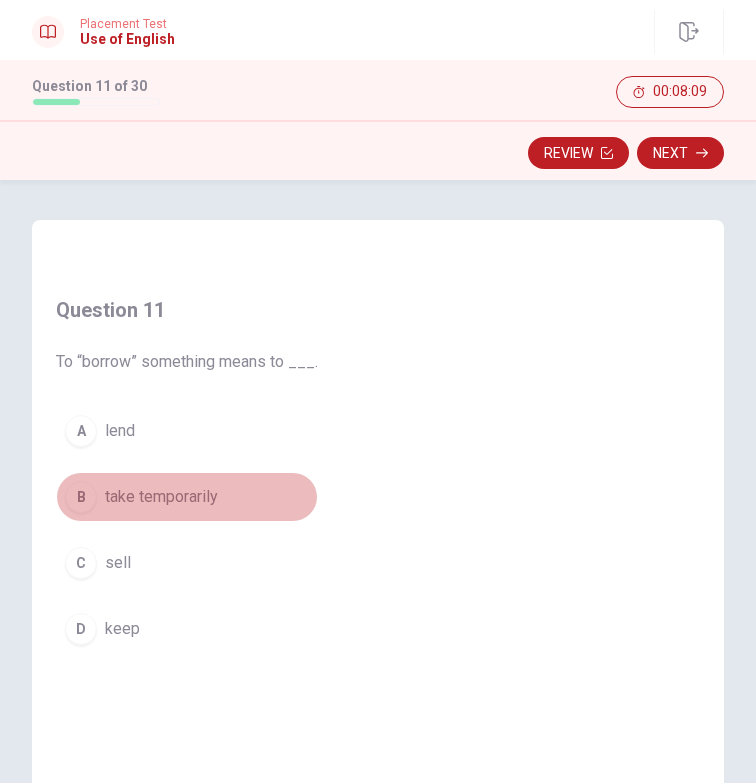 click on "take temporarily" at bounding box center (161, 497) 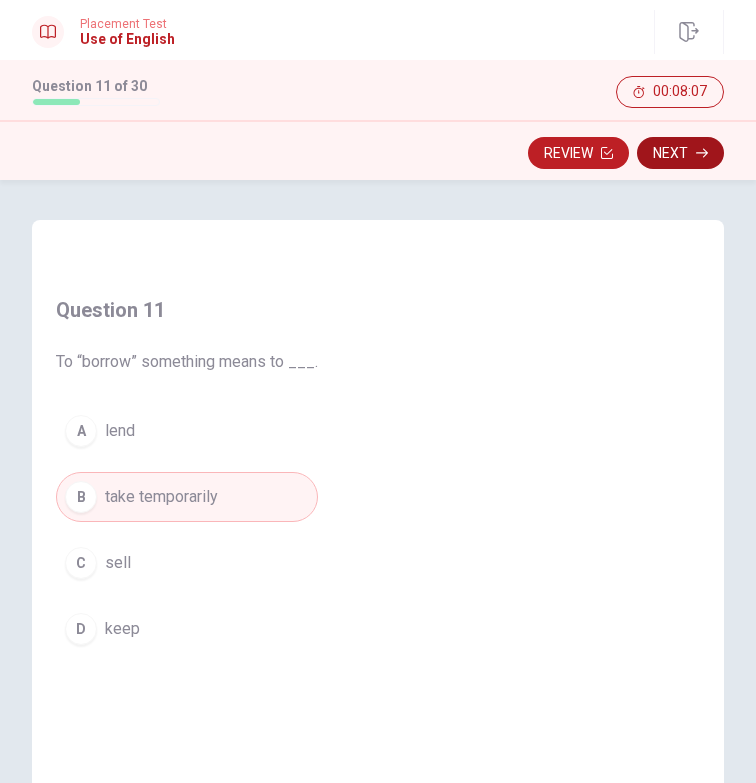 click on "Next" at bounding box center [680, 153] 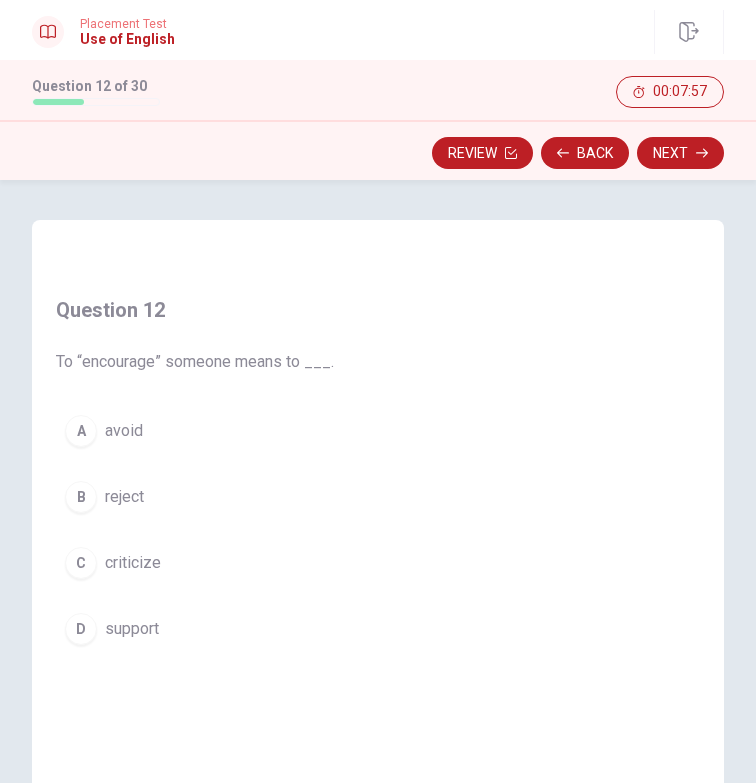 click on "support" at bounding box center [132, 629] 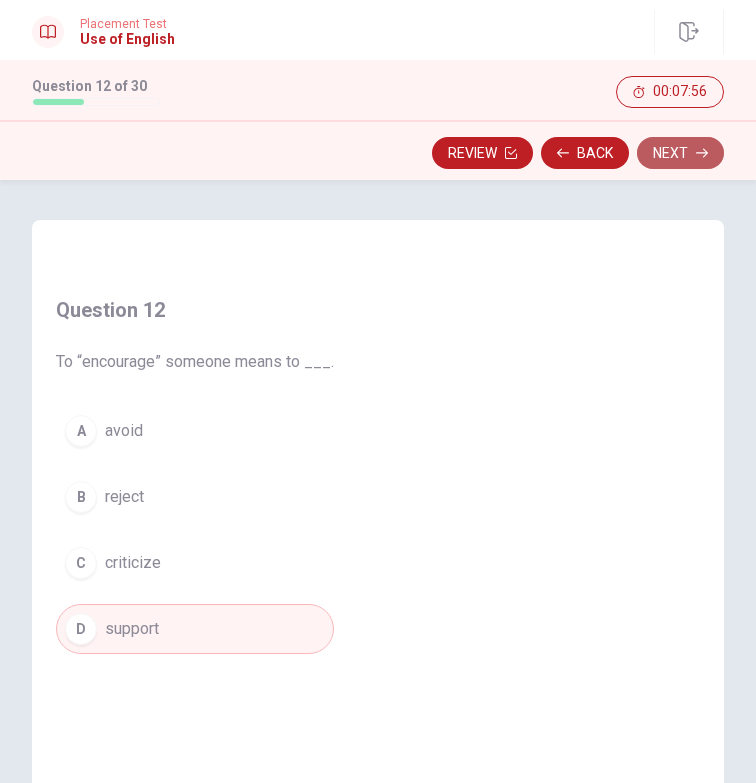 click on "Next" at bounding box center [680, 153] 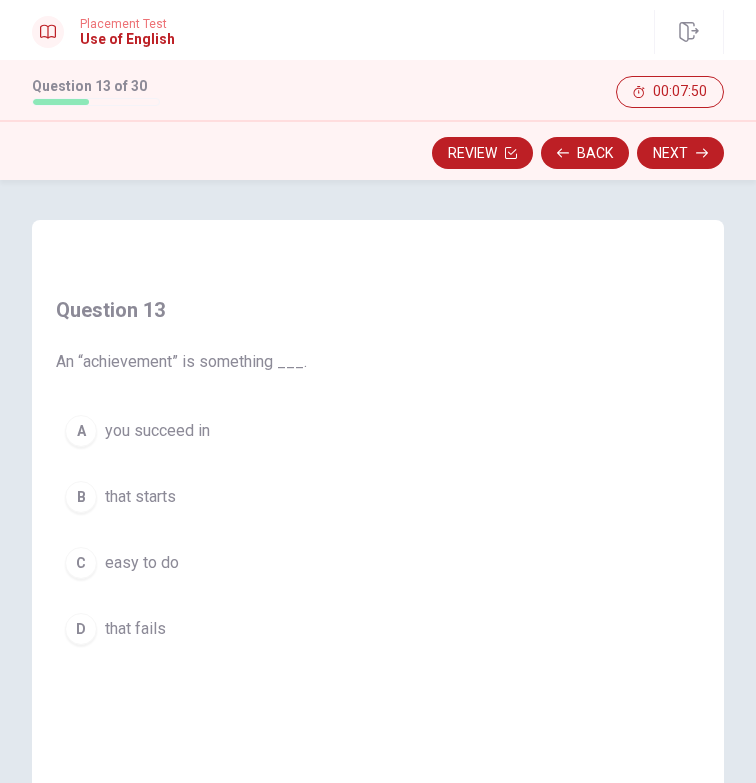 click on "you succeed in" at bounding box center [157, 431] 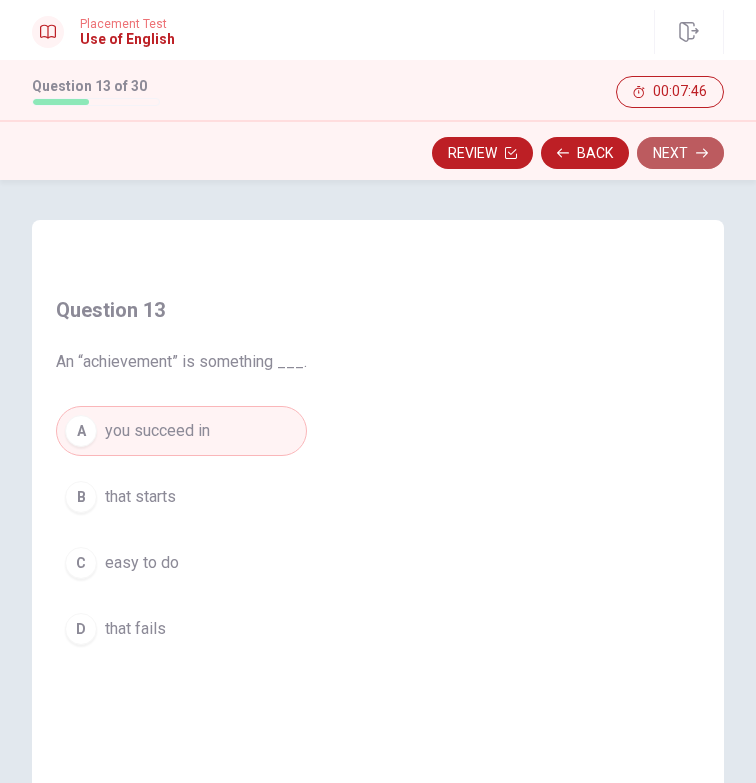 click on "Next" at bounding box center [680, 153] 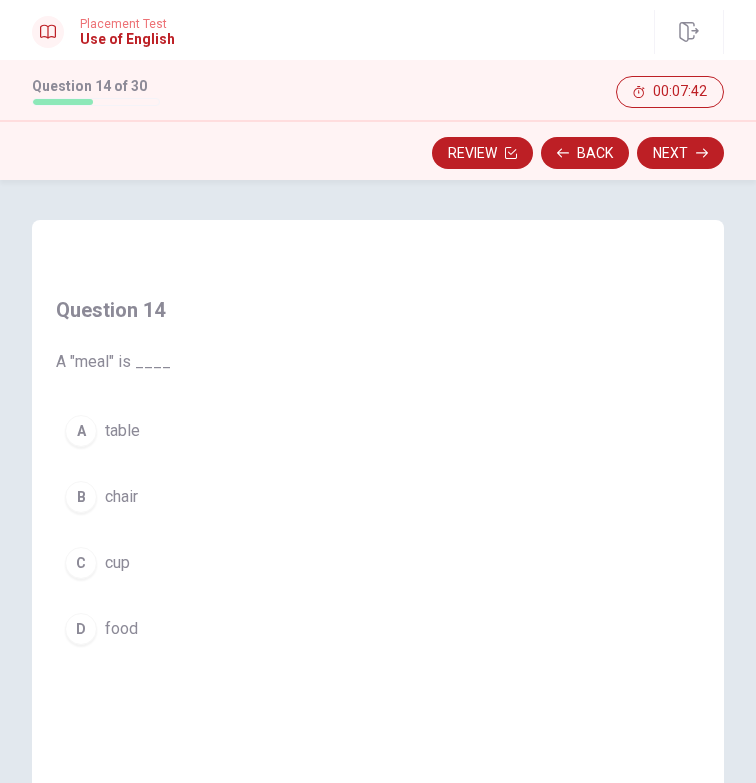 click on "D" at bounding box center (81, 629) 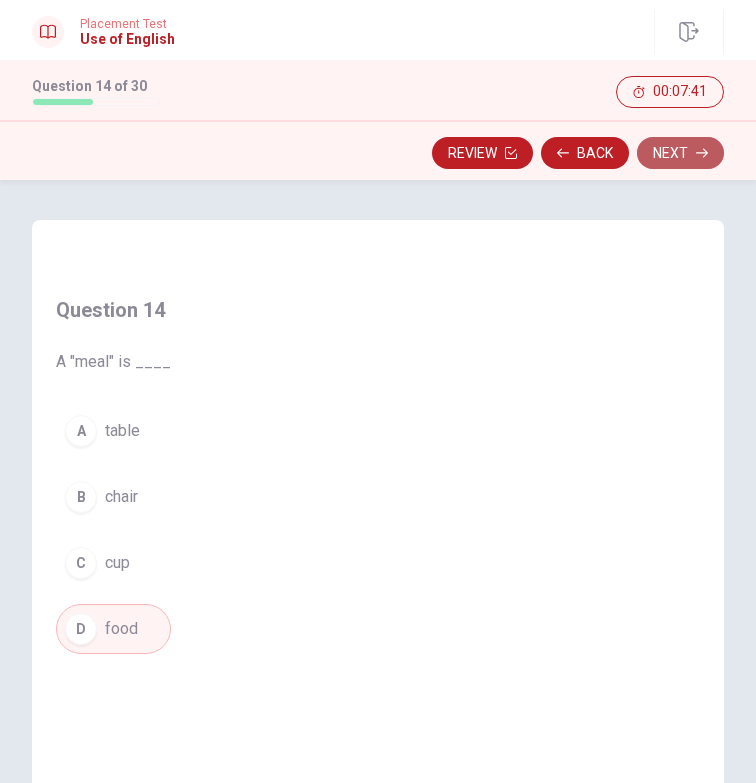 click on "Next" at bounding box center (680, 153) 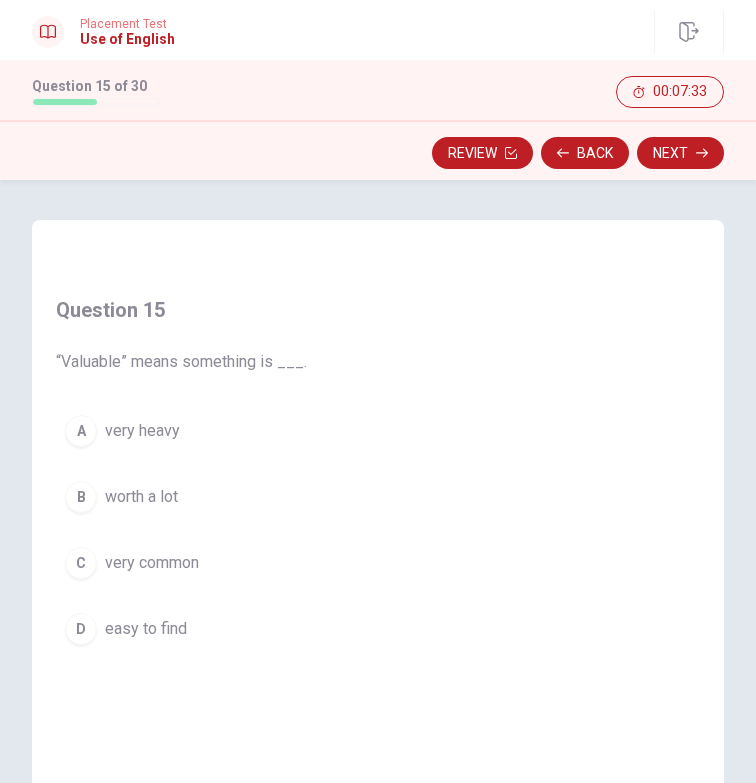 click on "worth a lot" at bounding box center (141, 497) 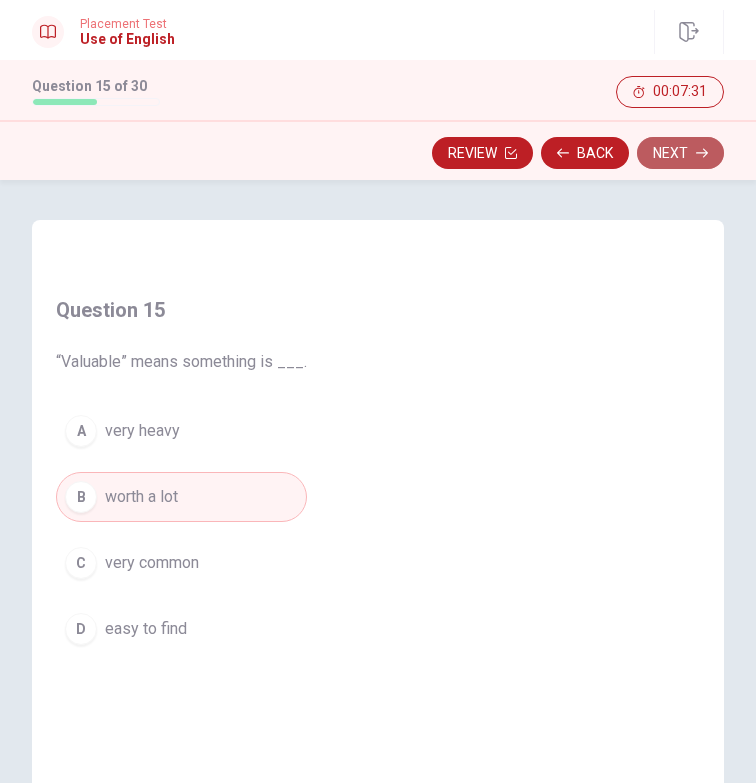 click on "Next" at bounding box center (680, 153) 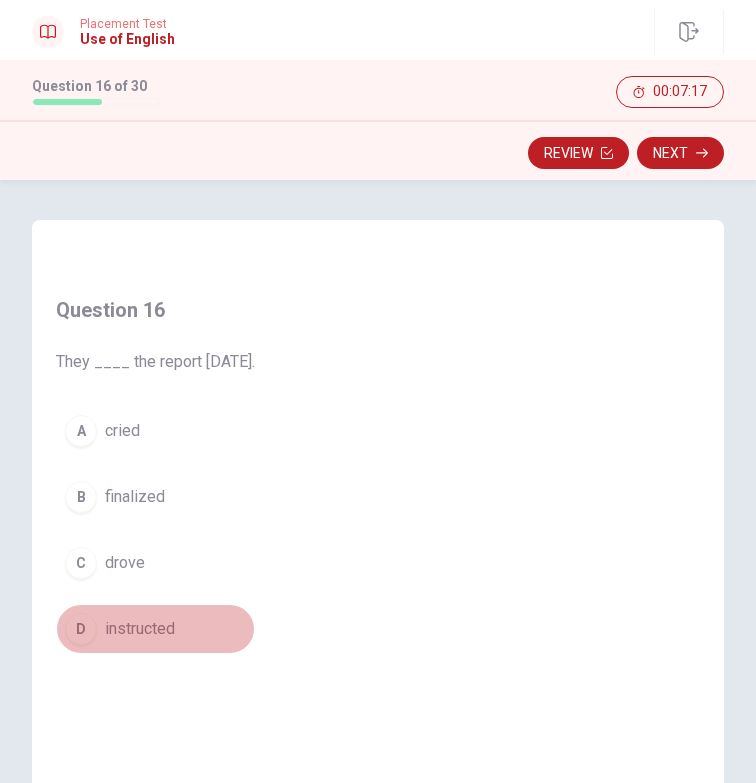 click on "instructed" at bounding box center (140, 629) 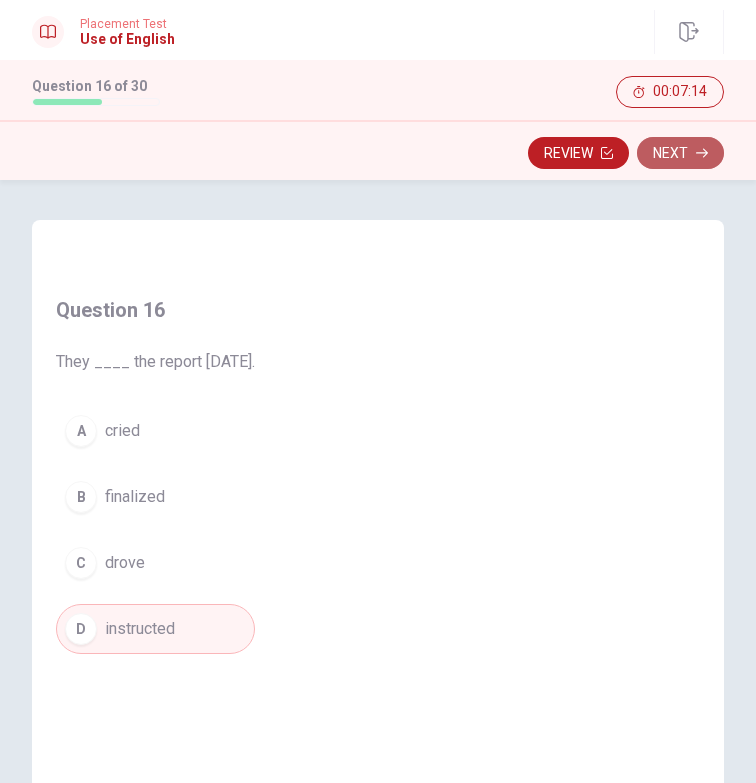 click on "Next" at bounding box center (680, 153) 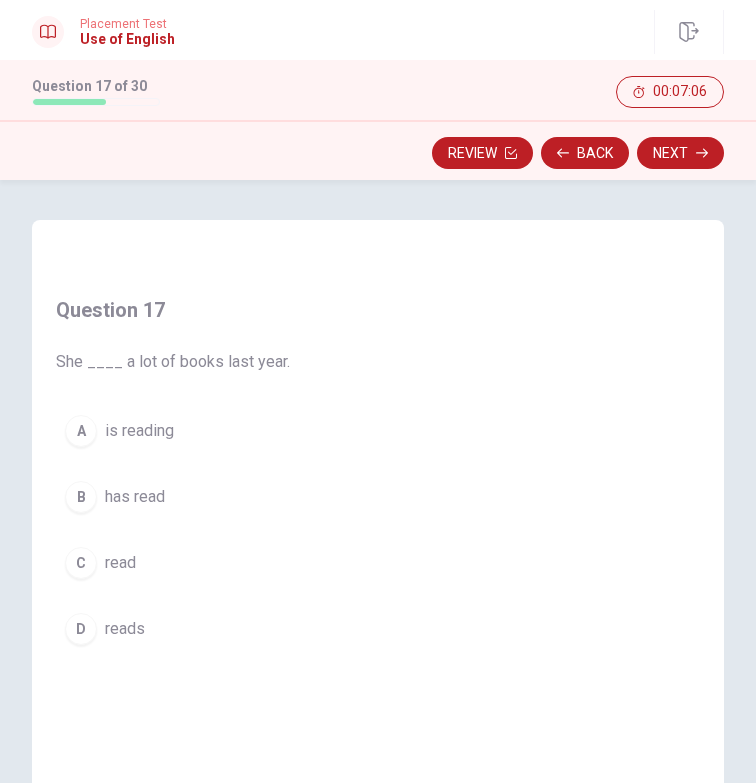 click on "read" at bounding box center [120, 563] 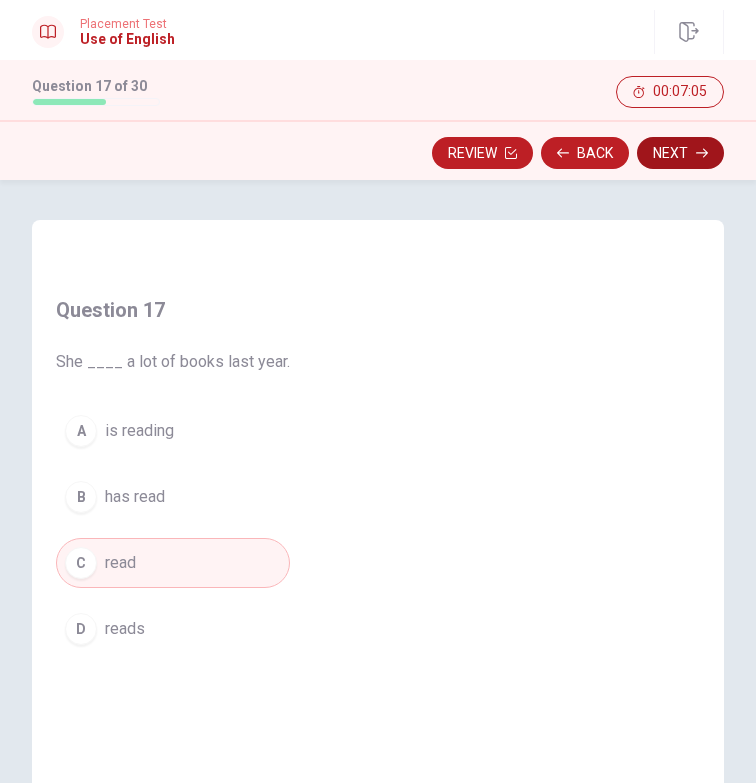 click on "Next" at bounding box center (680, 153) 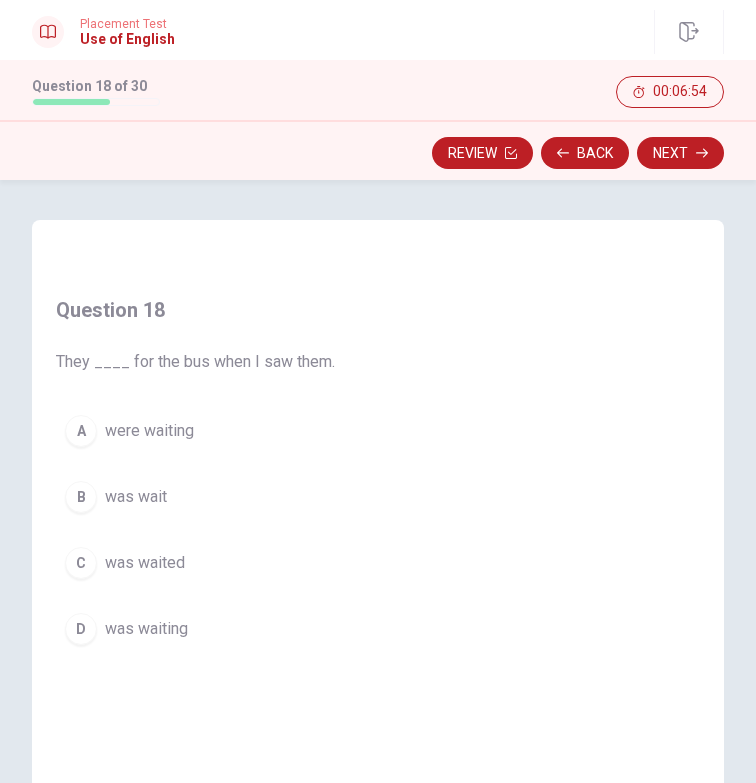 click on "were waiting" at bounding box center [149, 431] 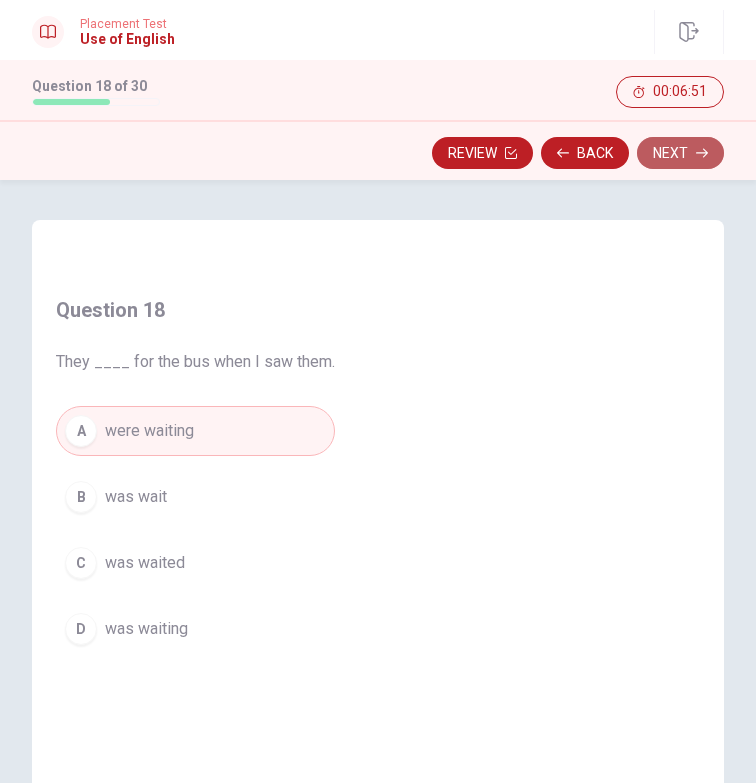 click on "Next" at bounding box center (680, 153) 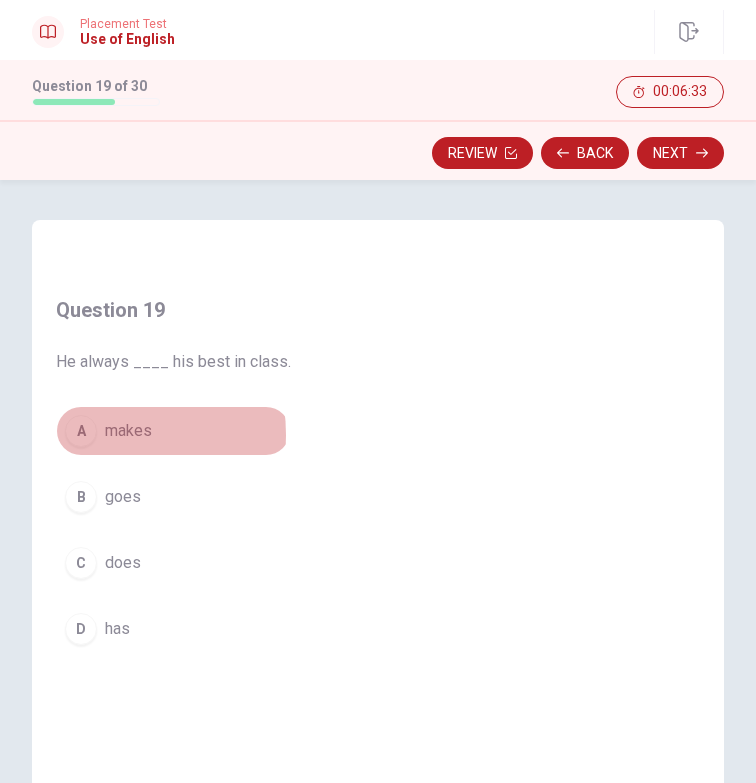 click on "A" at bounding box center [81, 431] 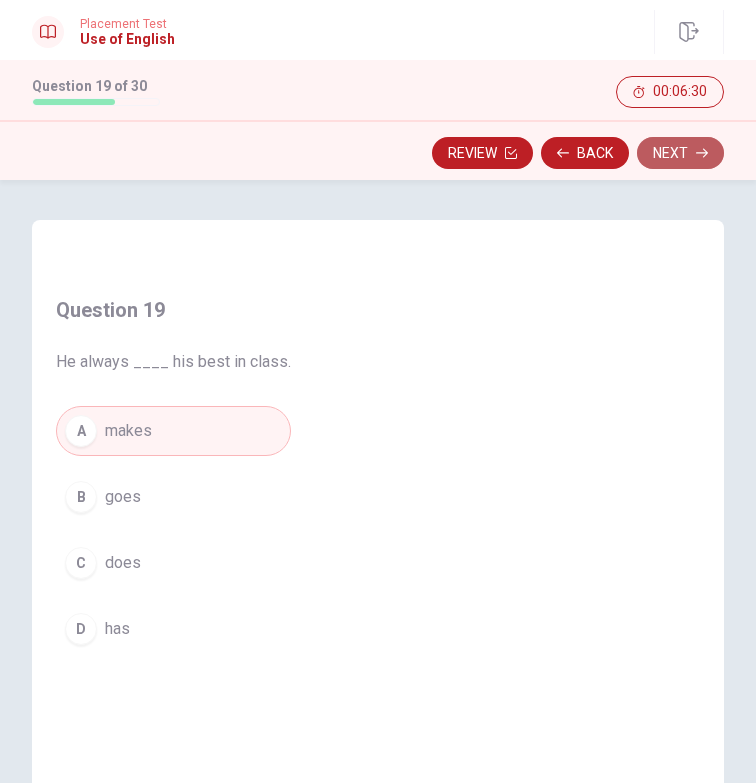 click on "Next" at bounding box center [680, 153] 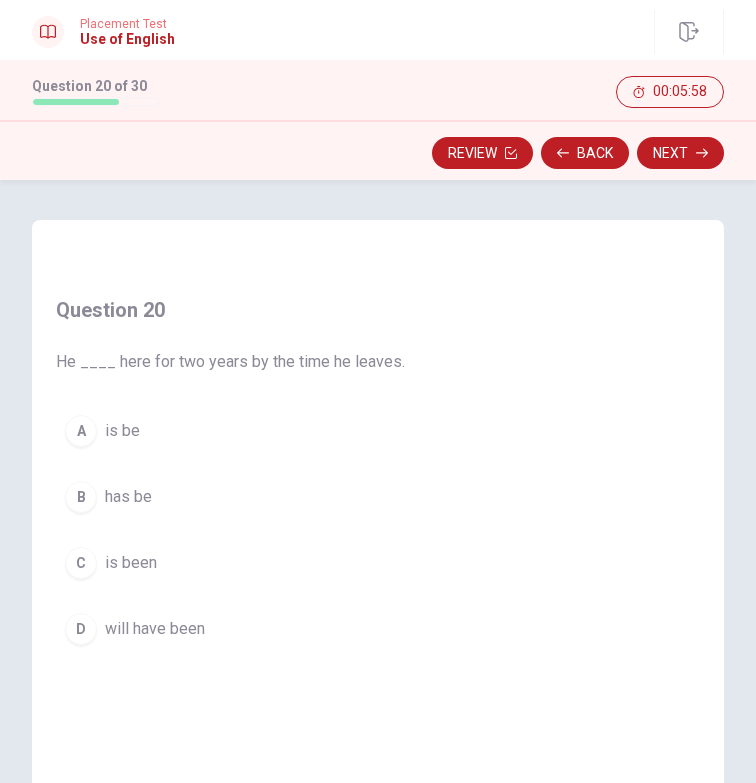 click on "has be" at bounding box center (128, 497) 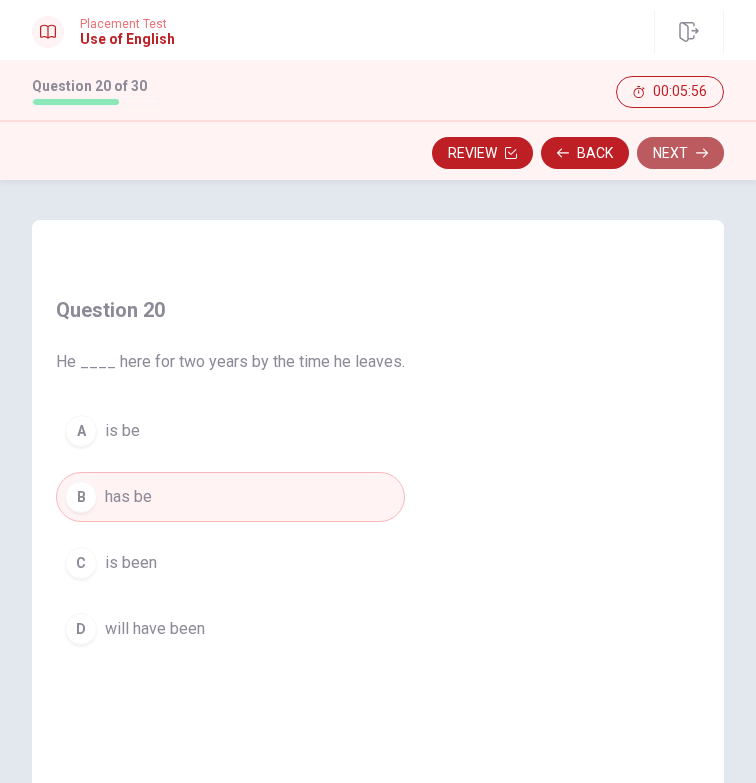 click on "Next" at bounding box center [680, 153] 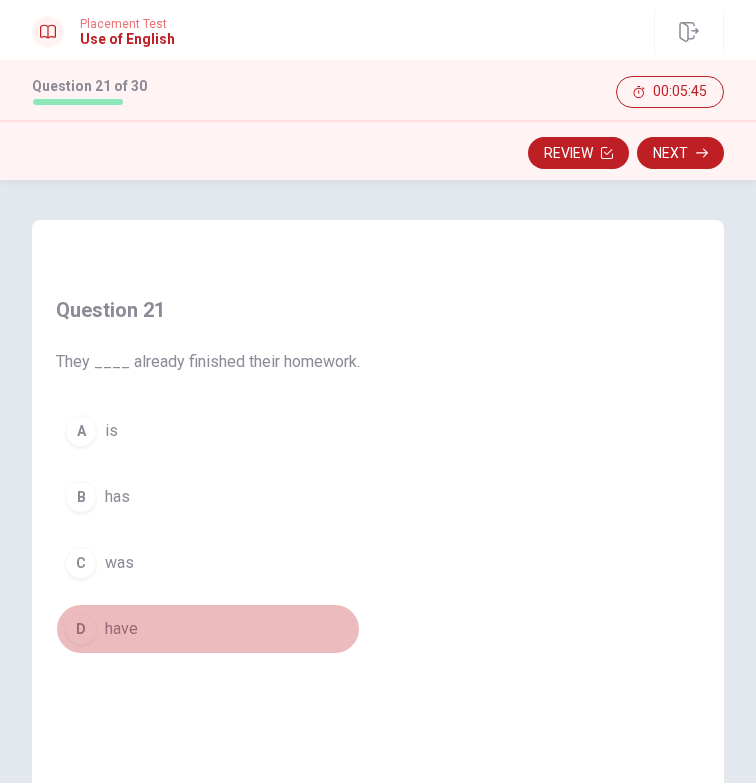 click on "D have" at bounding box center (208, 629) 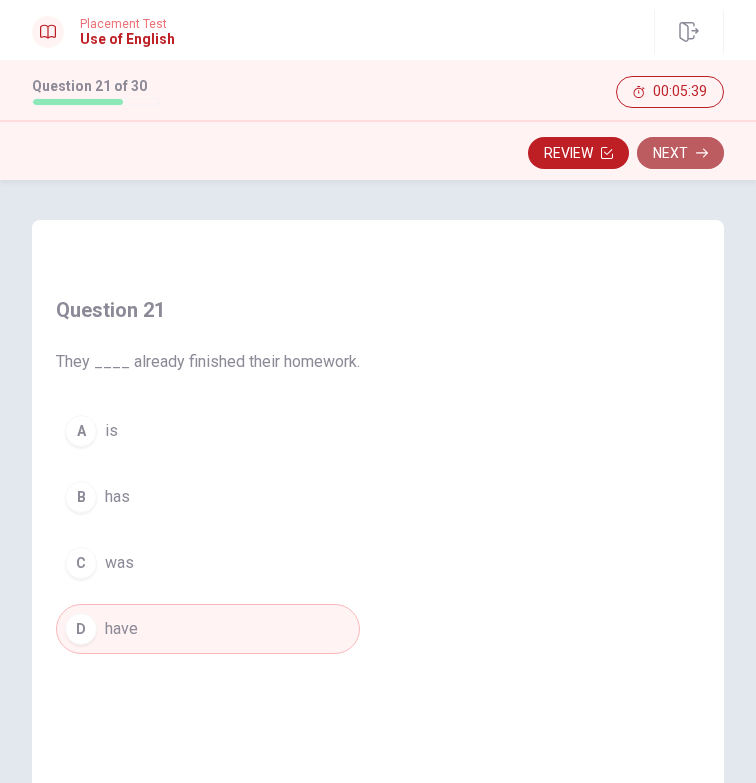 click on "Next" at bounding box center [680, 153] 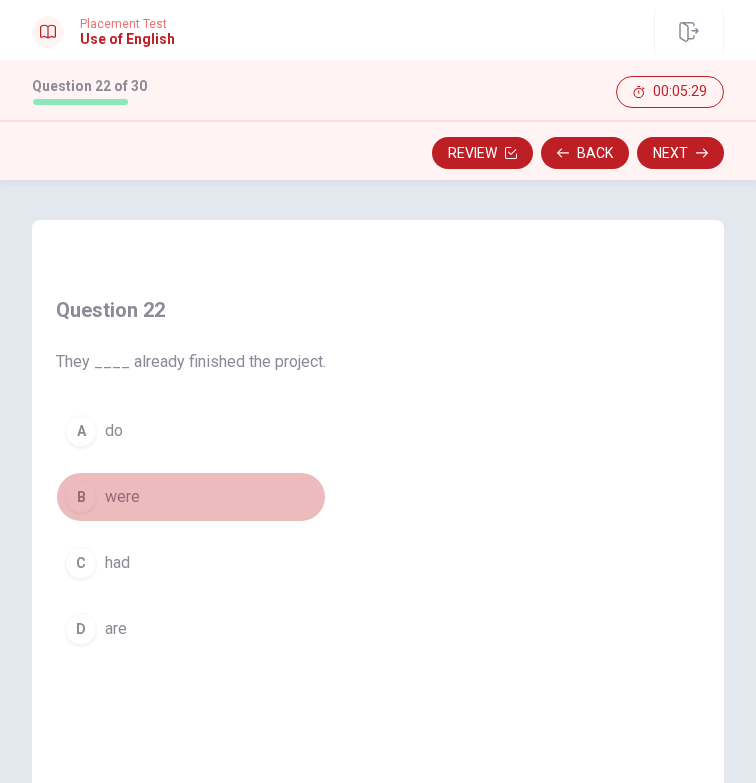 click on "B were" at bounding box center (191, 497) 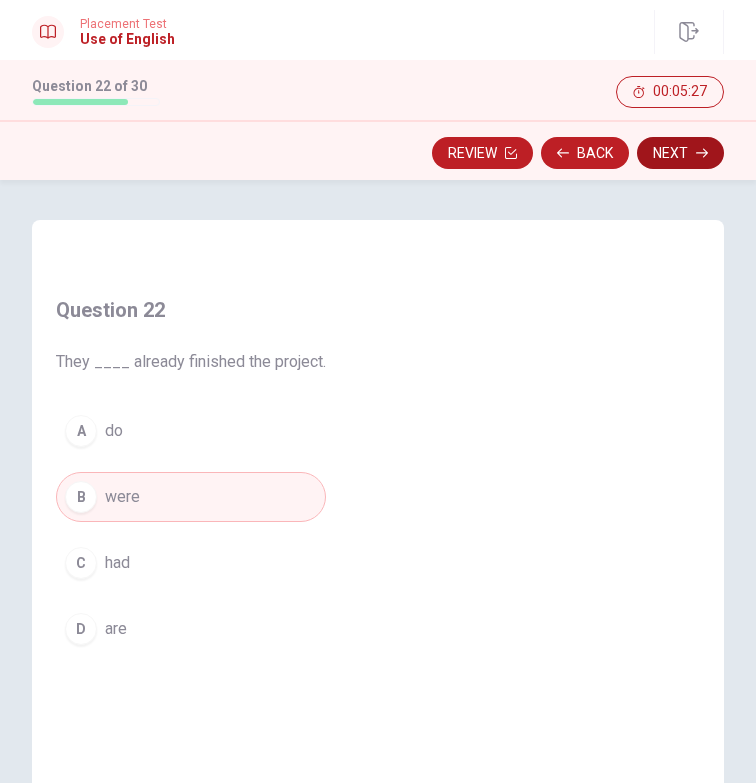 click on "Next" at bounding box center (680, 153) 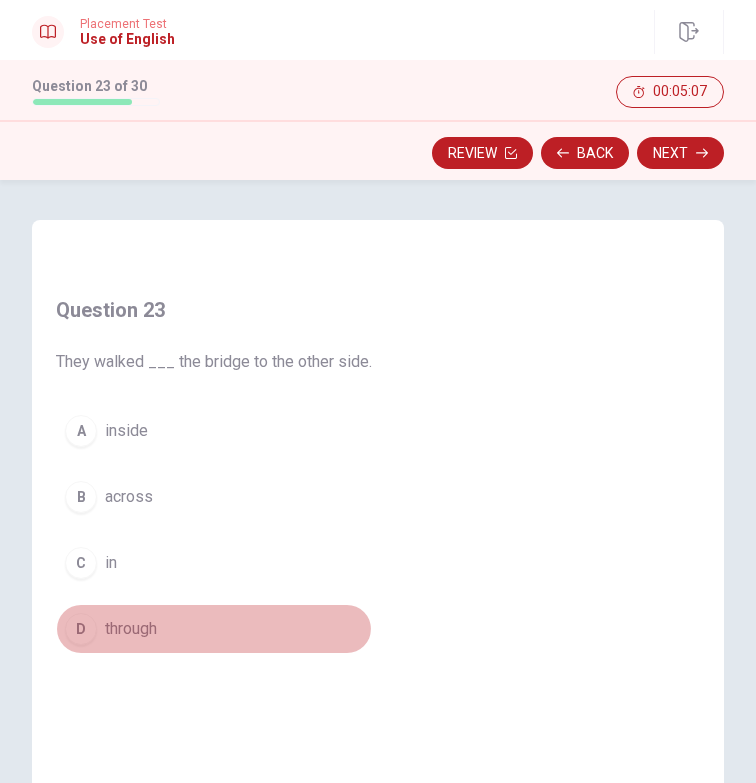 drag, startPoint x: 129, startPoint y: 625, endPoint x: 138, endPoint y: 596, distance: 30.364452 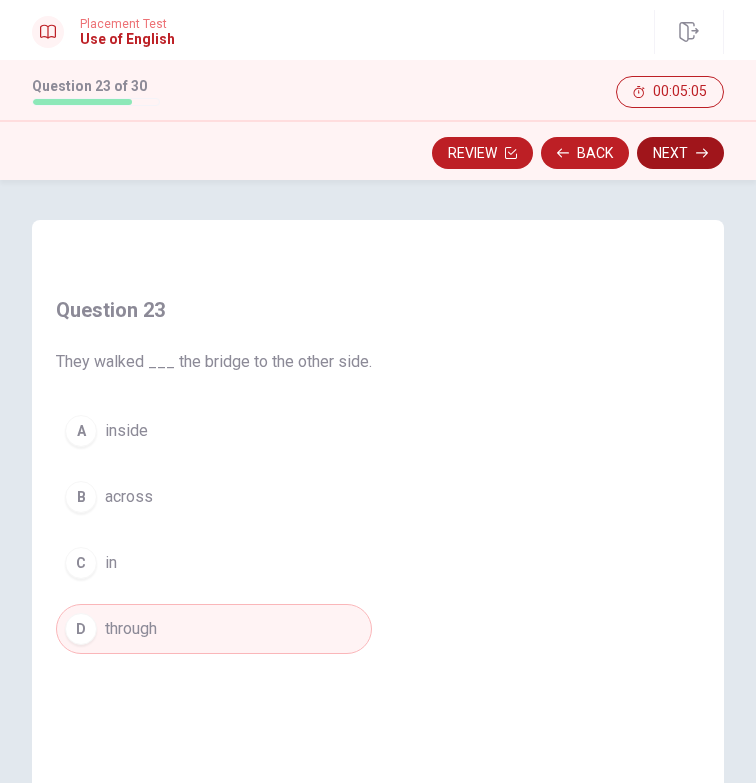 click on "Next" at bounding box center (680, 153) 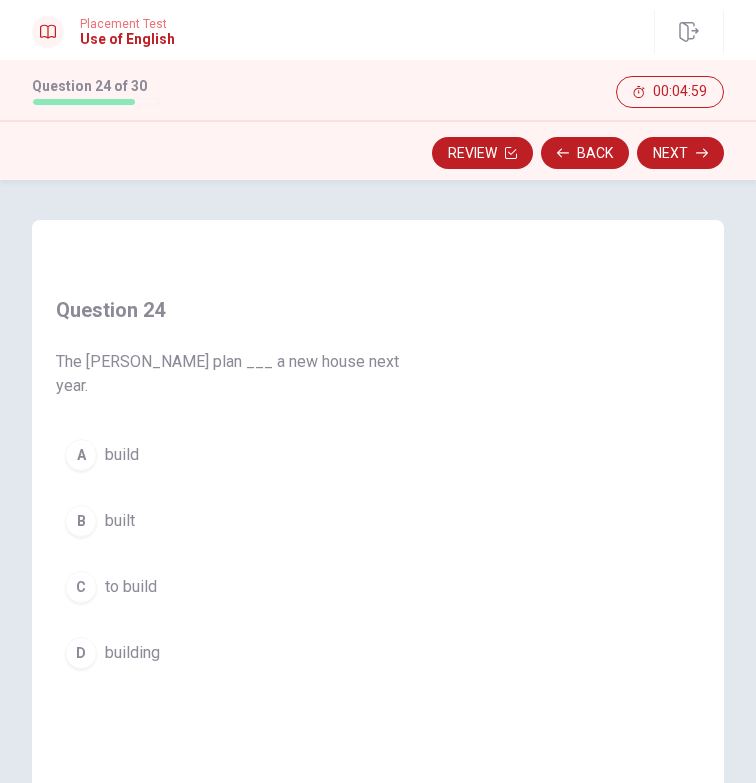 click on "C" at bounding box center [81, 587] 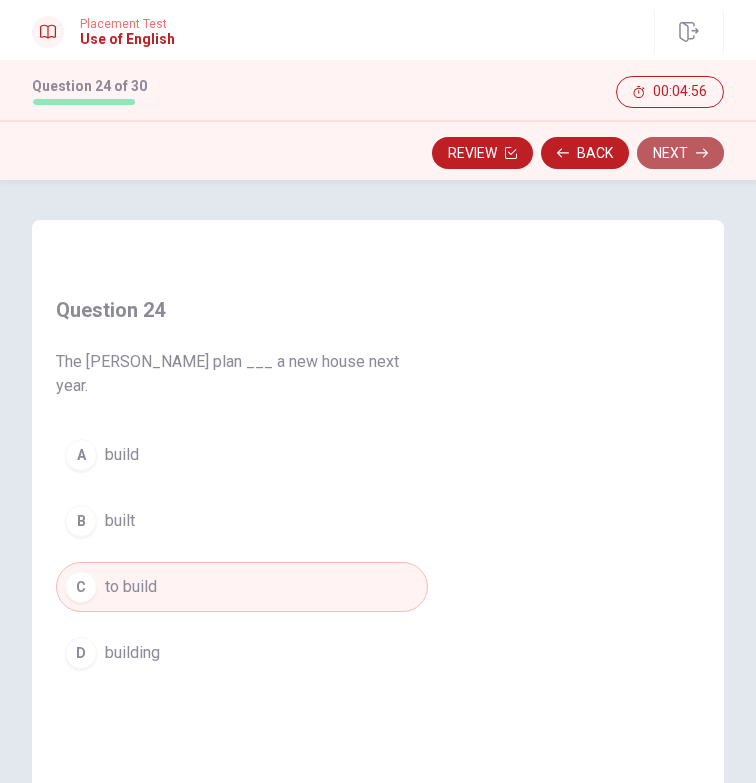 click on "Next" at bounding box center [680, 153] 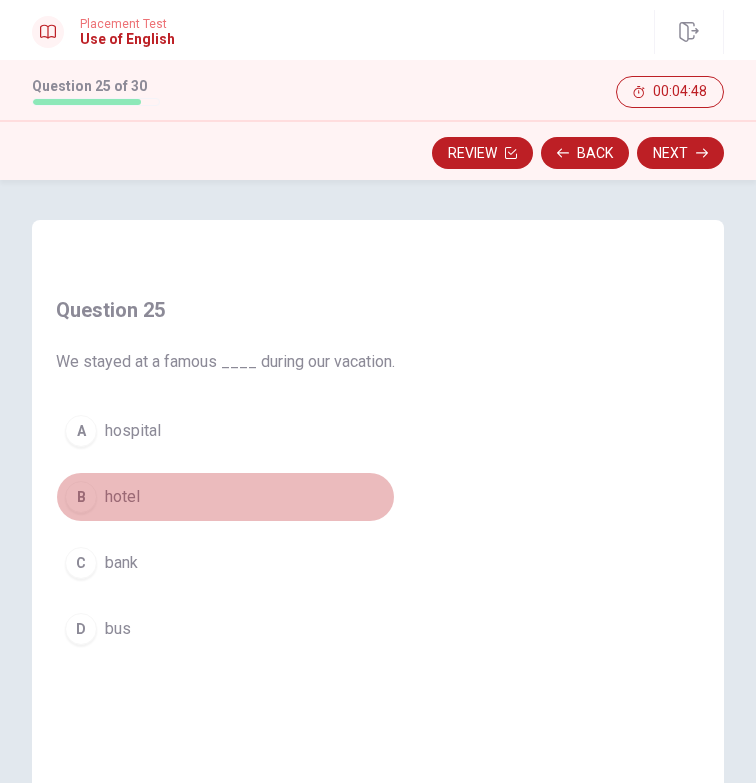click on "hotel" at bounding box center (122, 497) 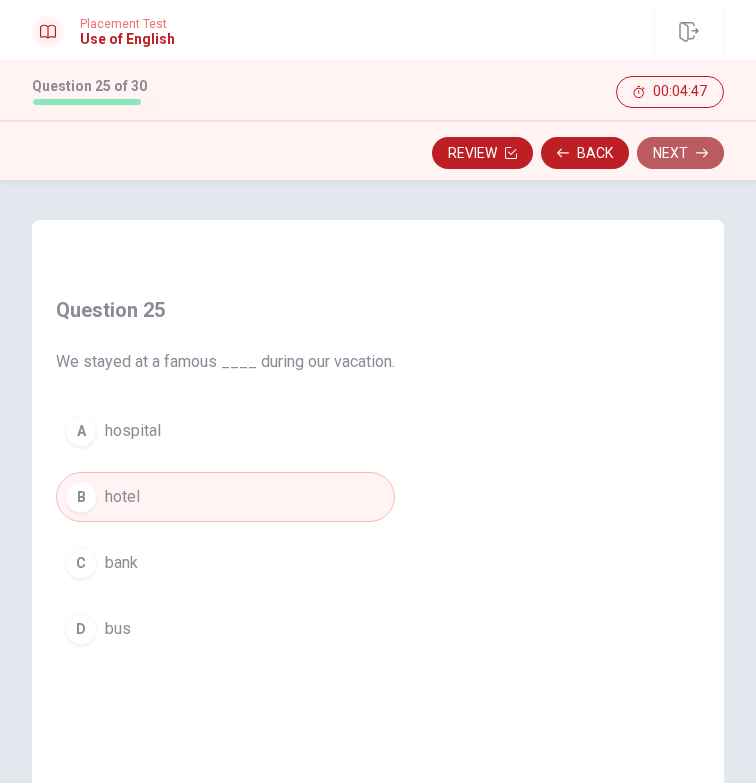 click on "Next" at bounding box center [680, 153] 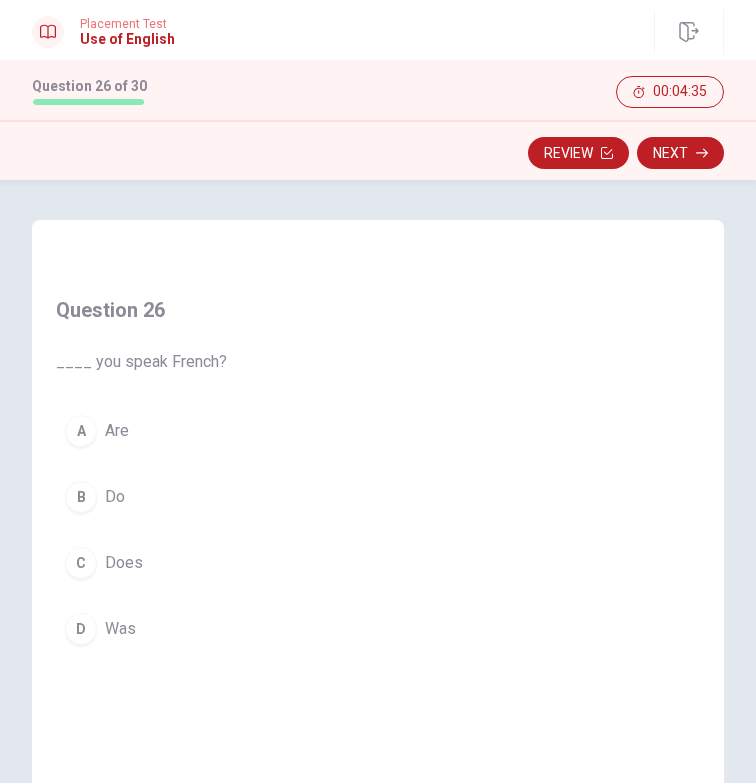 click on "Do" at bounding box center (115, 497) 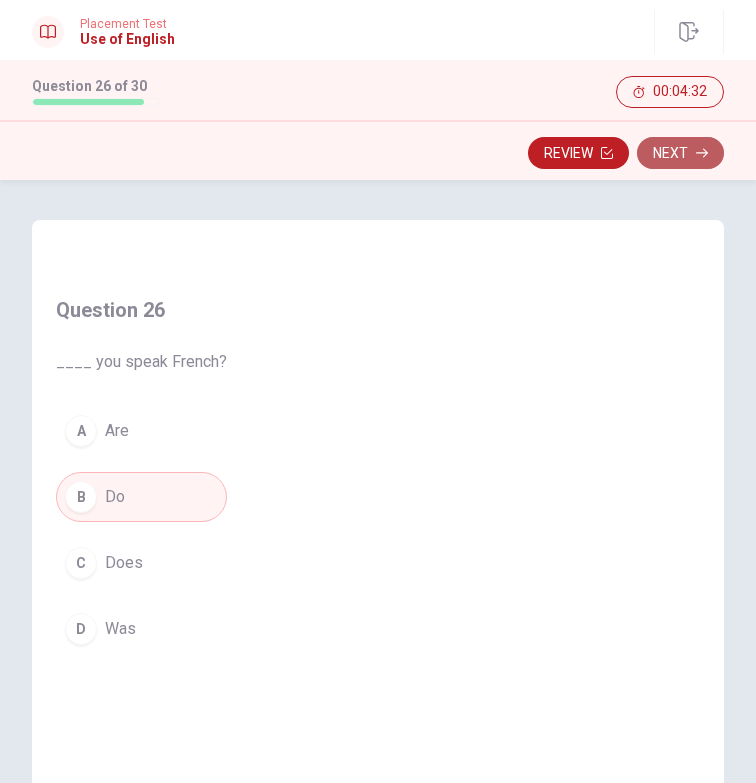 click on "Next" at bounding box center (680, 153) 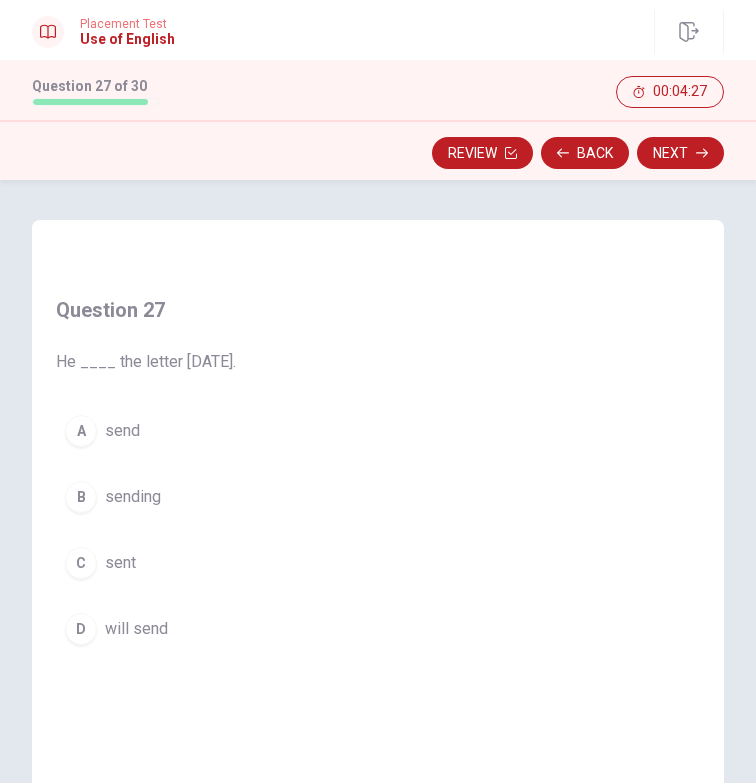 click on "will send" at bounding box center (136, 629) 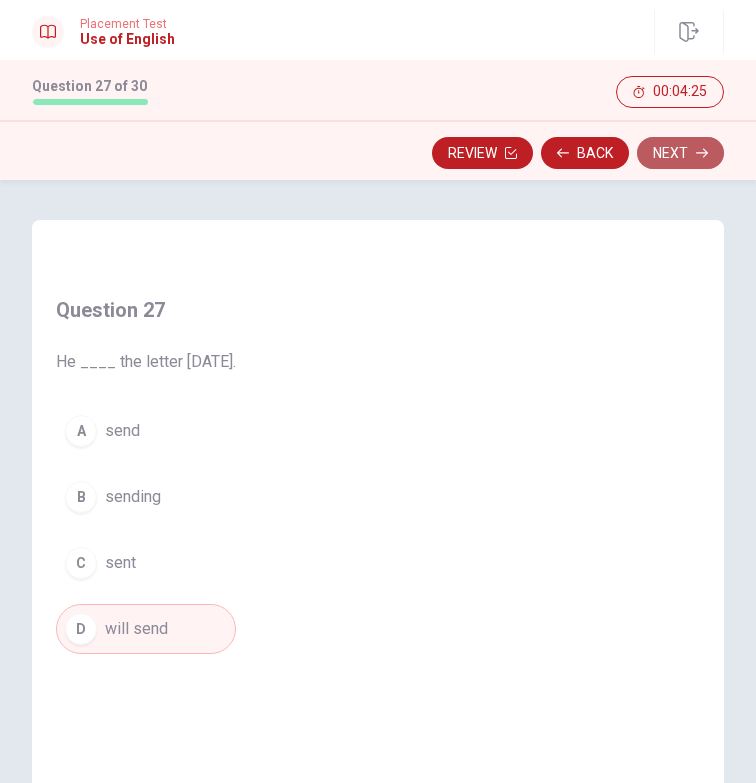 click on "Next" at bounding box center (680, 153) 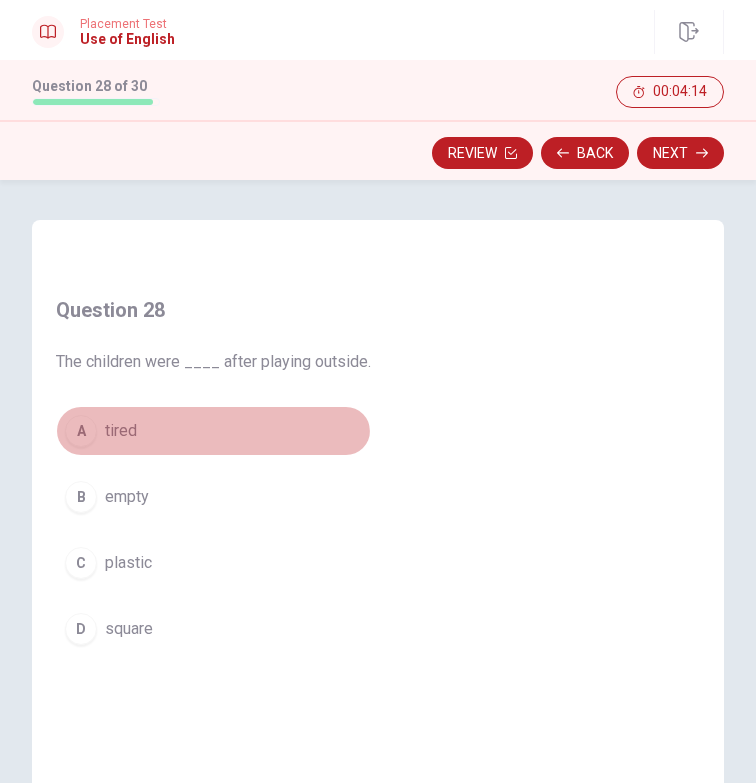 drag, startPoint x: 130, startPoint y: 435, endPoint x: 612, endPoint y: 213, distance: 530.6675 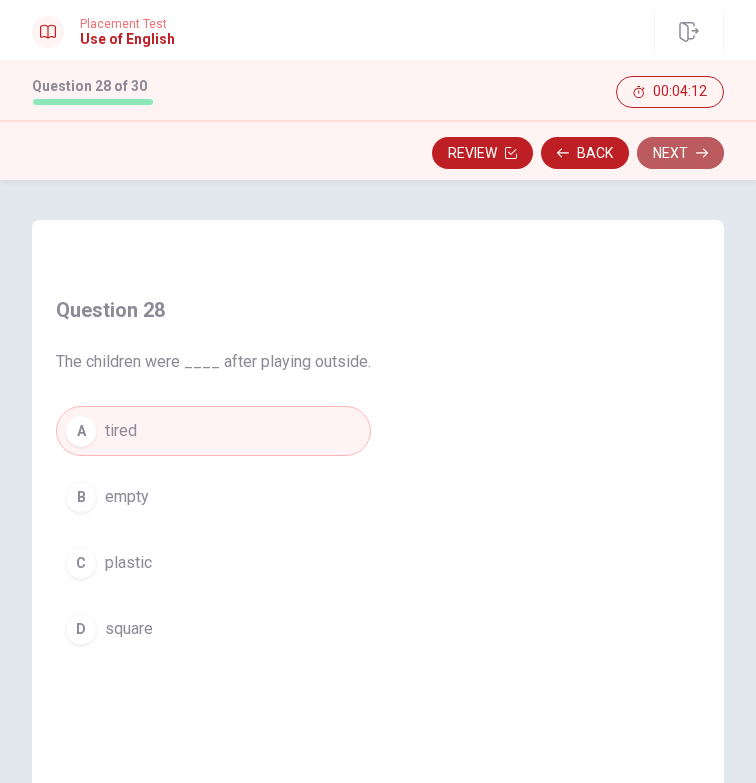 click on "Next" at bounding box center [680, 153] 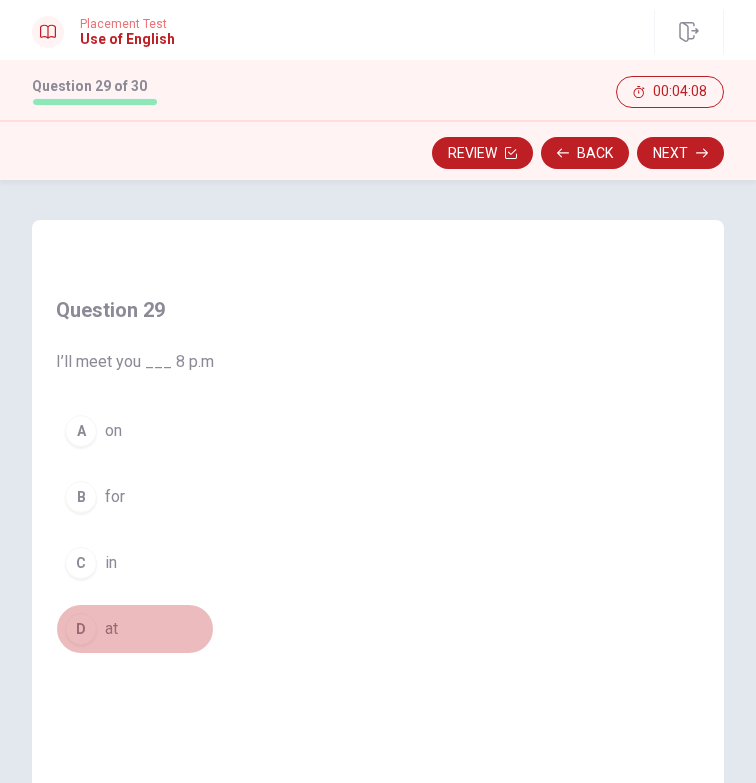 drag, startPoint x: 76, startPoint y: 642, endPoint x: 124, endPoint y: 569, distance: 87.36704 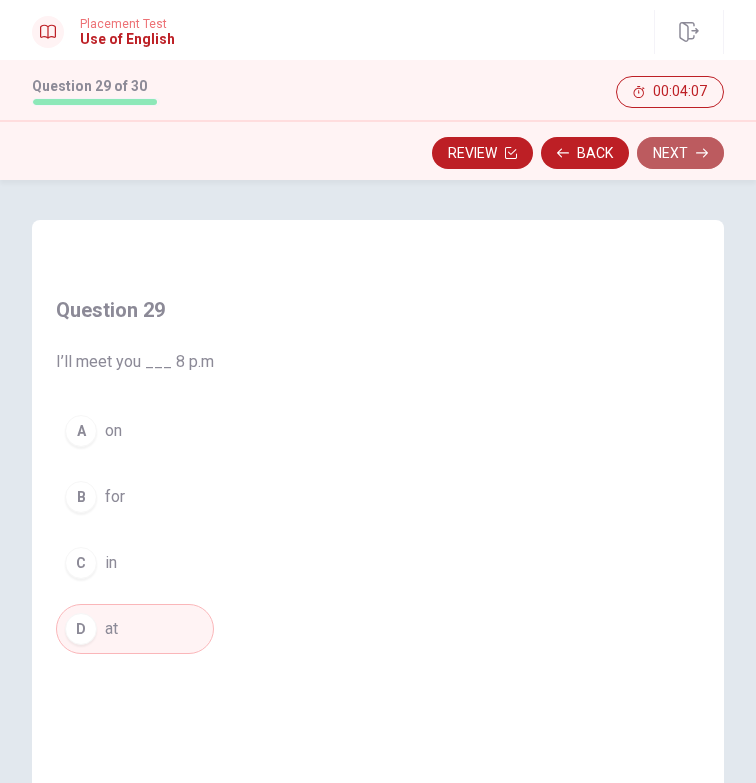 click on "Next" at bounding box center (680, 153) 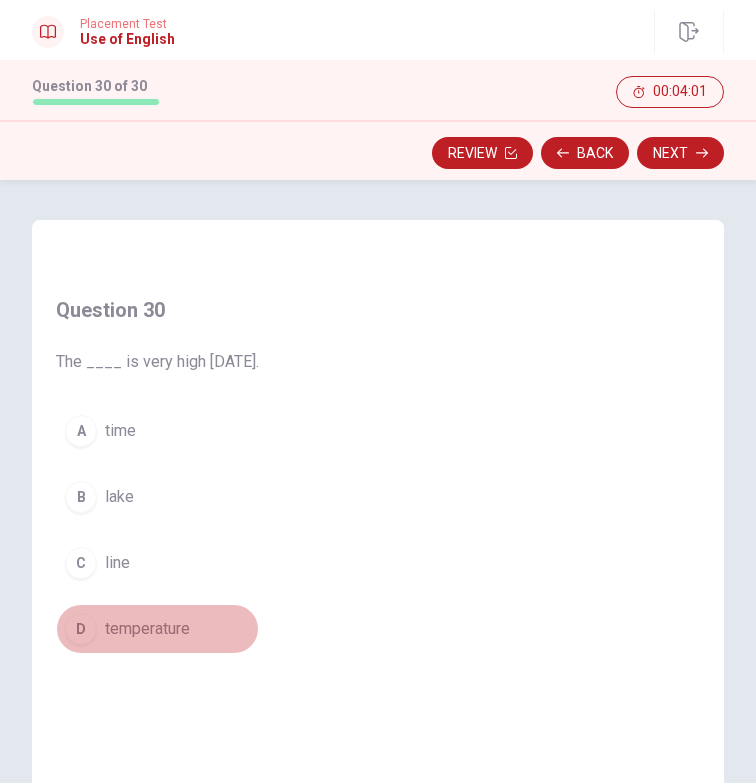 click on "temperature" at bounding box center (147, 629) 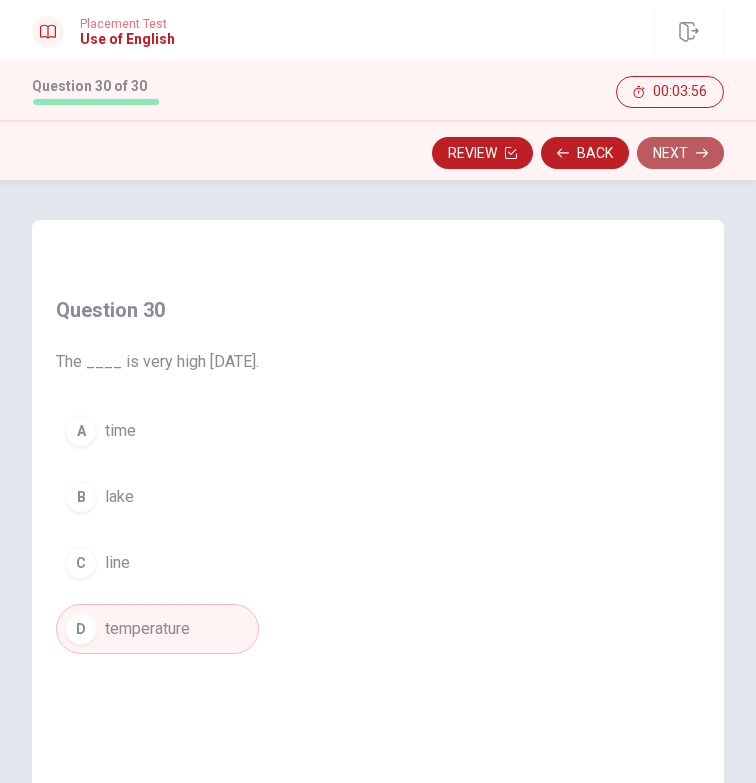 click on "Next" at bounding box center [680, 153] 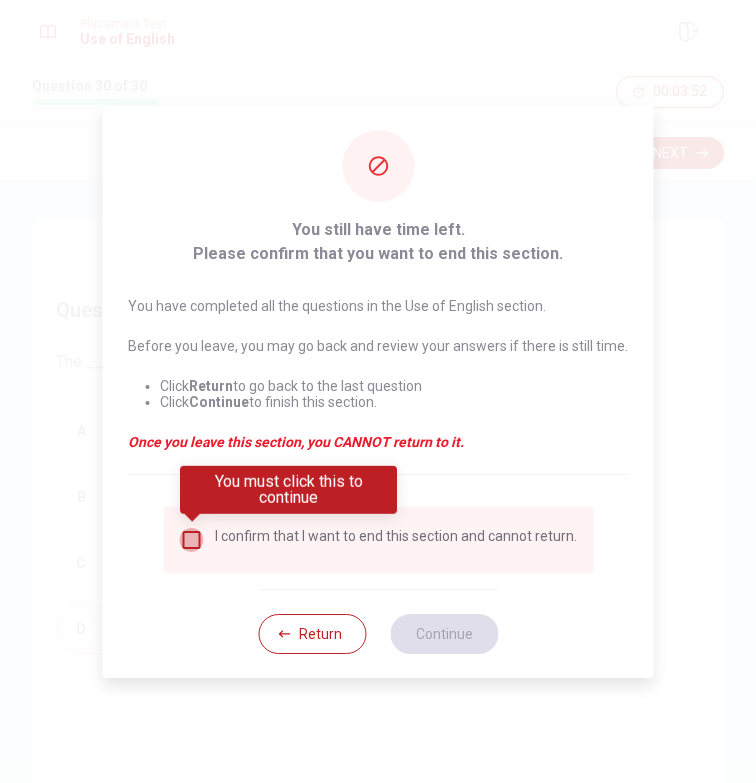 click at bounding box center (191, 540) 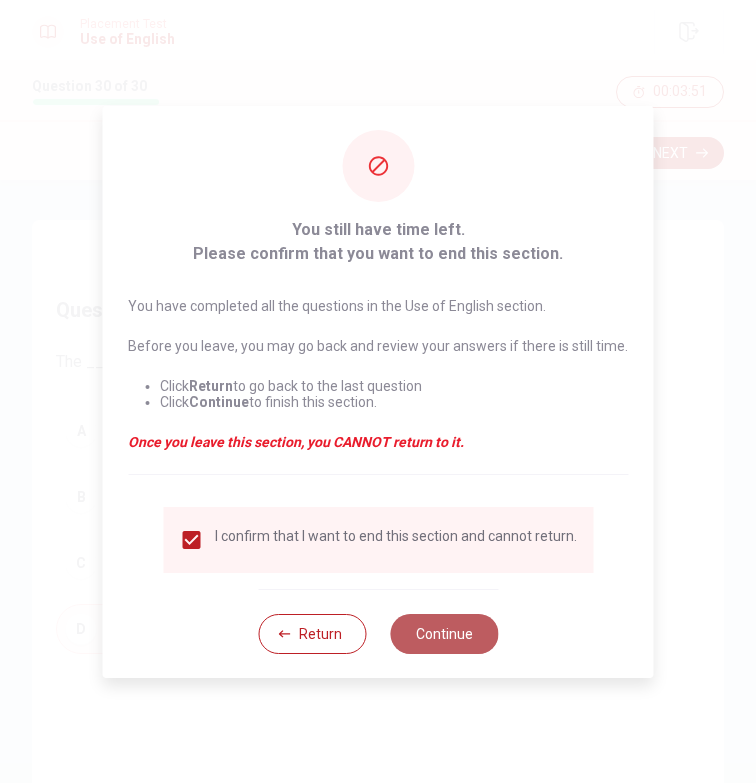 click on "Continue" at bounding box center (444, 634) 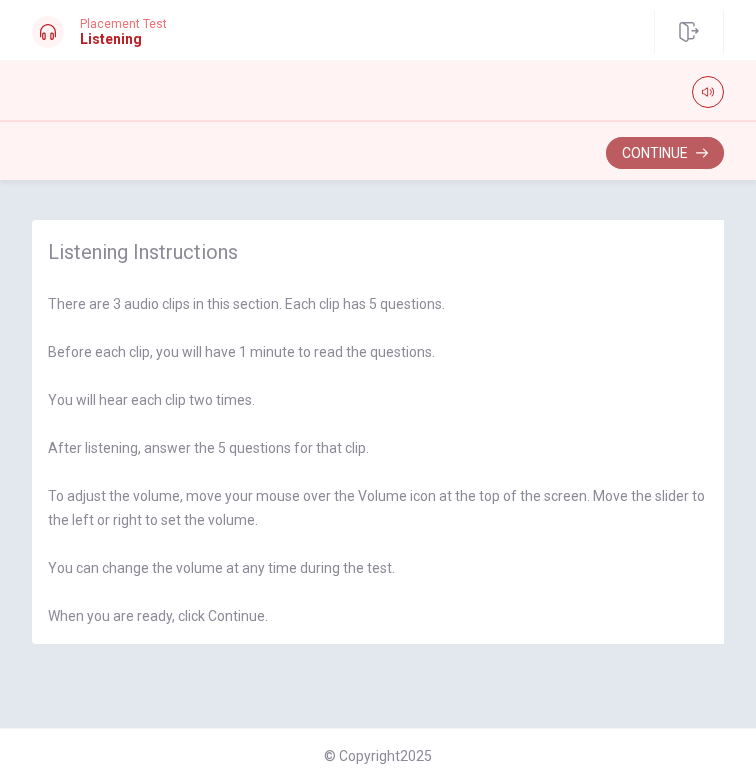 click on "Continue" at bounding box center [665, 153] 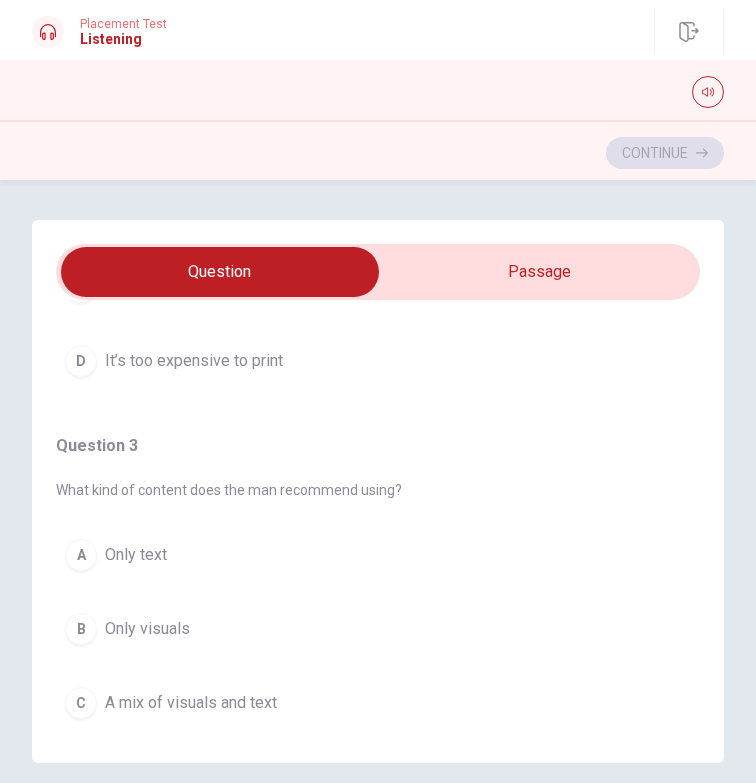 scroll, scrollTop: 800, scrollLeft: 0, axis: vertical 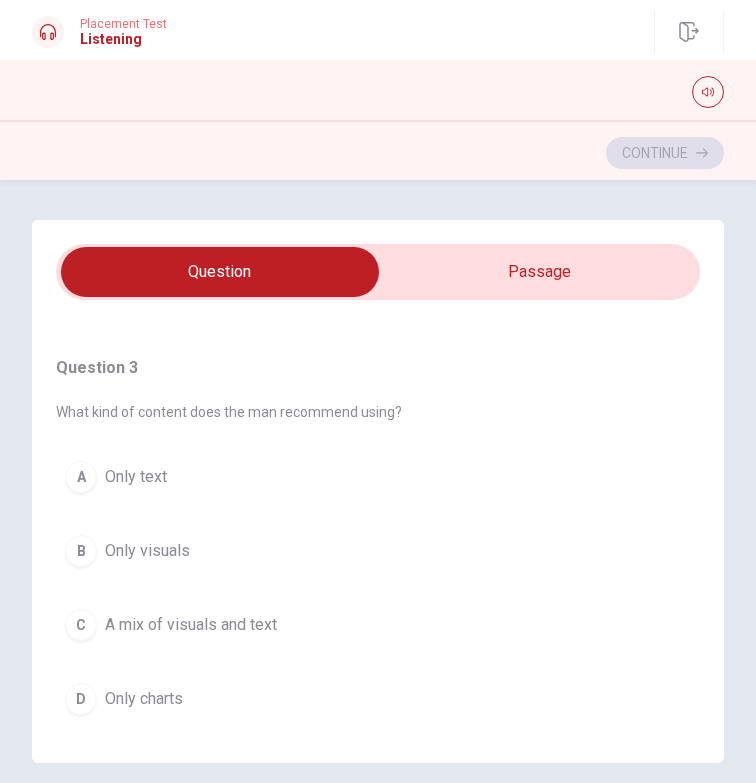 click on "Only text" at bounding box center [136, 477] 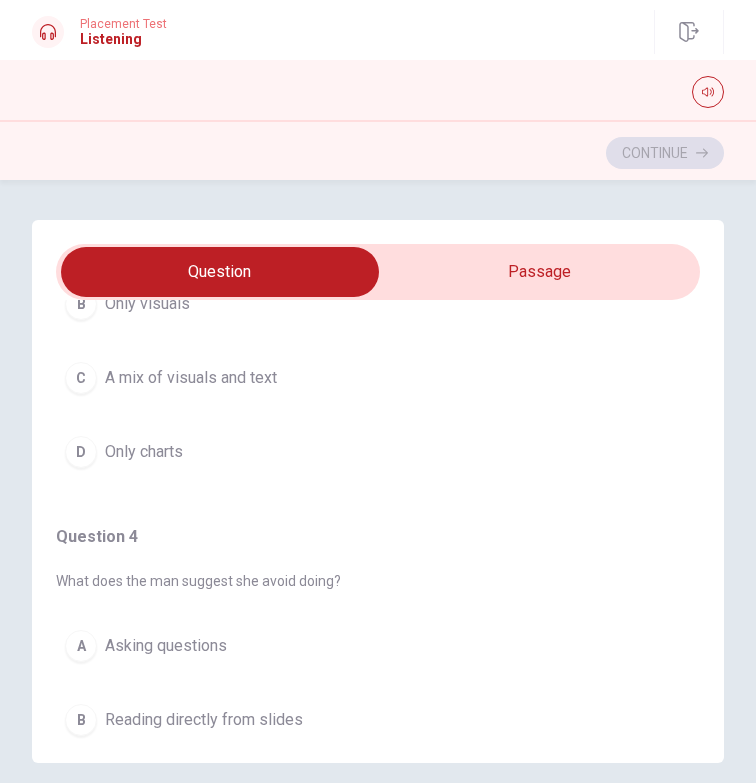 scroll, scrollTop: 900, scrollLeft: 0, axis: vertical 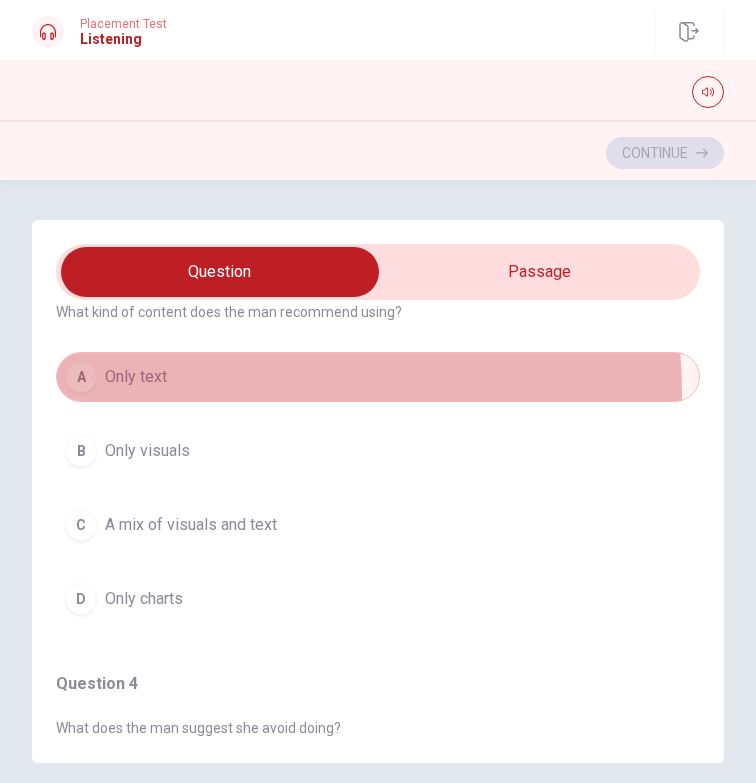 click on "A Only text" at bounding box center [378, 377] 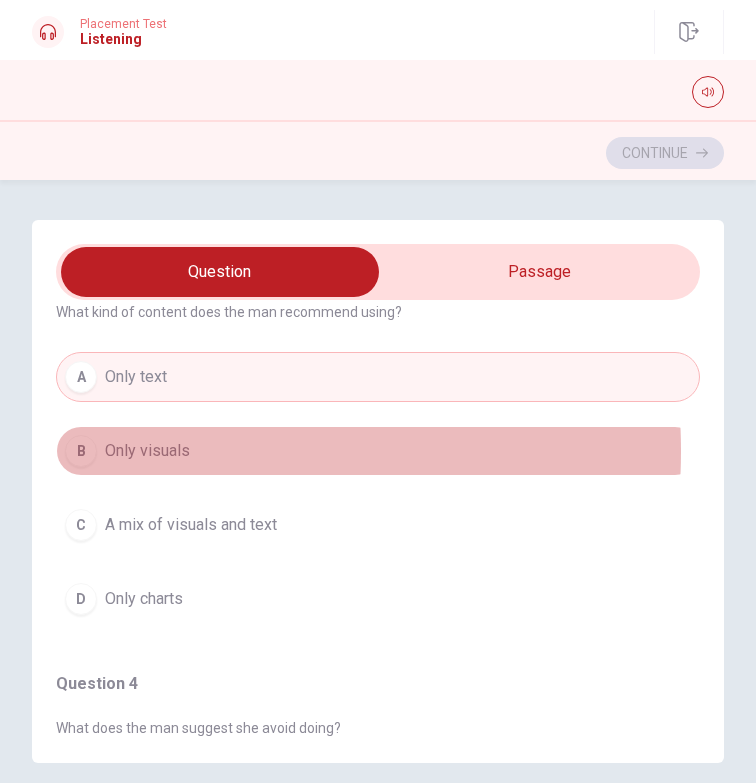 click on "Only visuals" at bounding box center [147, 451] 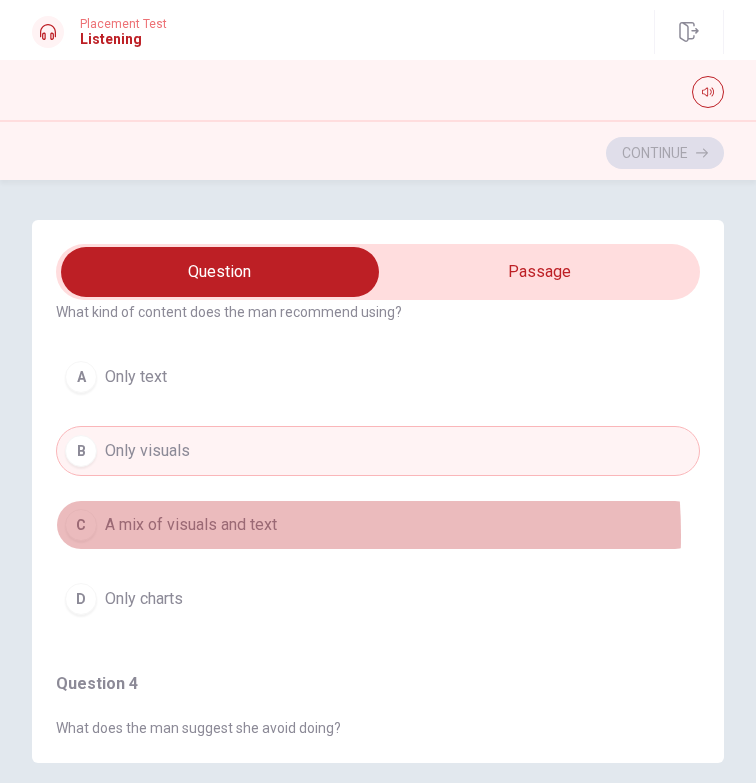 click on "A mix of visuals and text" at bounding box center [191, 525] 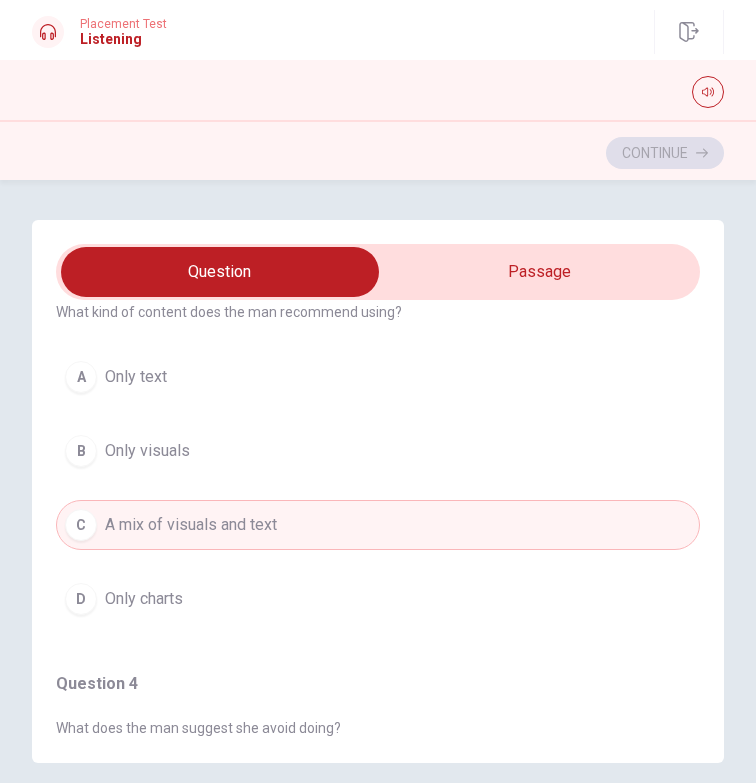 click on "D Only charts" at bounding box center (378, 599) 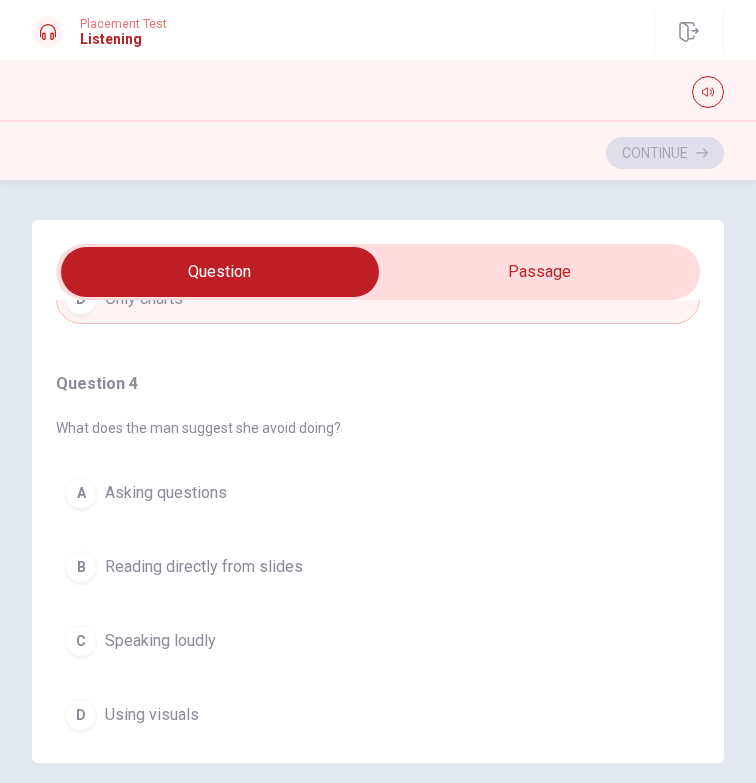 scroll, scrollTop: 1632, scrollLeft: 0, axis: vertical 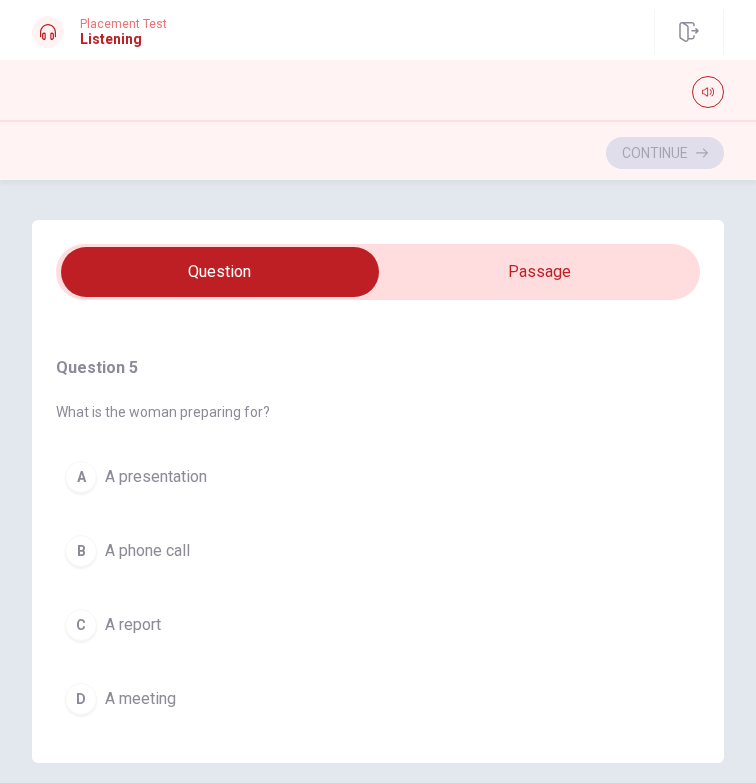 click on "A A presentation" at bounding box center (378, 477) 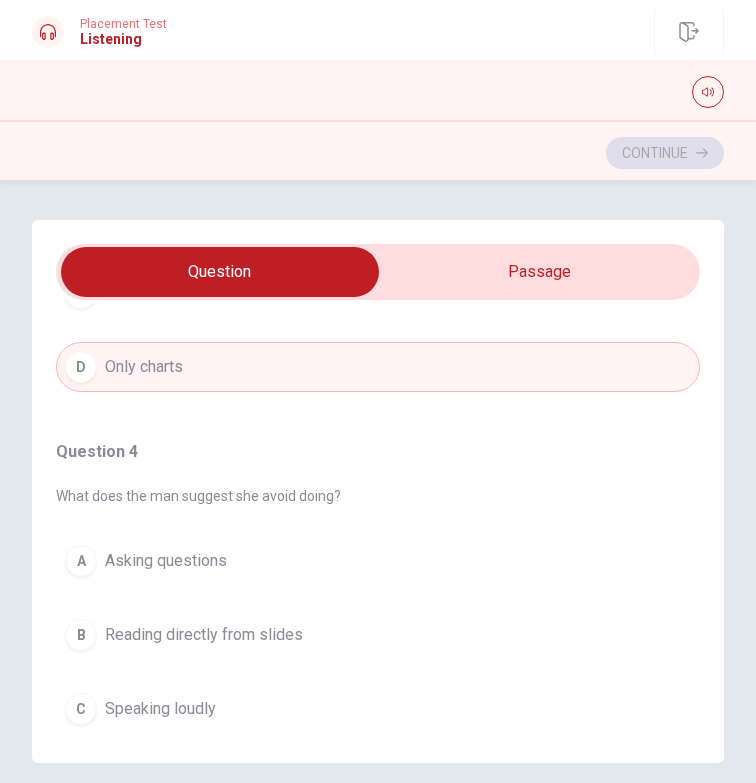 scroll, scrollTop: 1232, scrollLeft: 0, axis: vertical 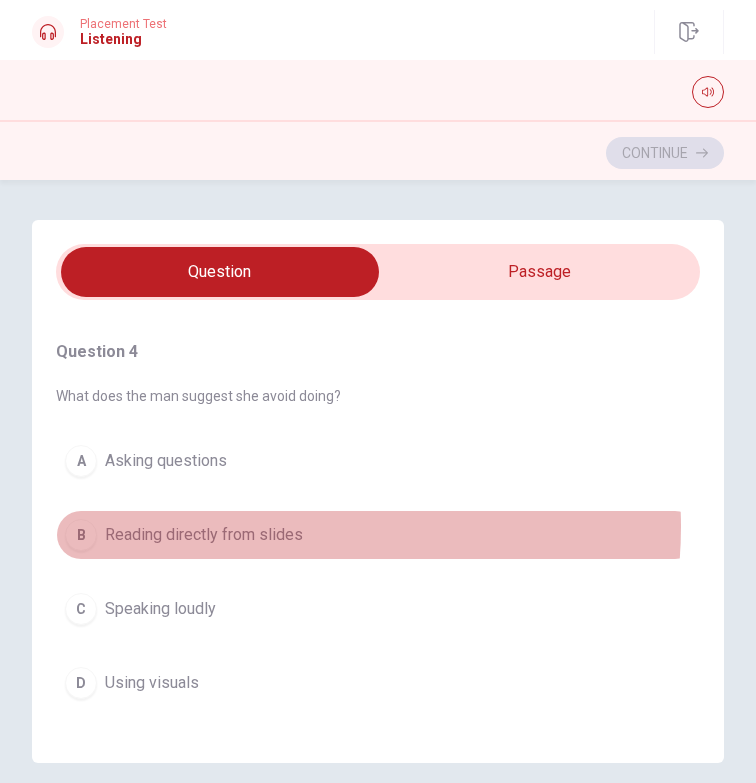 click on "Reading directly from slides" at bounding box center (204, 535) 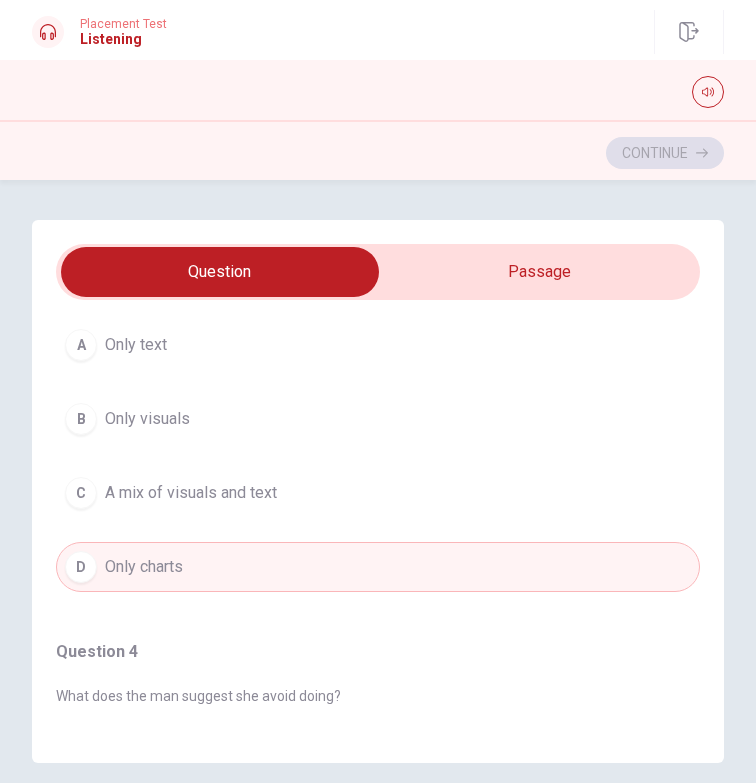 scroll, scrollTop: 832, scrollLeft: 0, axis: vertical 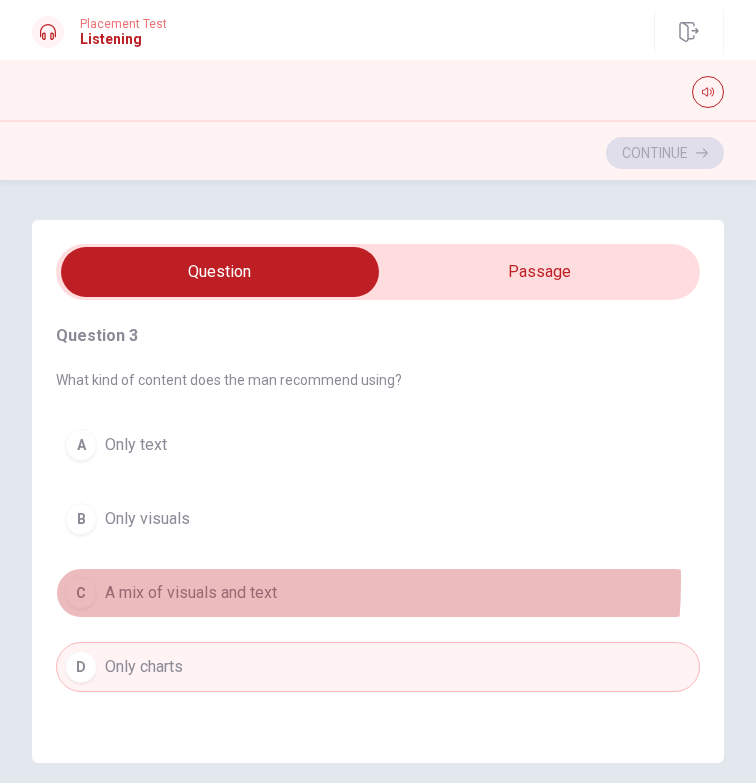 click on "A mix of visuals and text" at bounding box center [191, 593] 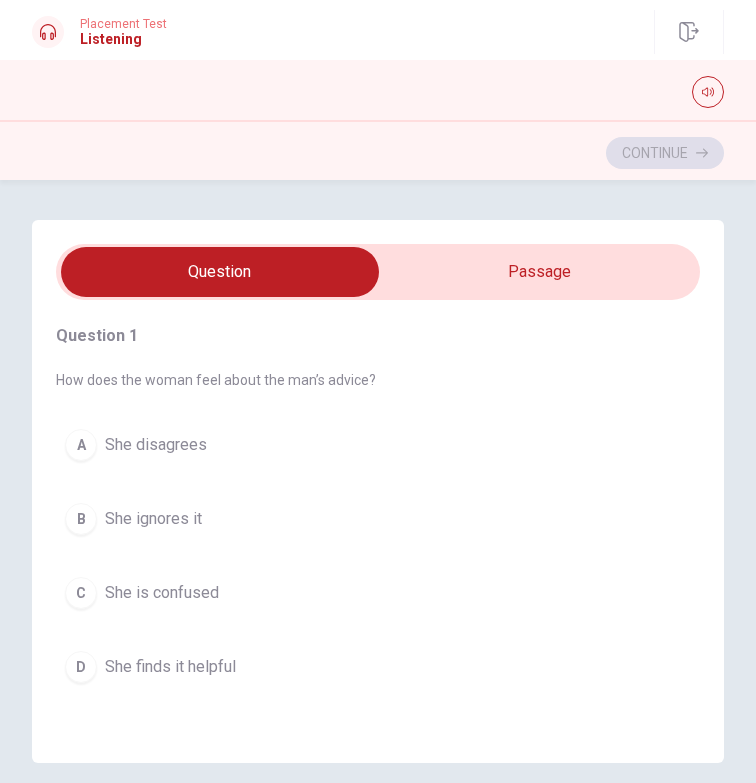 scroll, scrollTop: 100, scrollLeft: 0, axis: vertical 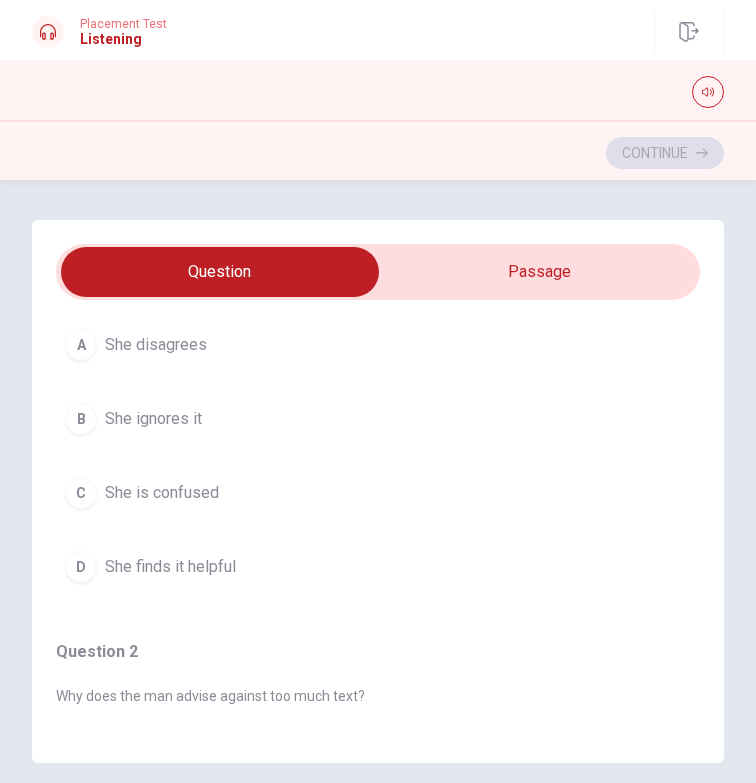 click on "She finds it helpful" at bounding box center [170, 567] 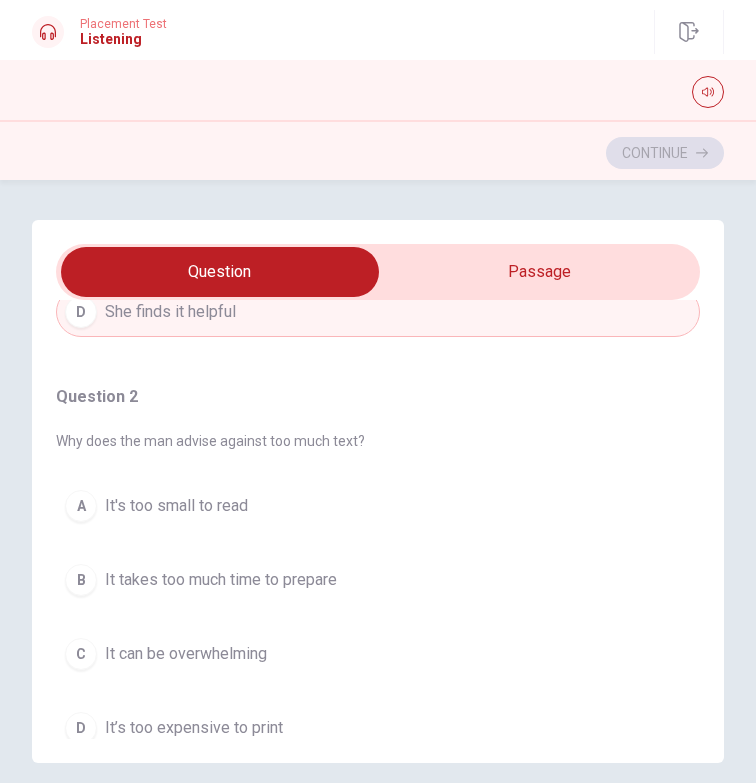 scroll, scrollTop: 400, scrollLeft: 0, axis: vertical 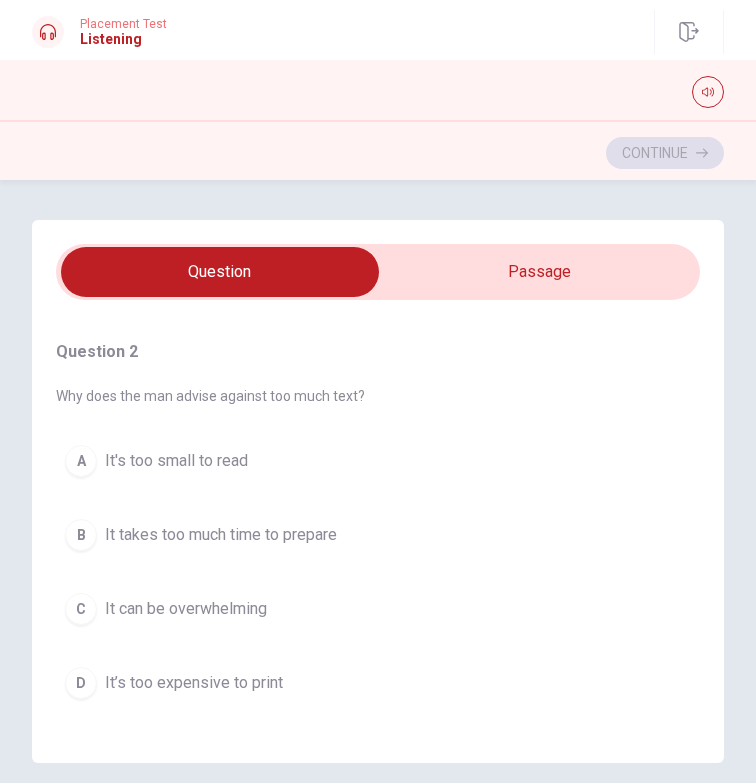 click on "It takes too much time to prepare" at bounding box center (221, 535) 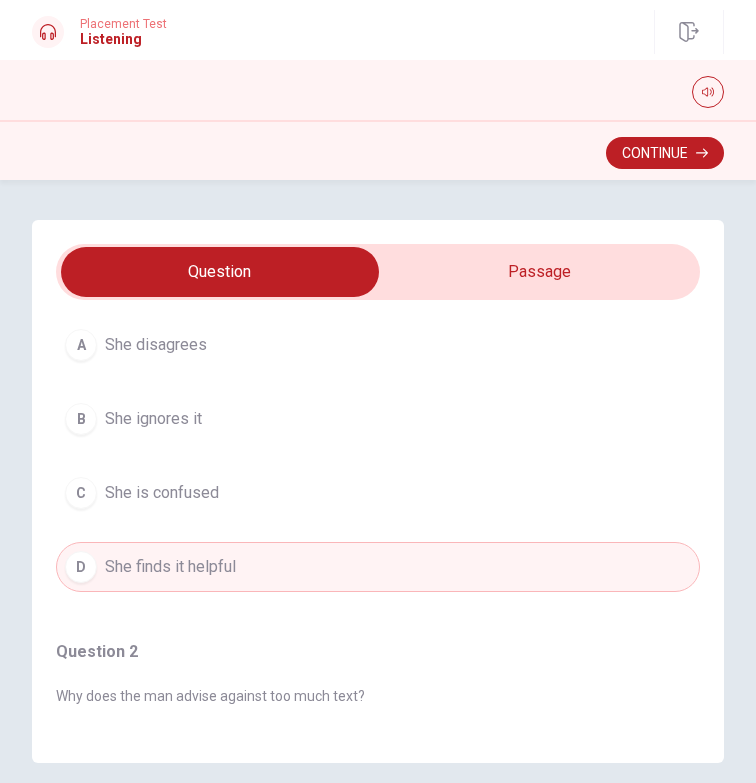scroll, scrollTop: 0, scrollLeft: 0, axis: both 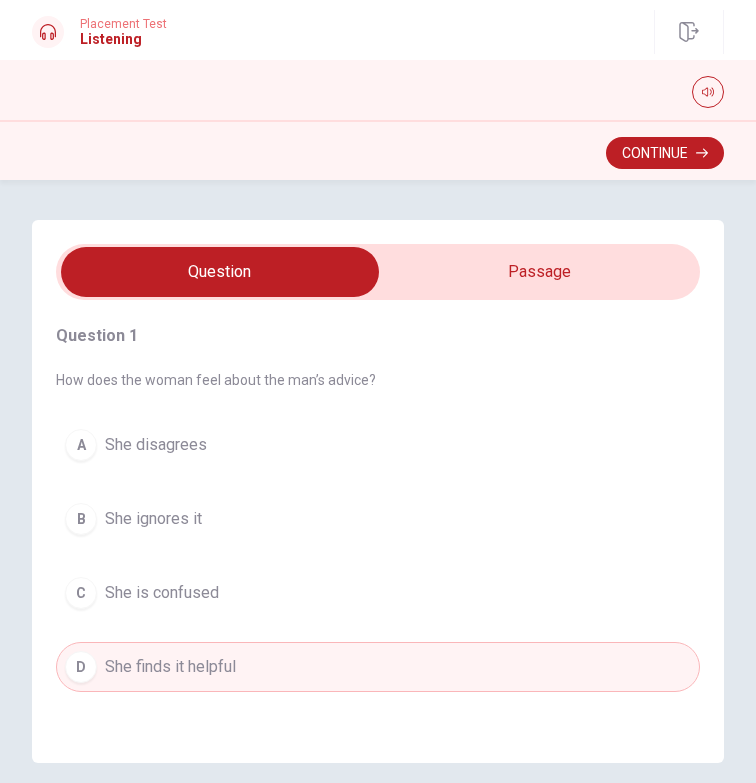 click on "A She disagrees" at bounding box center (378, 445) 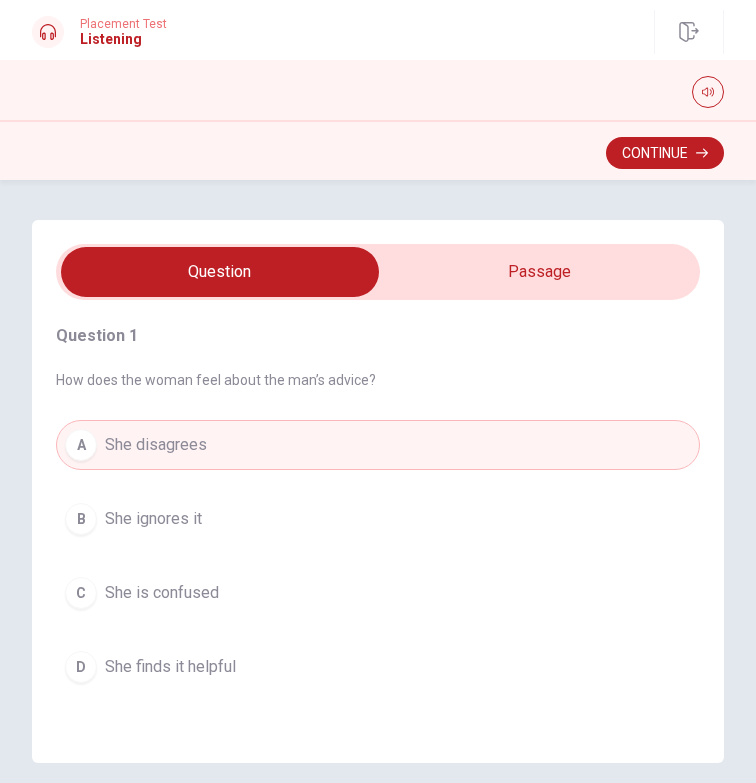 click on "She finds it helpful" at bounding box center [170, 667] 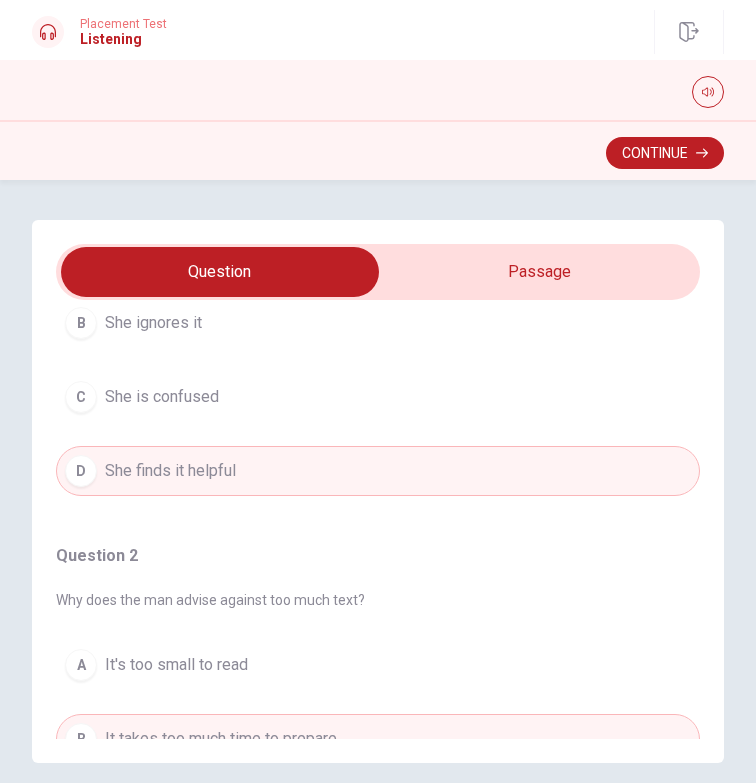 scroll, scrollTop: 0, scrollLeft: 0, axis: both 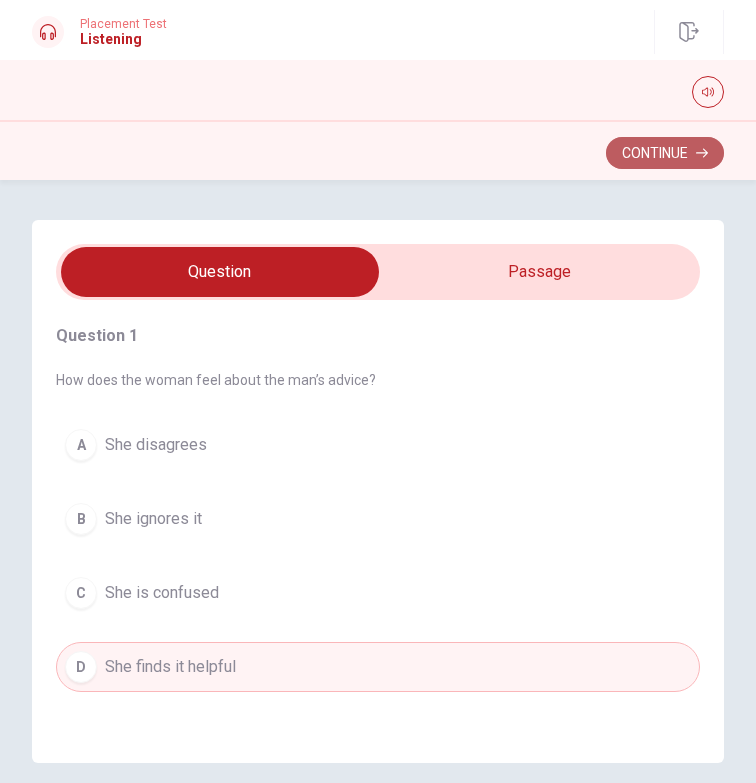 click on "Continue" at bounding box center (665, 153) 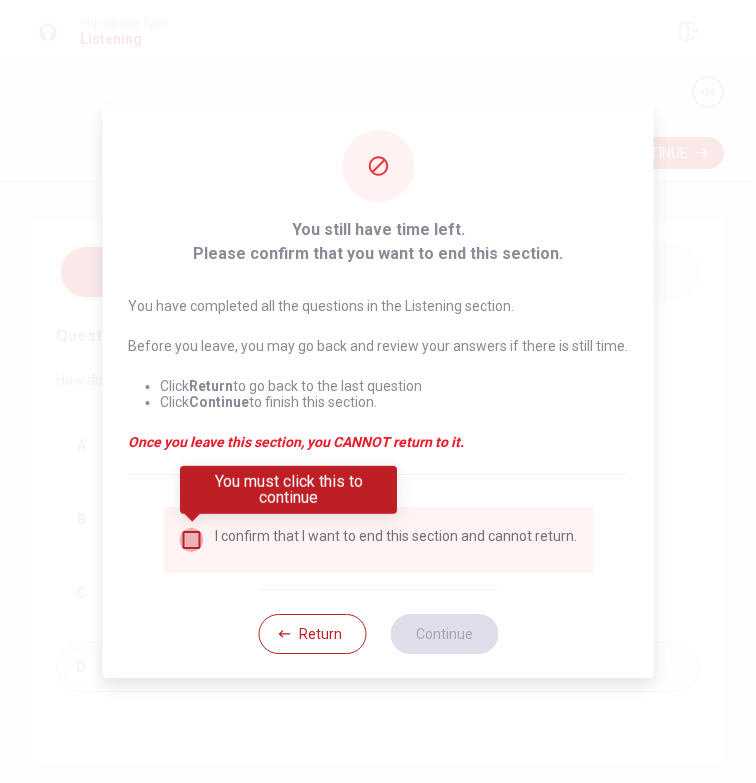 click at bounding box center (191, 540) 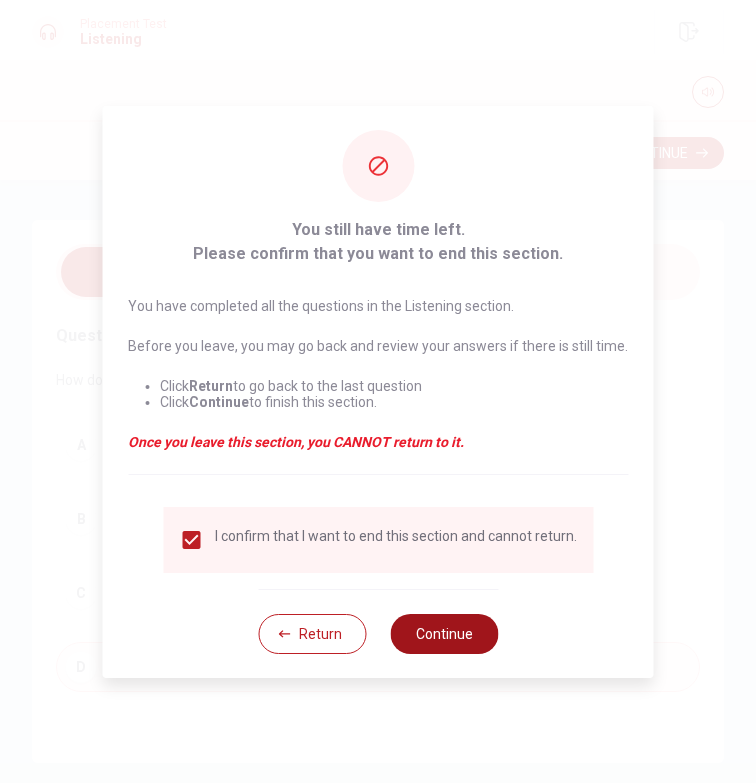 click on "Continue" at bounding box center [444, 634] 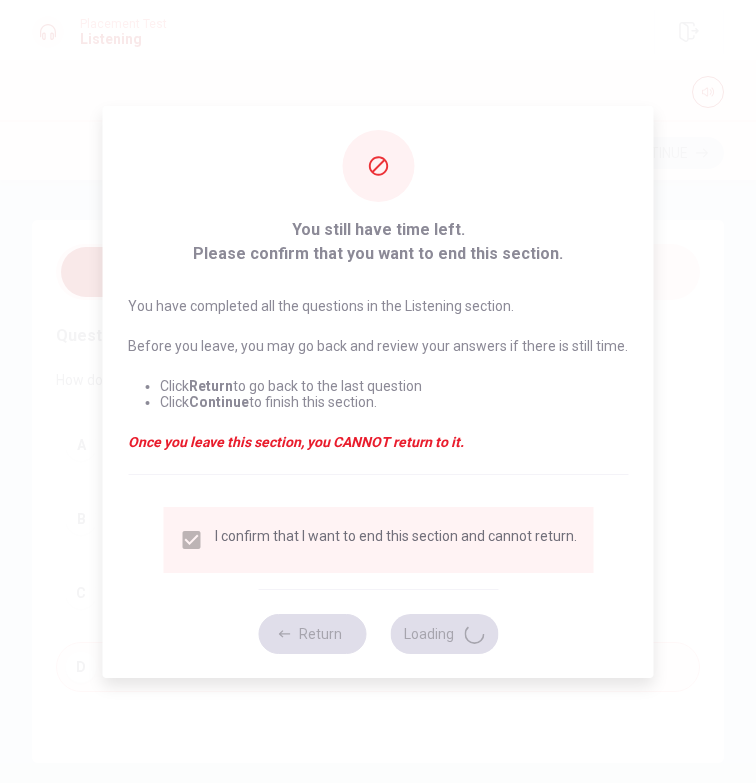 click on "I confirm that I want to end this section and cannot return." at bounding box center (378, 540) 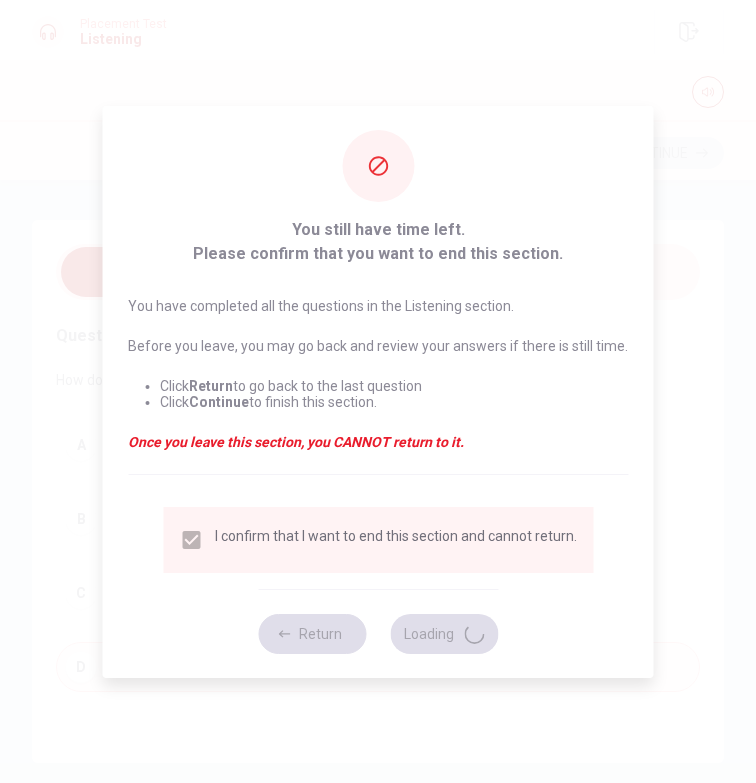 click at bounding box center [378, 391] 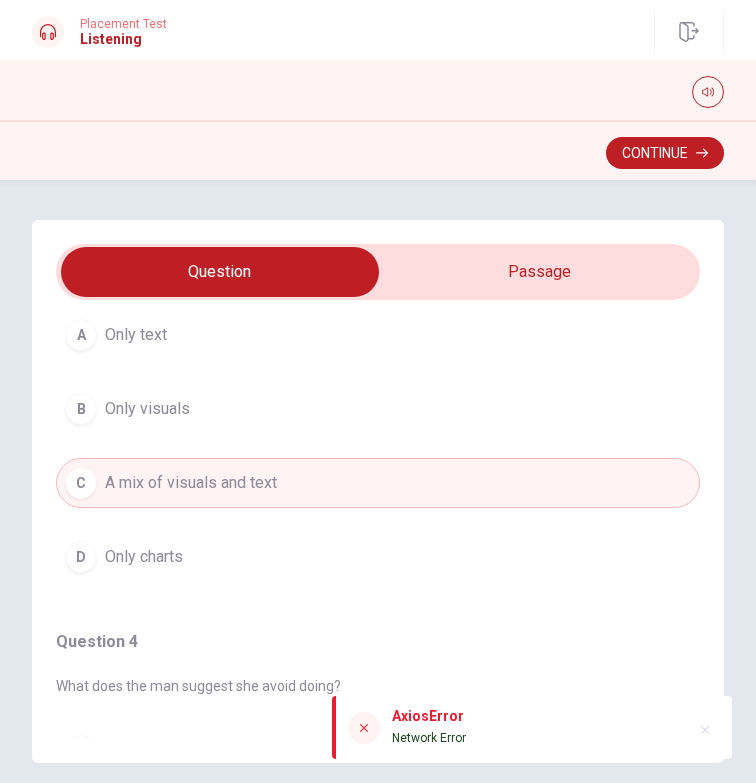 scroll, scrollTop: 1000, scrollLeft: 0, axis: vertical 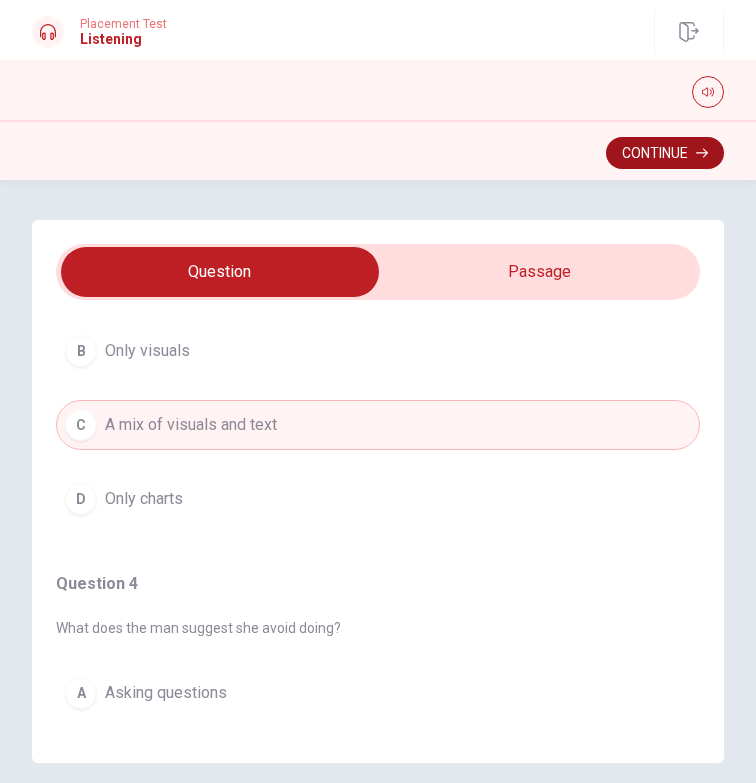 click on "Continue" at bounding box center [665, 153] 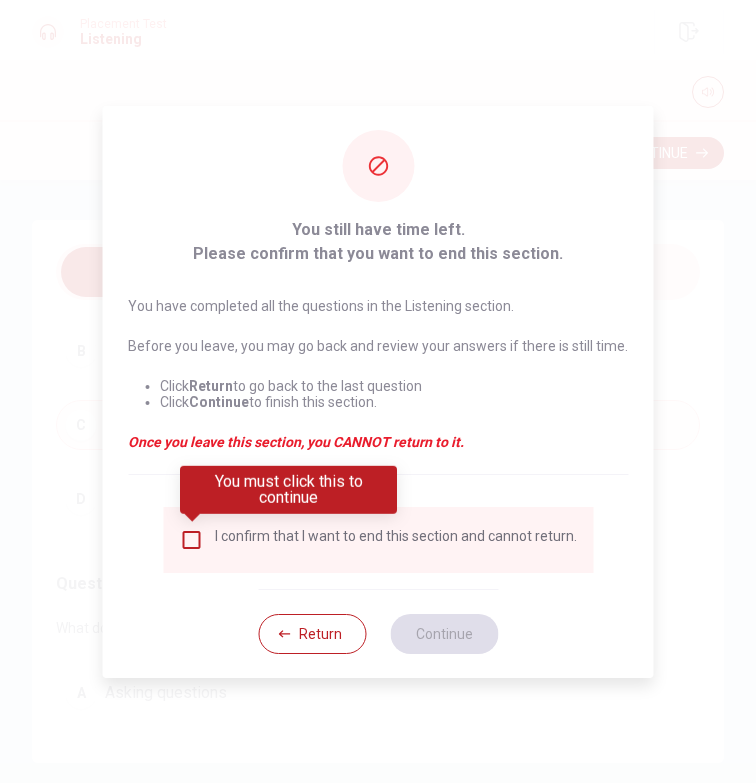 click at bounding box center [191, 540] 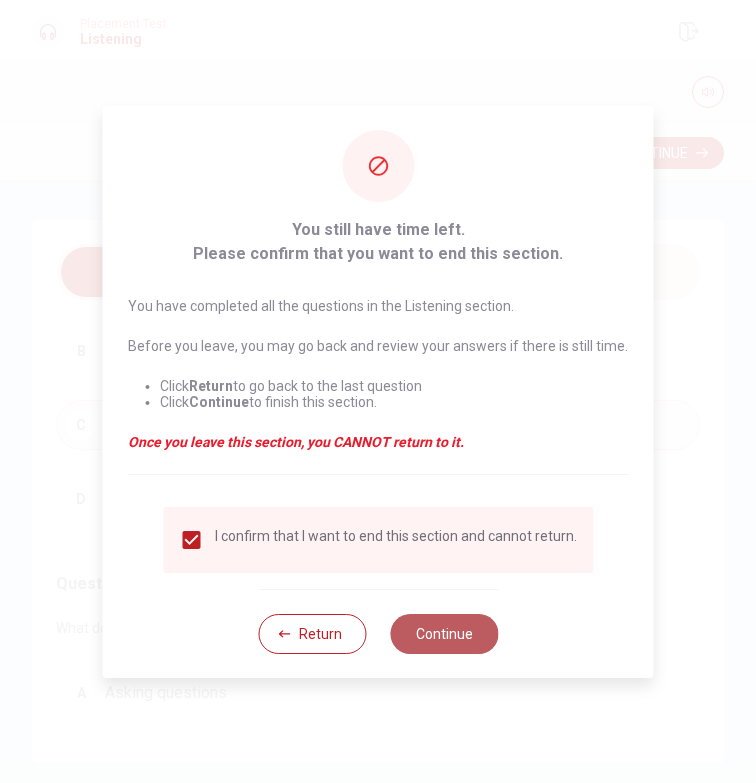 click on "Continue" at bounding box center (444, 634) 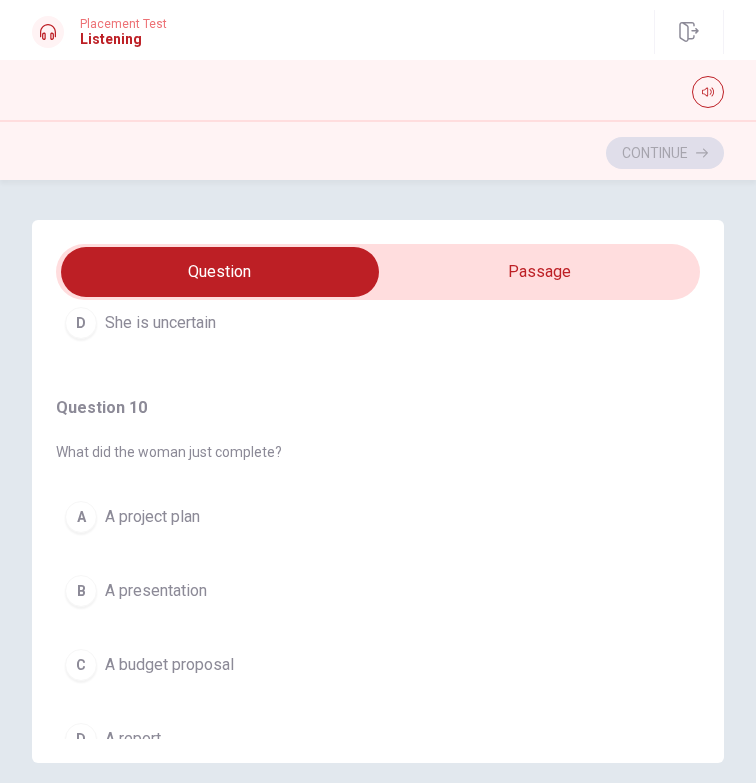 scroll, scrollTop: 1632, scrollLeft: 0, axis: vertical 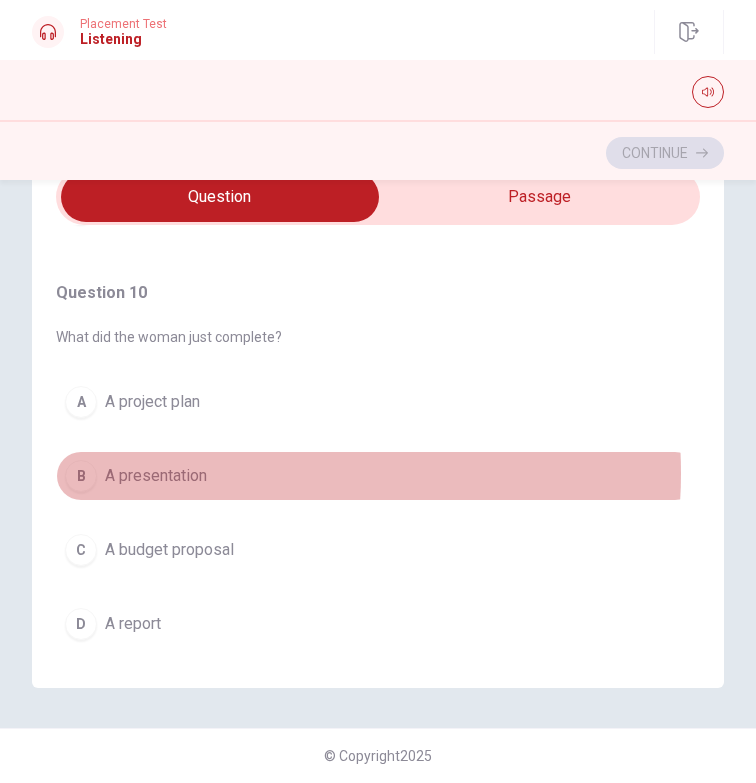 click on "B A presentation" at bounding box center (378, 476) 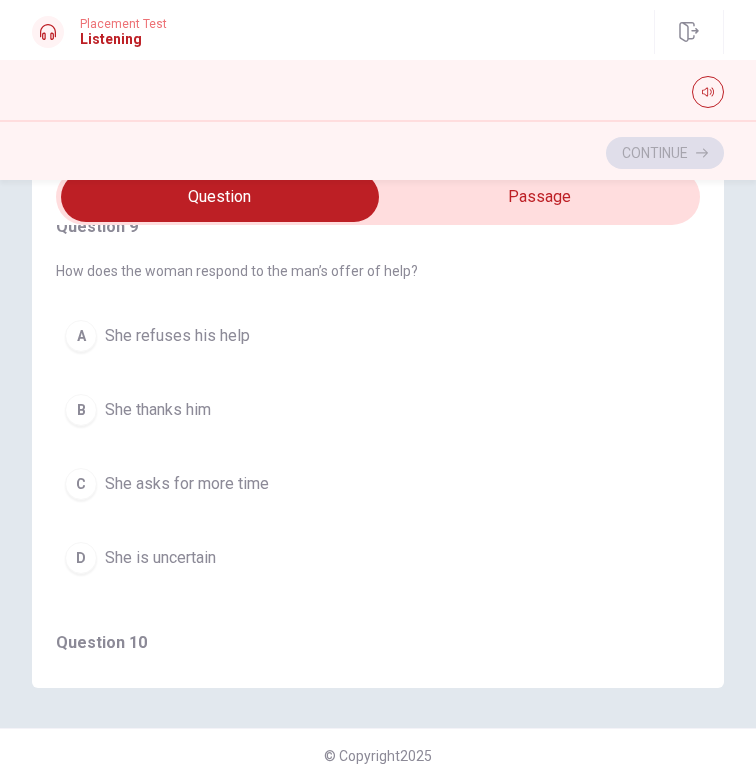 scroll, scrollTop: 1232, scrollLeft: 0, axis: vertical 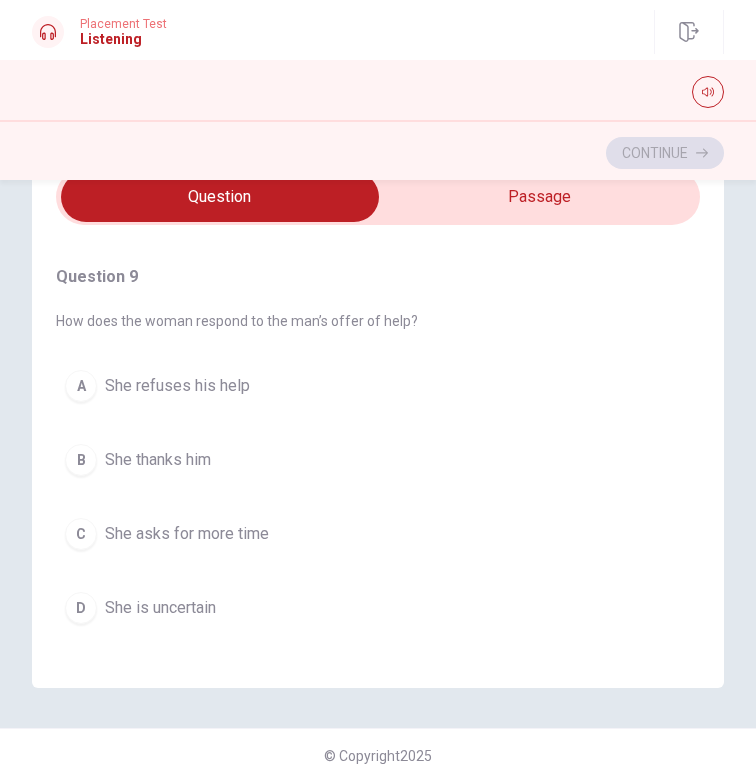 click on "She thanks him" at bounding box center [158, 460] 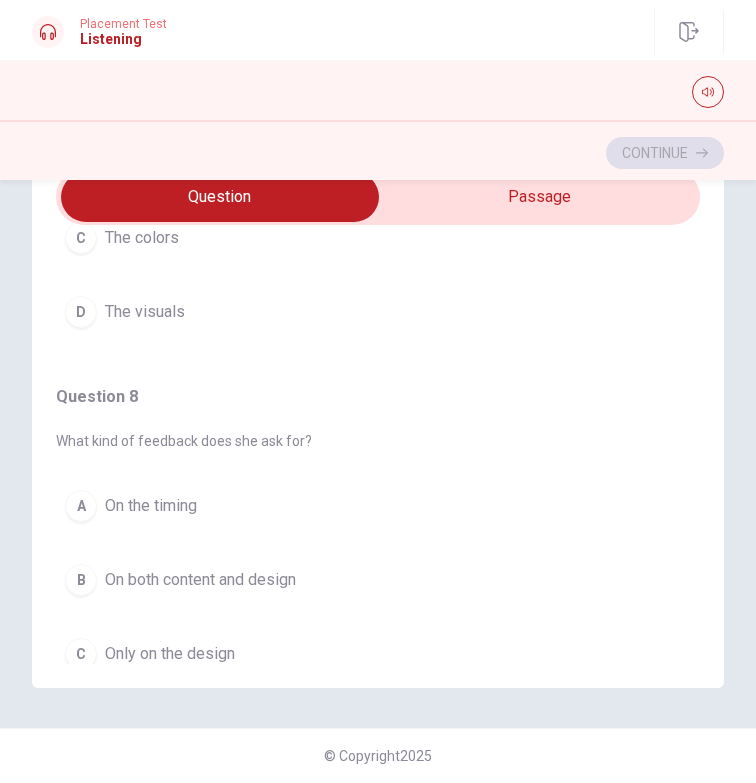 scroll, scrollTop: 632, scrollLeft: 0, axis: vertical 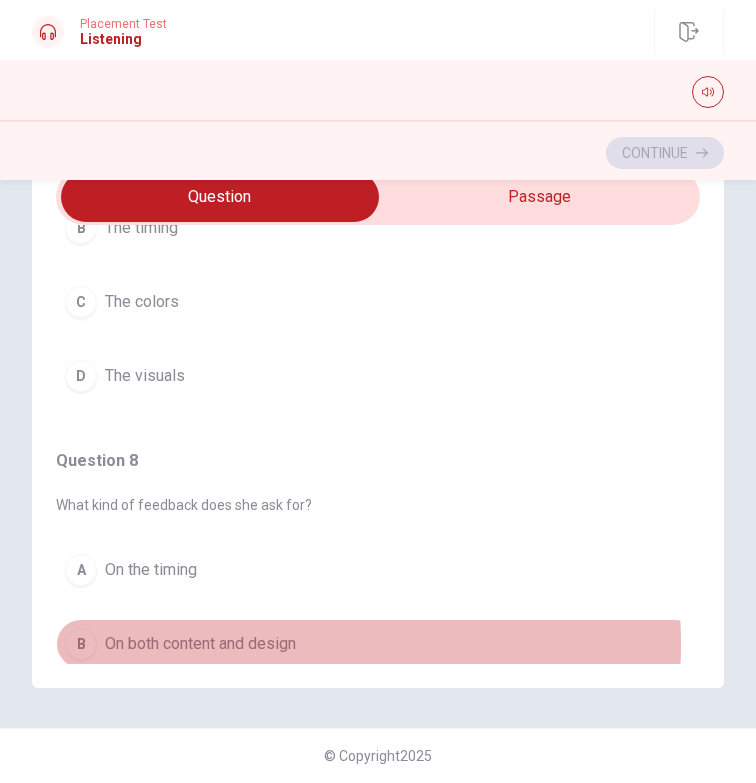 click on "On both content and design" at bounding box center (200, 644) 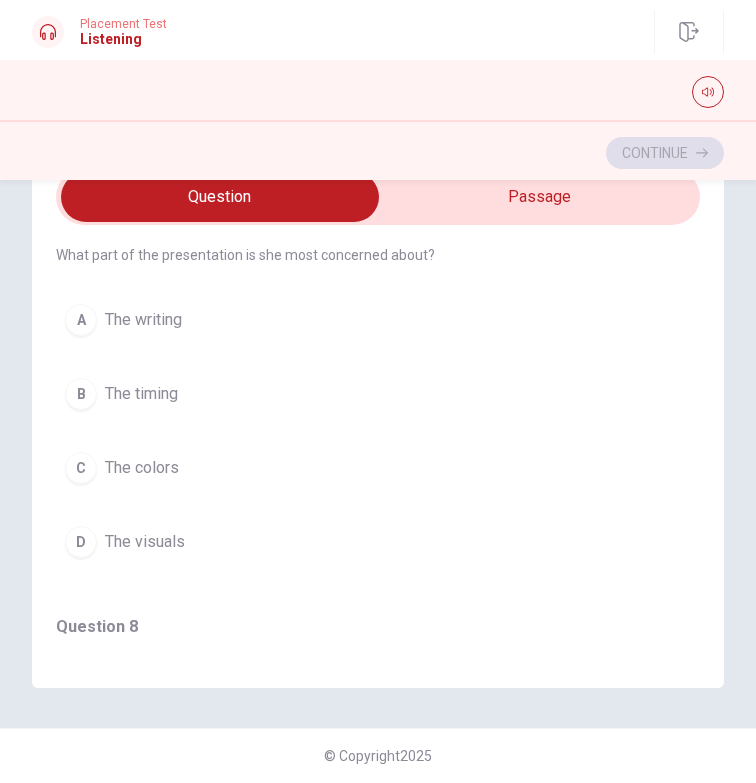 scroll, scrollTop: 432, scrollLeft: 0, axis: vertical 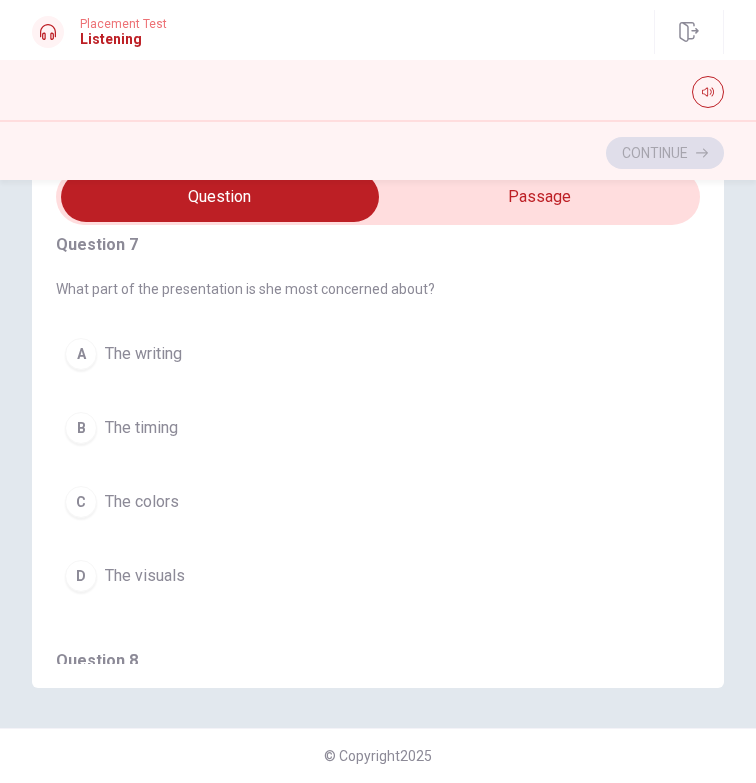 click on "The visuals" at bounding box center [145, 576] 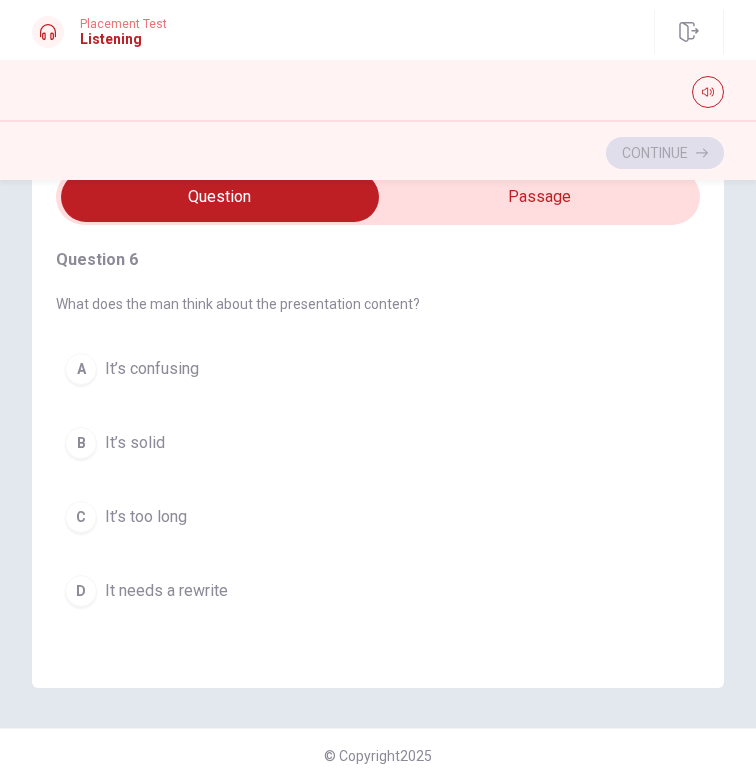 scroll, scrollTop: 0, scrollLeft: 0, axis: both 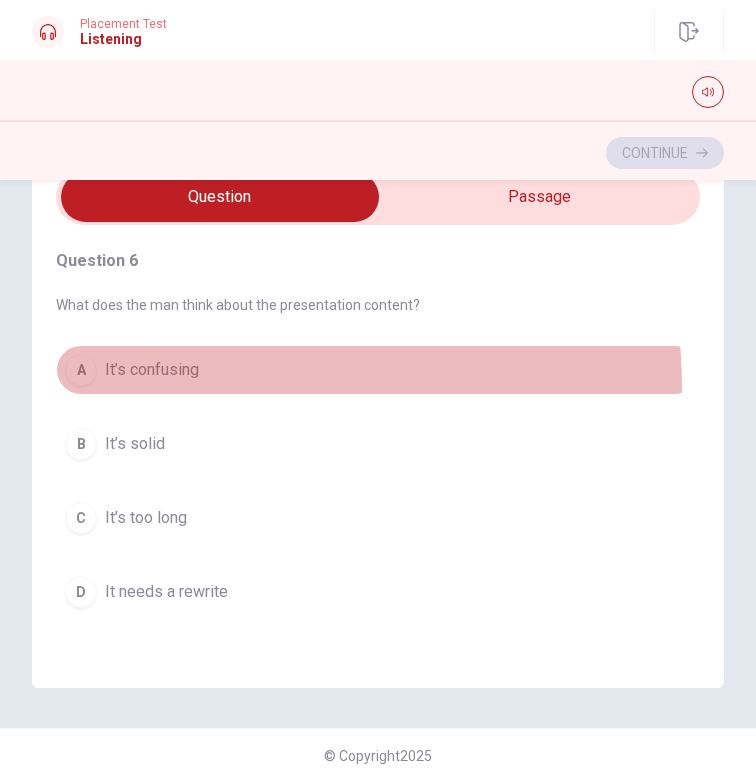 click on "A It’s confusing" at bounding box center (378, 370) 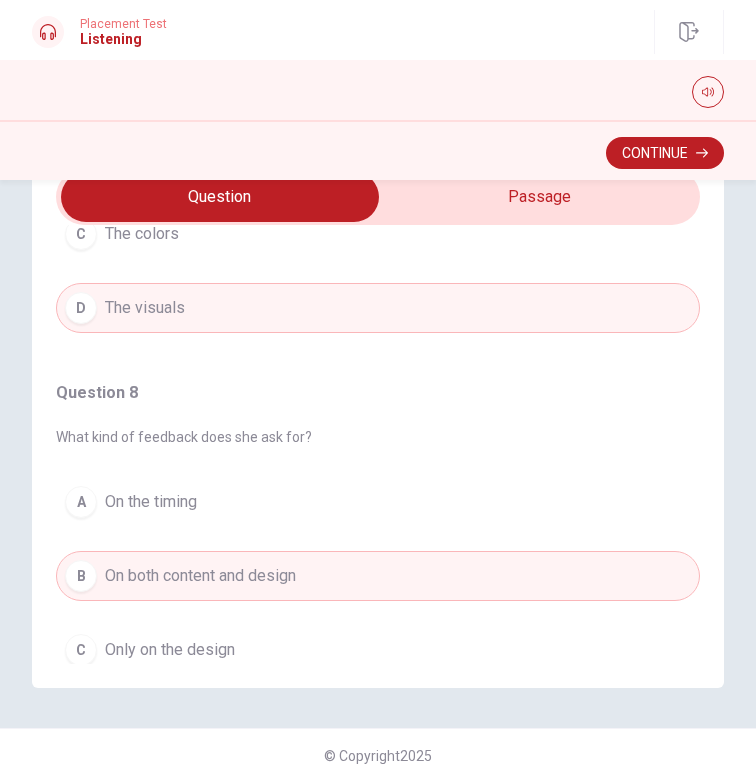 scroll, scrollTop: 800, scrollLeft: 0, axis: vertical 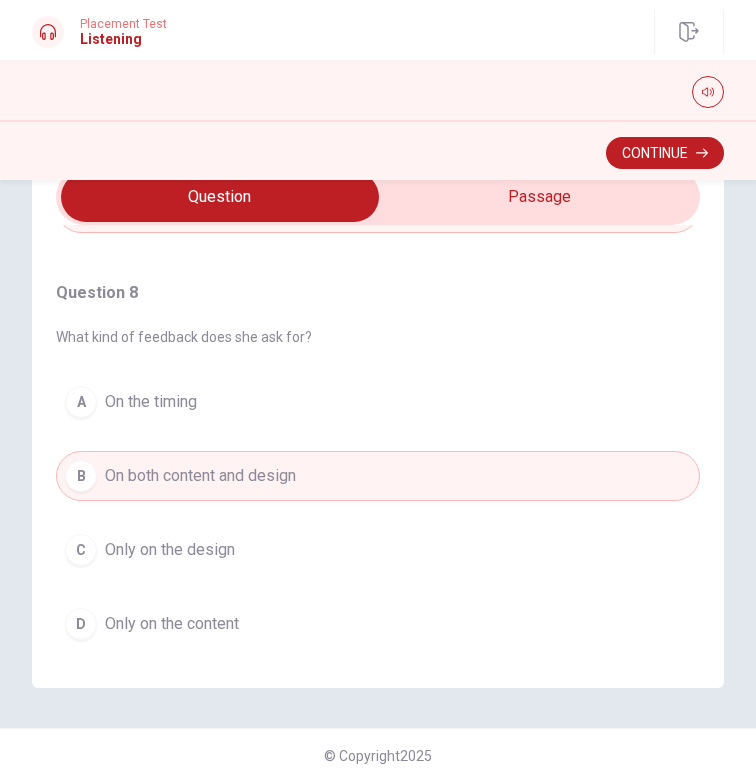 click on "C Only on the design" at bounding box center [378, 550] 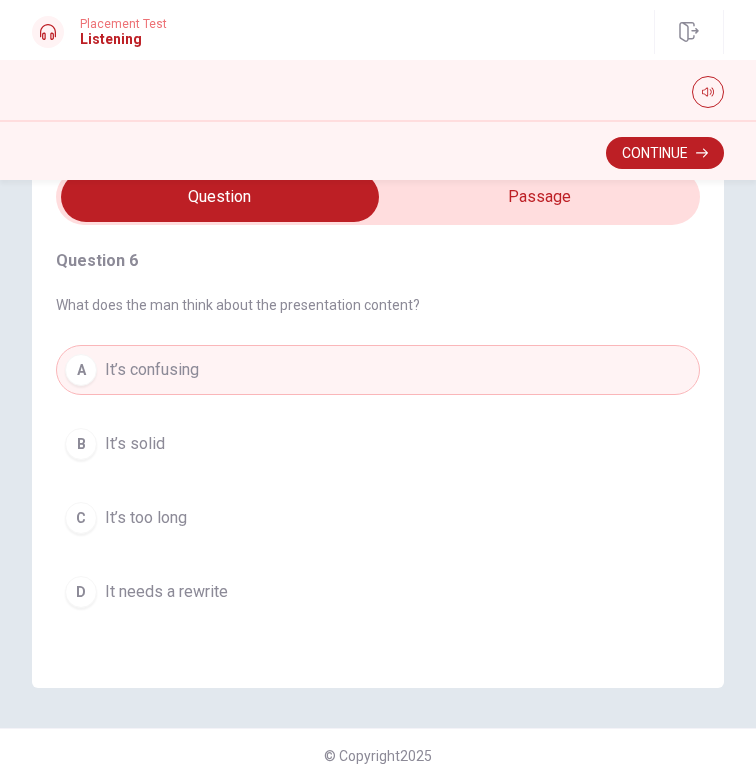 scroll, scrollTop: 0, scrollLeft: 0, axis: both 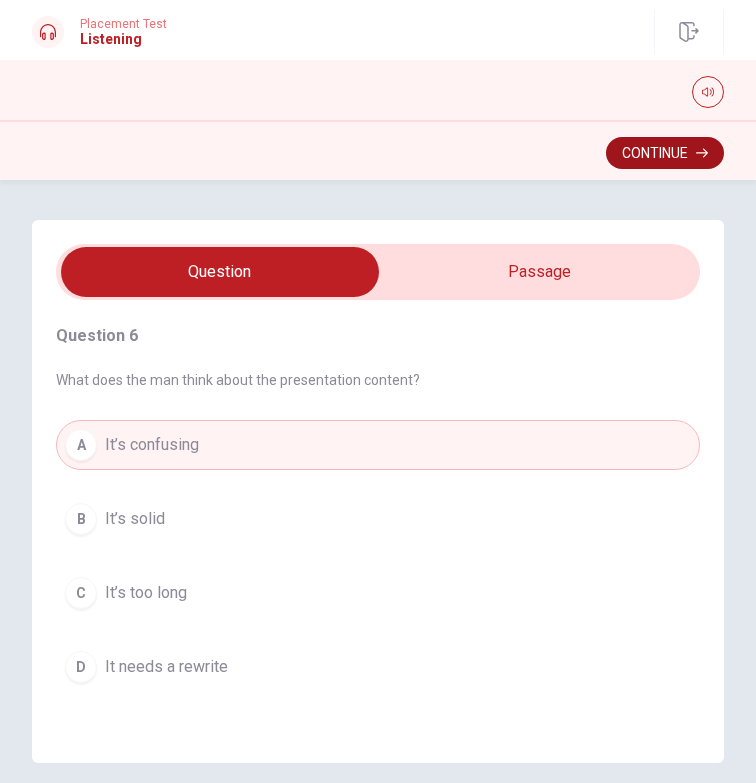 click on "Continue" at bounding box center (665, 153) 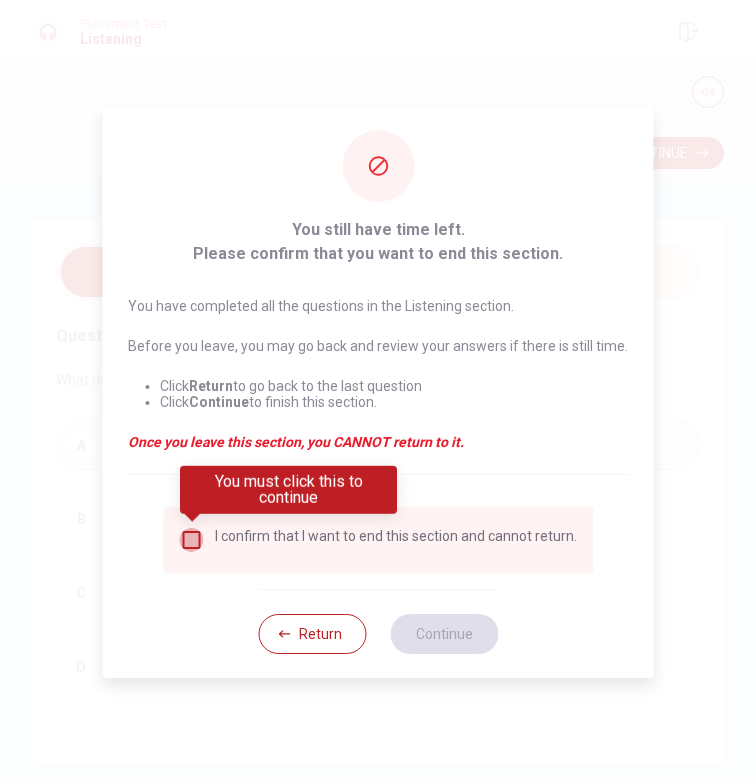 click at bounding box center [191, 540] 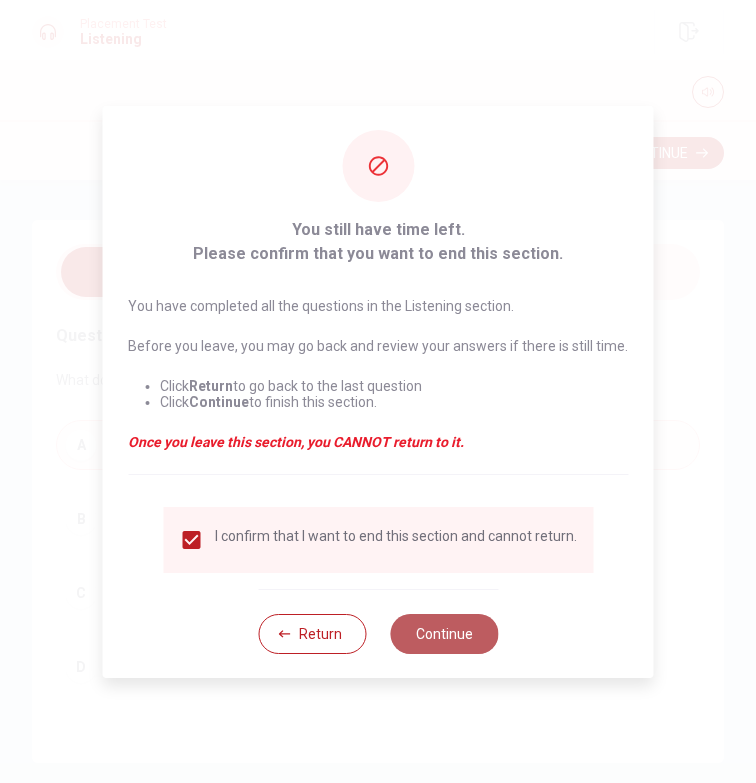 click on "Continue" at bounding box center (444, 634) 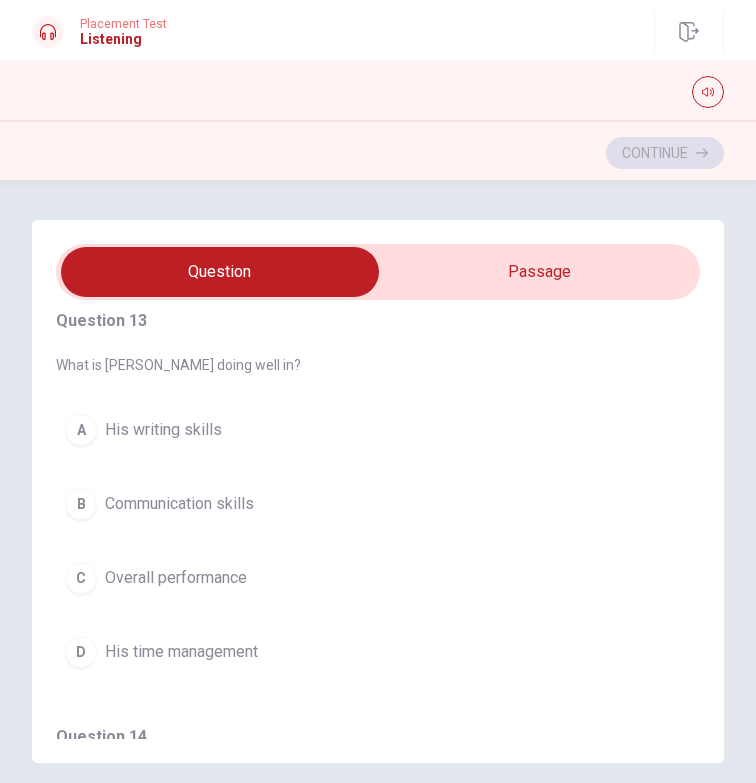 scroll, scrollTop: 832, scrollLeft: 0, axis: vertical 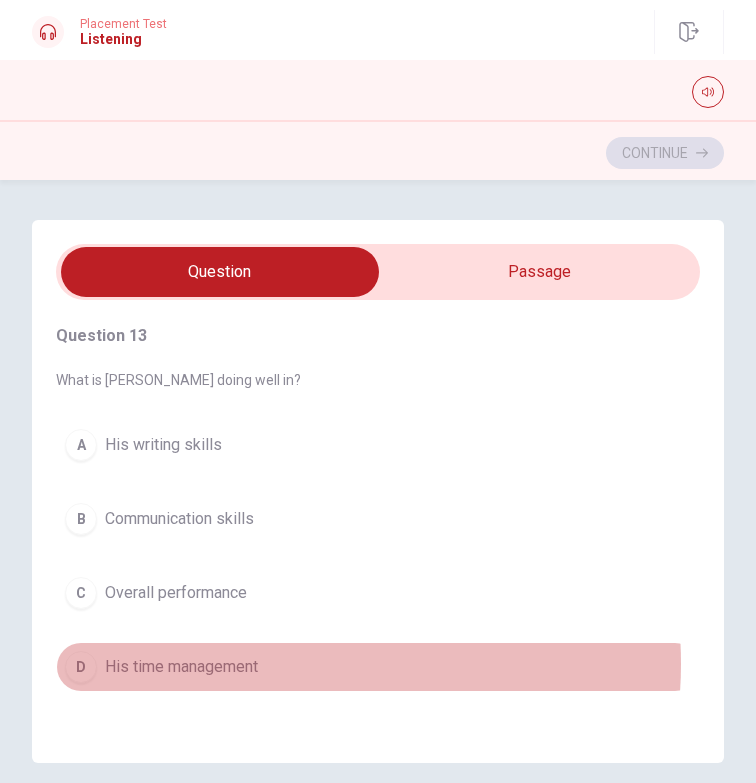 click on "D His time management" at bounding box center (378, 667) 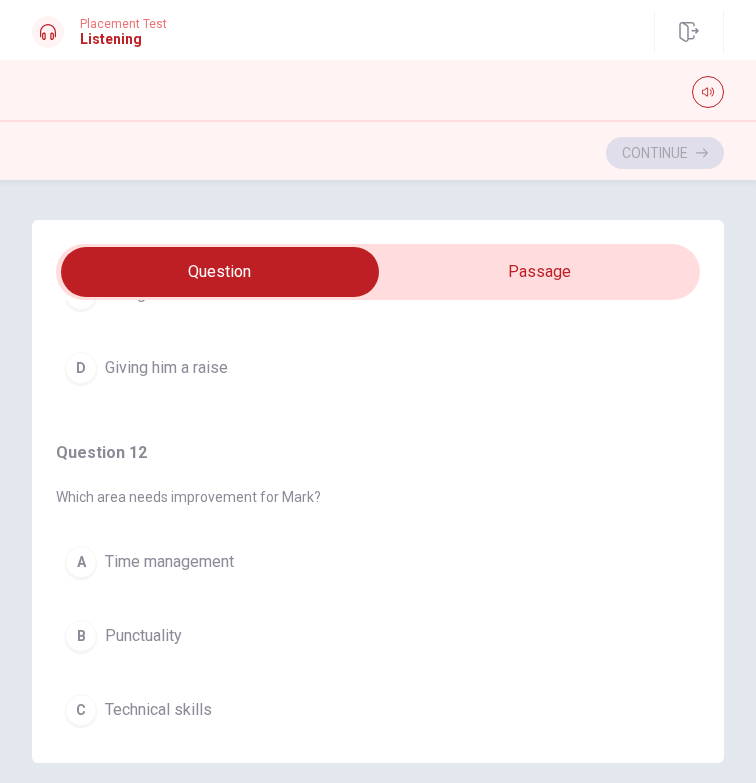 scroll, scrollTop: 300, scrollLeft: 0, axis: vertical 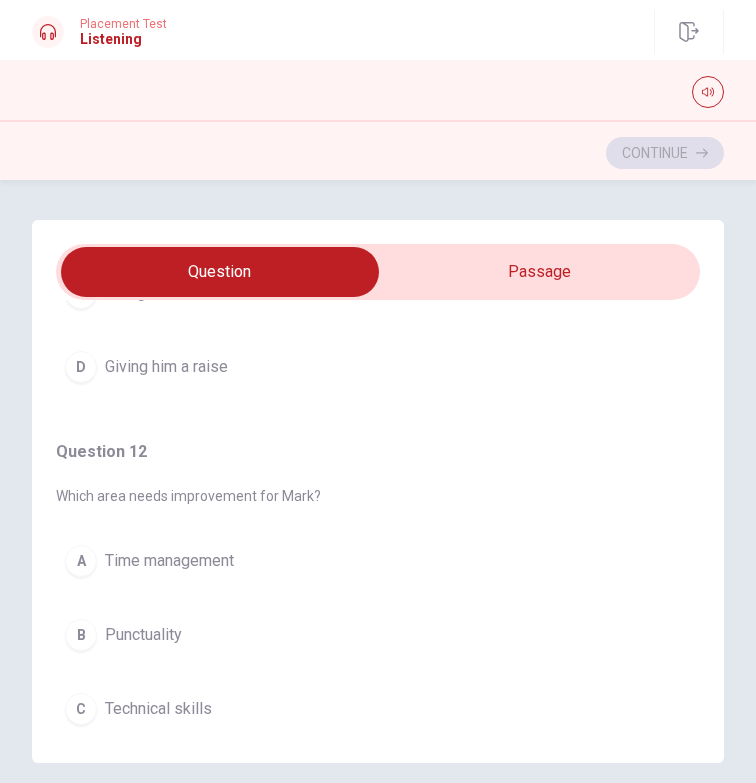 click on "Time management" at bounding box center (169, 561) 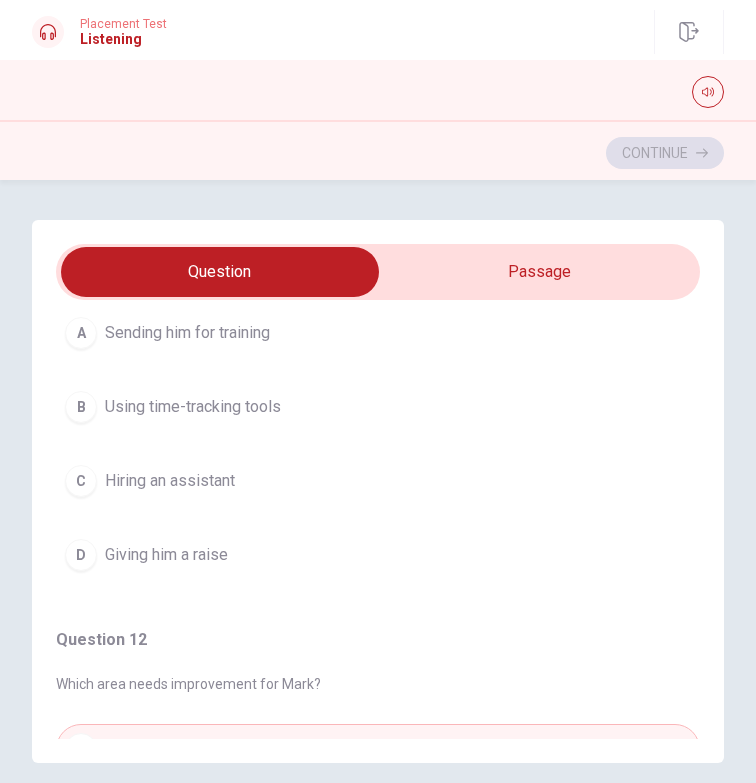 scroll, scrollTop: 0, scrollLeft: 0, axis: both 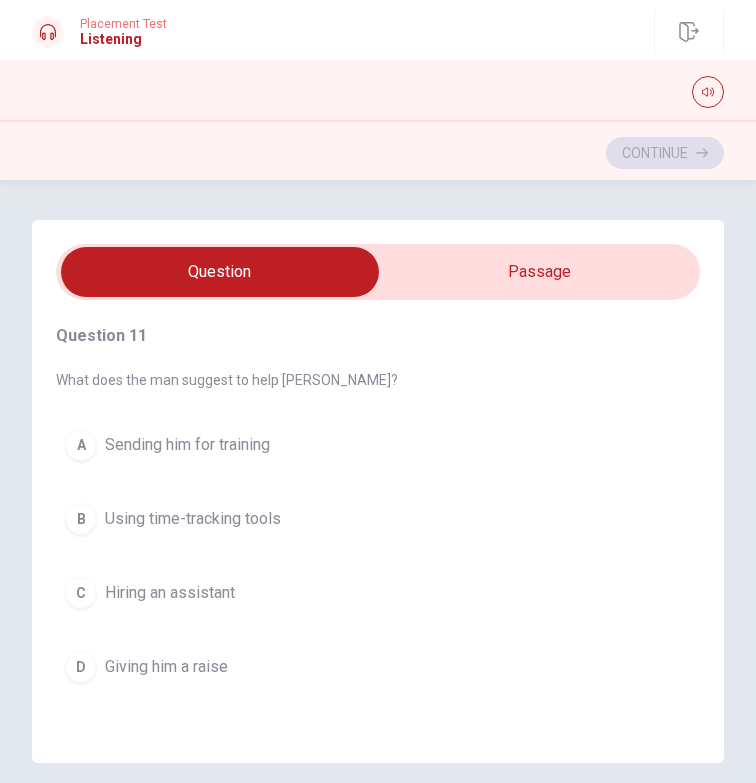 click on "B Using time-tracking tools" at bounding box center (378, 519) 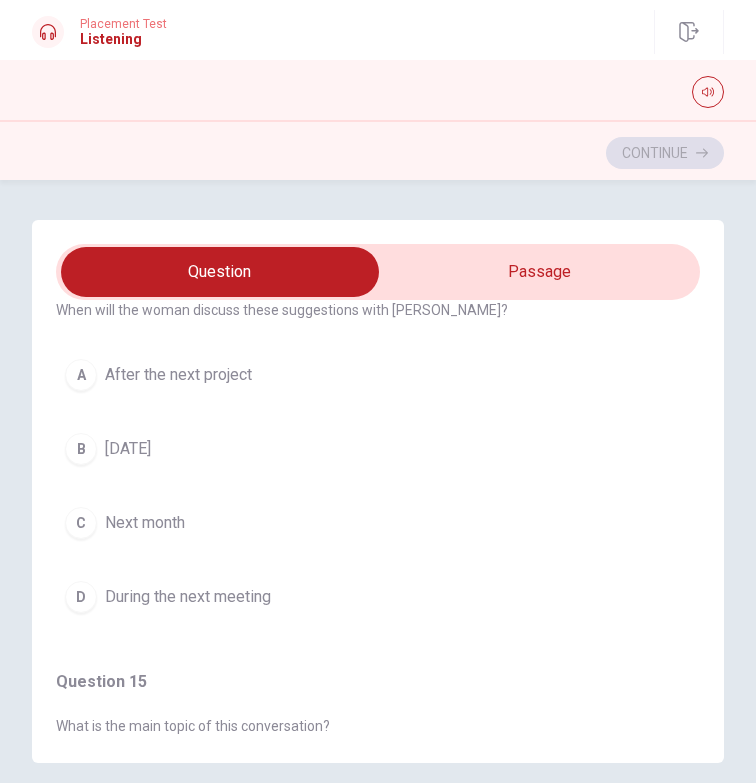 scroll, scrollTop: 1500, scrollLeft: 0, axis: vertical 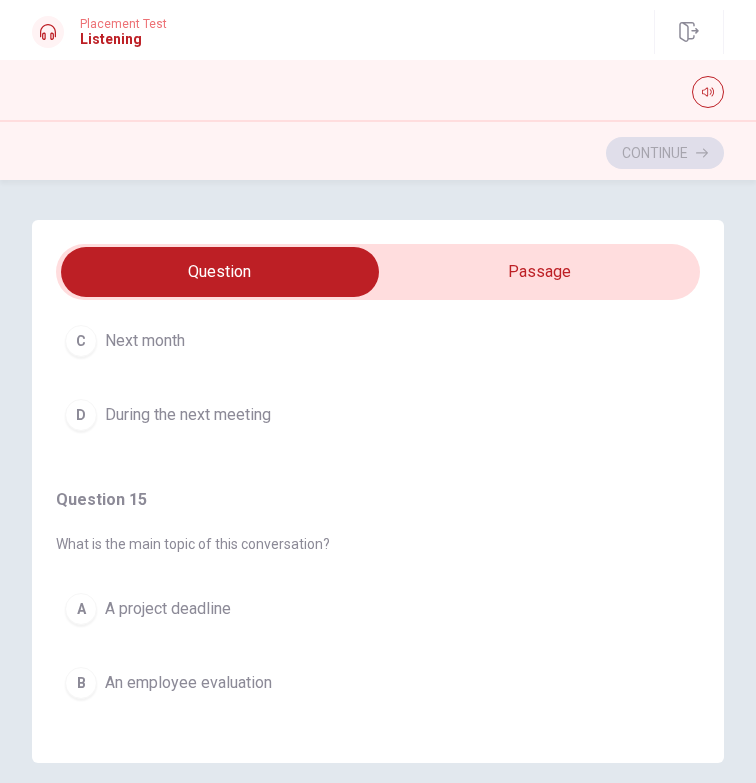 click on "D During the next meeting" at bounding box center [378, 415] 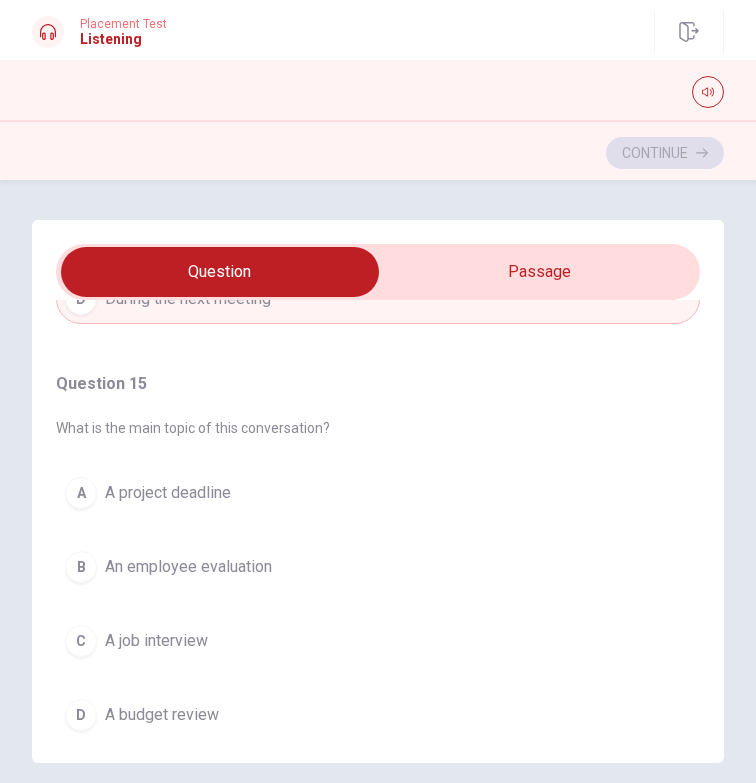 scroll, scrollTop: 1632, scrollLeft: 0, axis: vertical 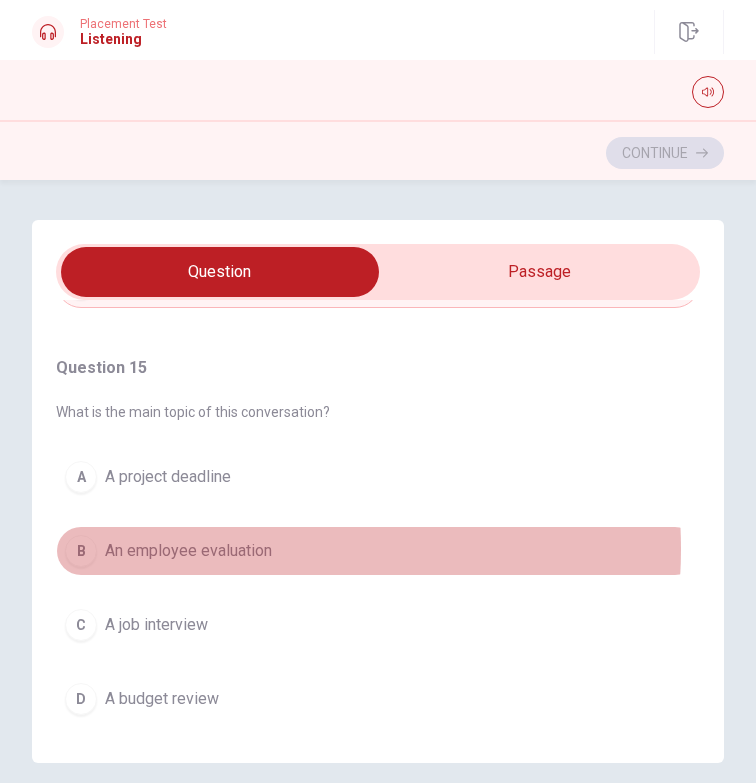 click on "An employee evaluation" at bounding box center (188, 551) 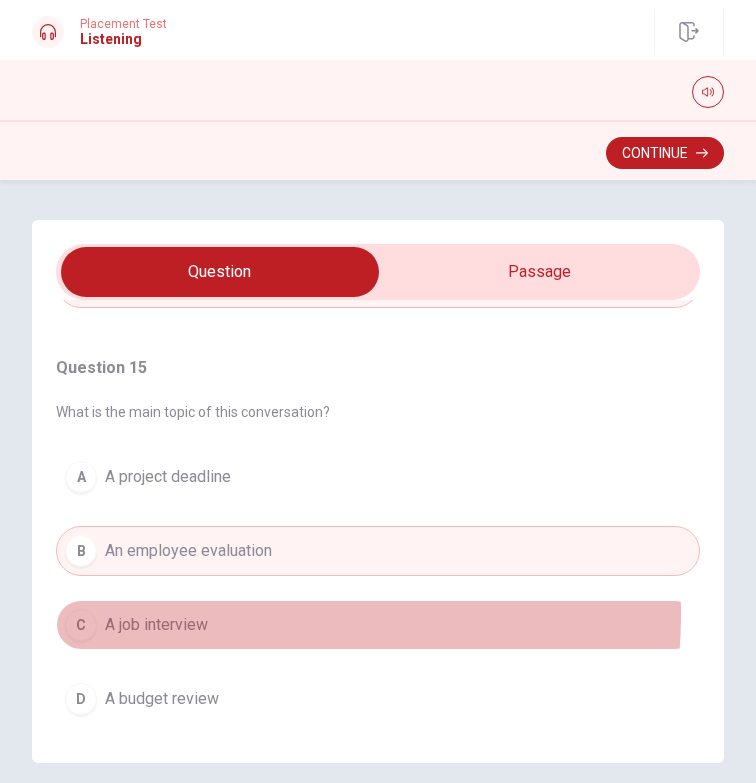 click on "C A job interview" at bounding box center (378, 625) 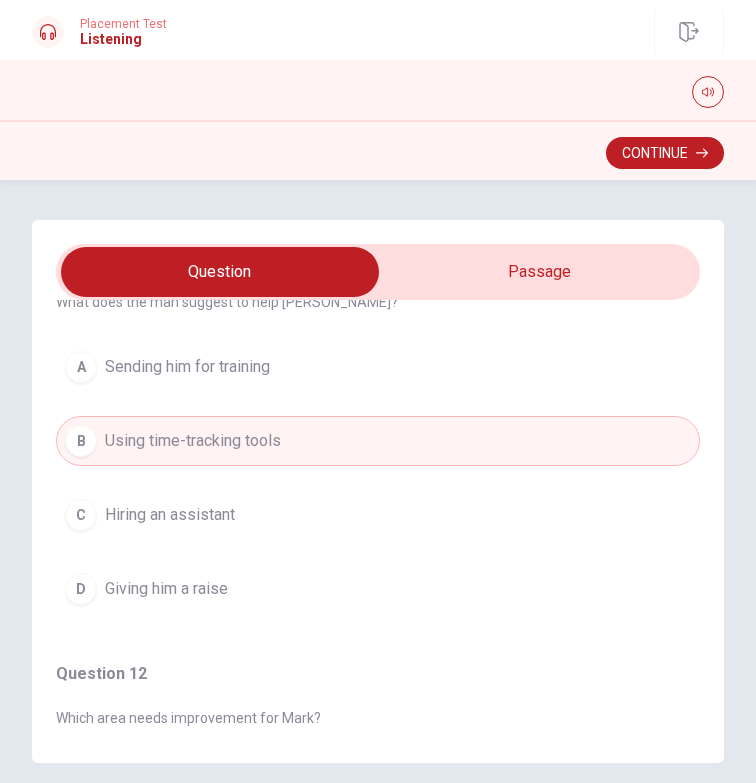 scroll, scrollTop: 32, scrollLeft: 0, axis: vertical 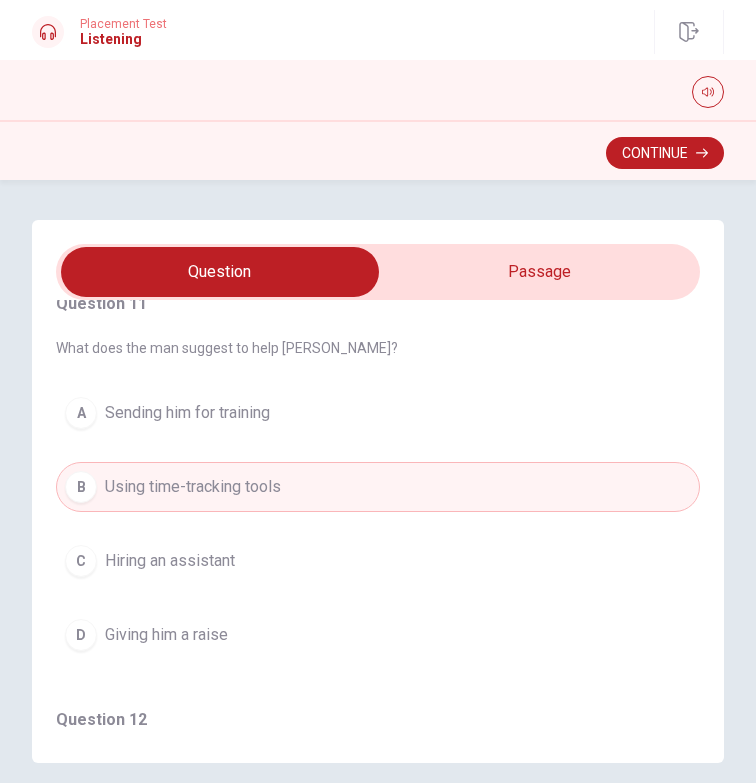 click on "Continue" at bounding box center [378, 153] 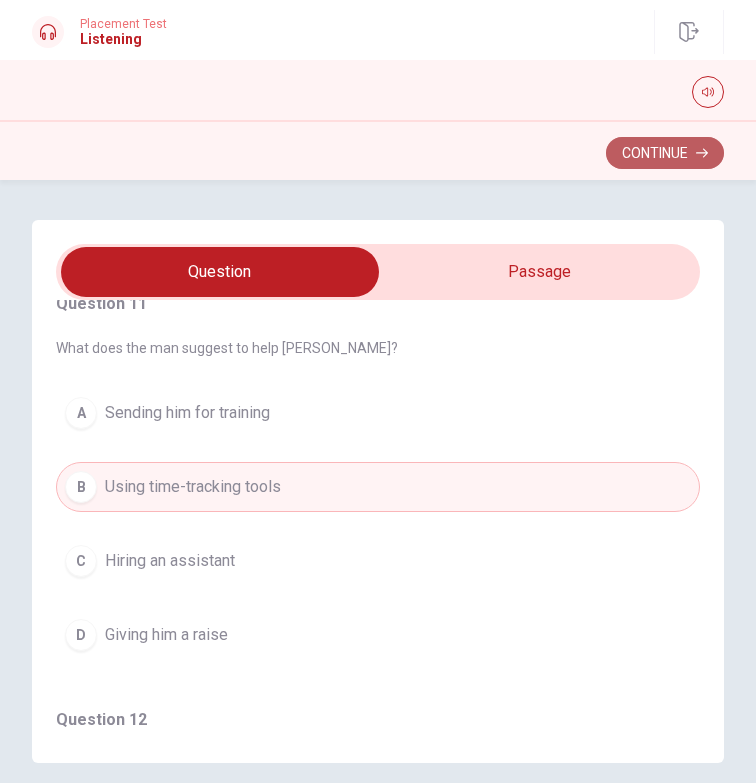 click on "Continue" at bounding box center (665, 153) 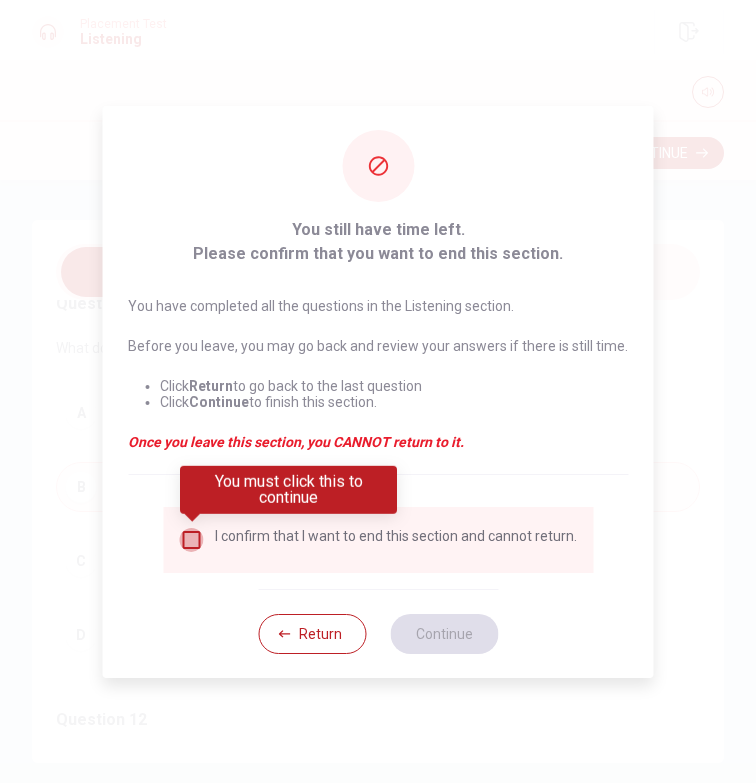 click at bounding box center [191, 540] 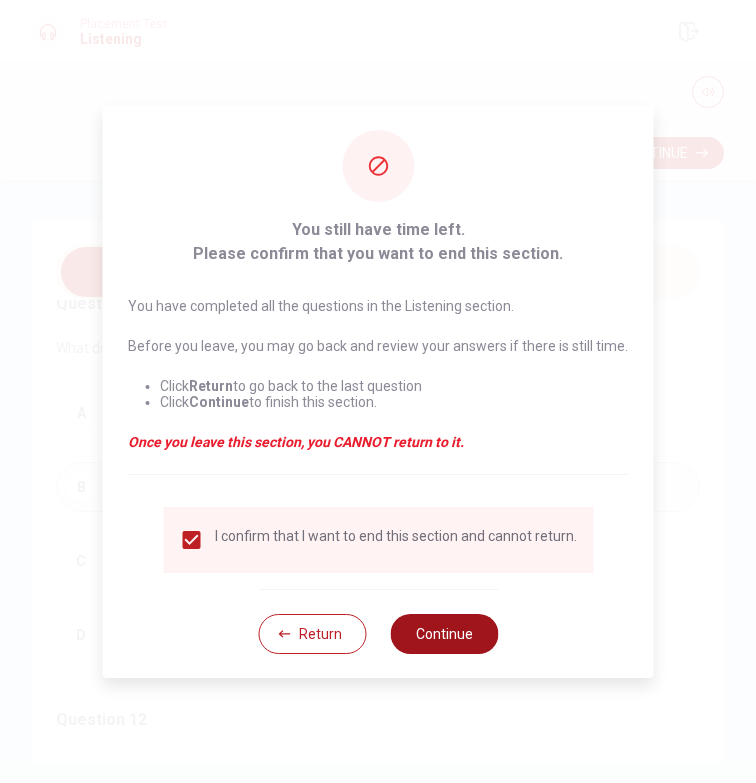 click on "Continue" at bounding box center [444, 634] 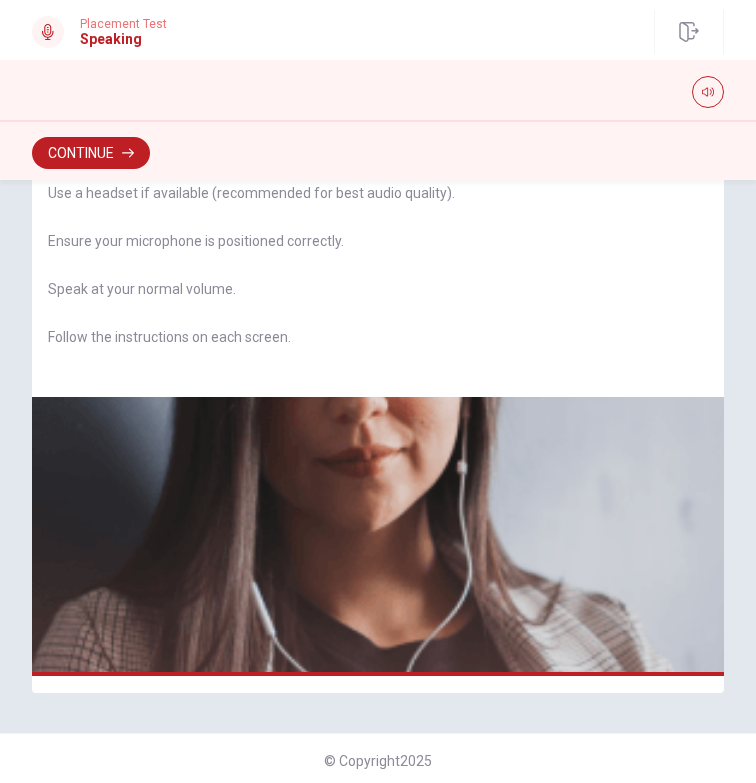 scroll, scrollTop: 116, scrollLeft: 0, axis: vertical 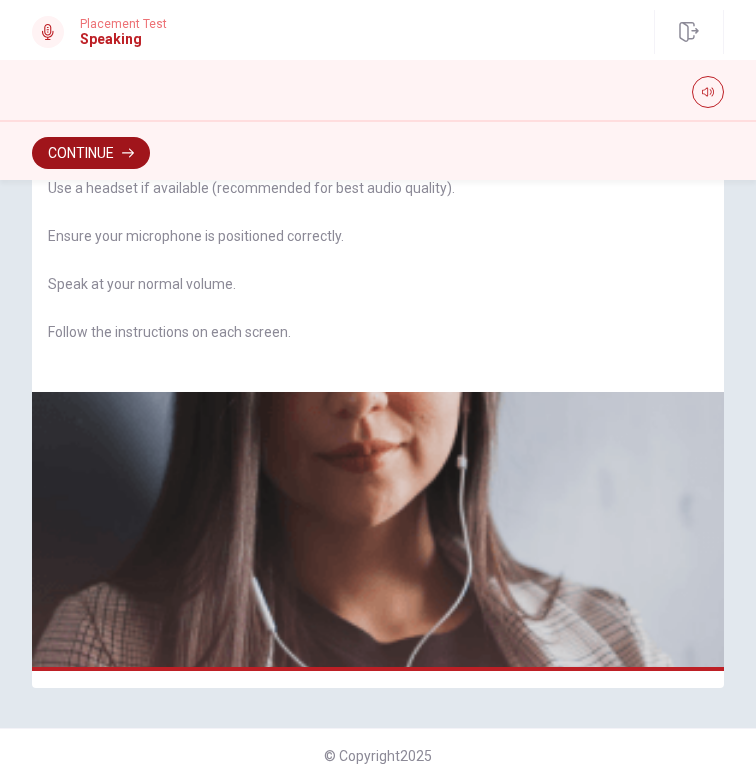 click on "Continue" at bounding box center [91, 153] 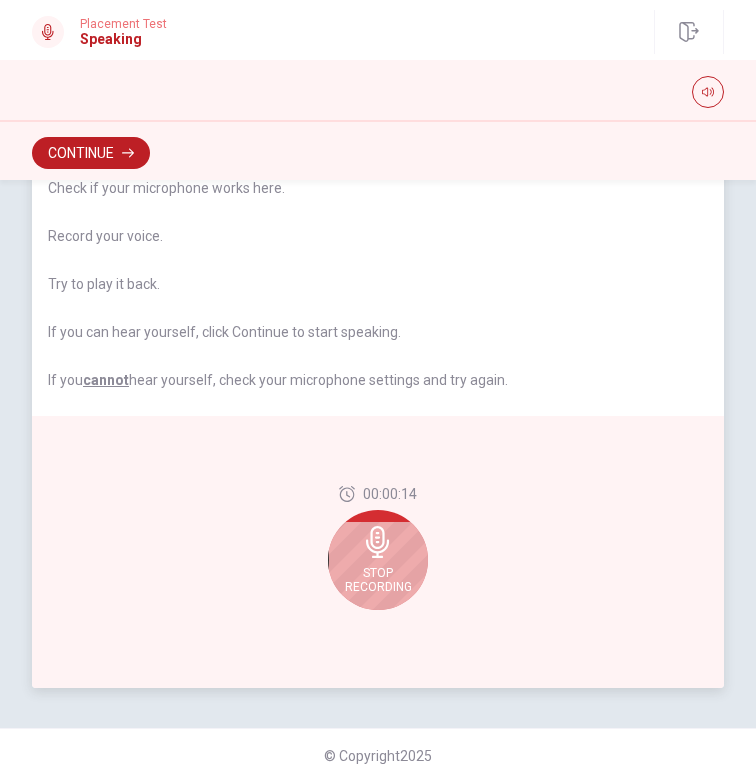 click on "Stop   Recording" at bounding box center [378, 560] 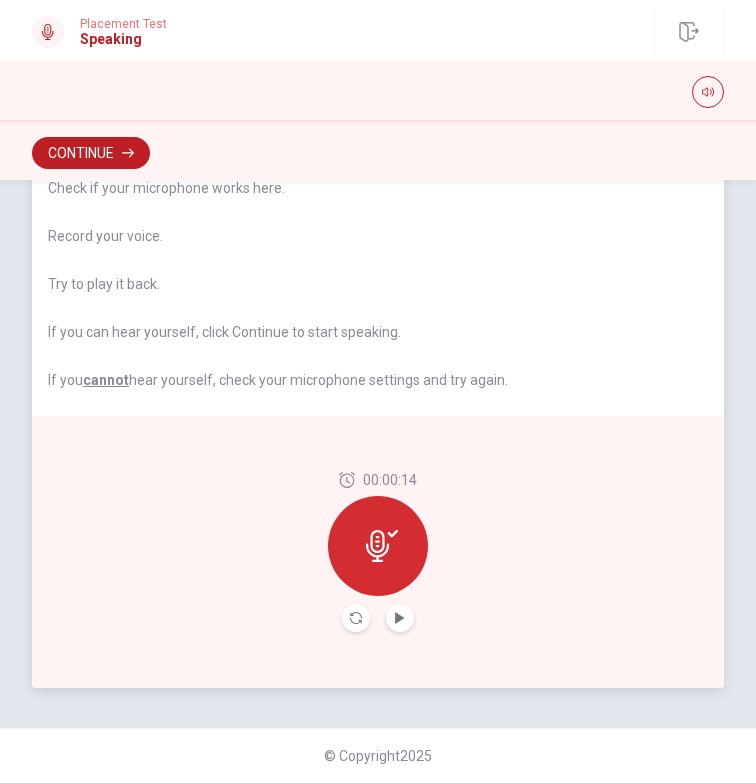 click at bounding box center [378, 546] 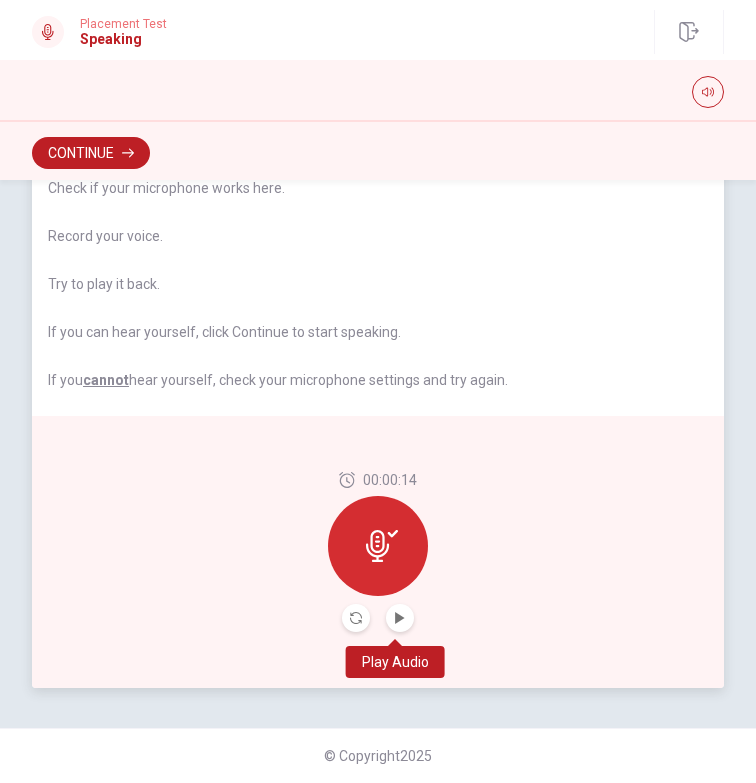 click at bounding box center (400, 618) 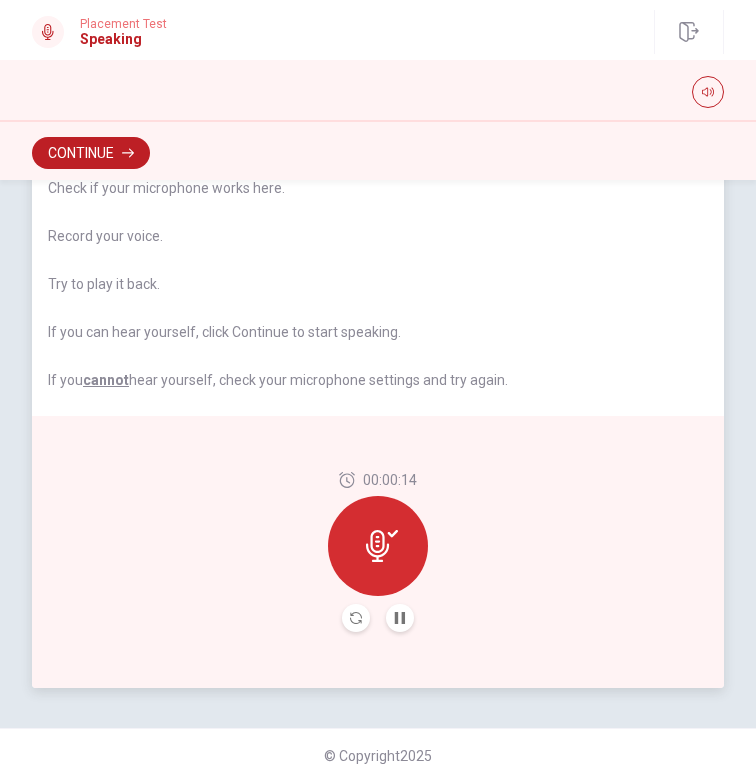 click at bounding box center (378, 618) 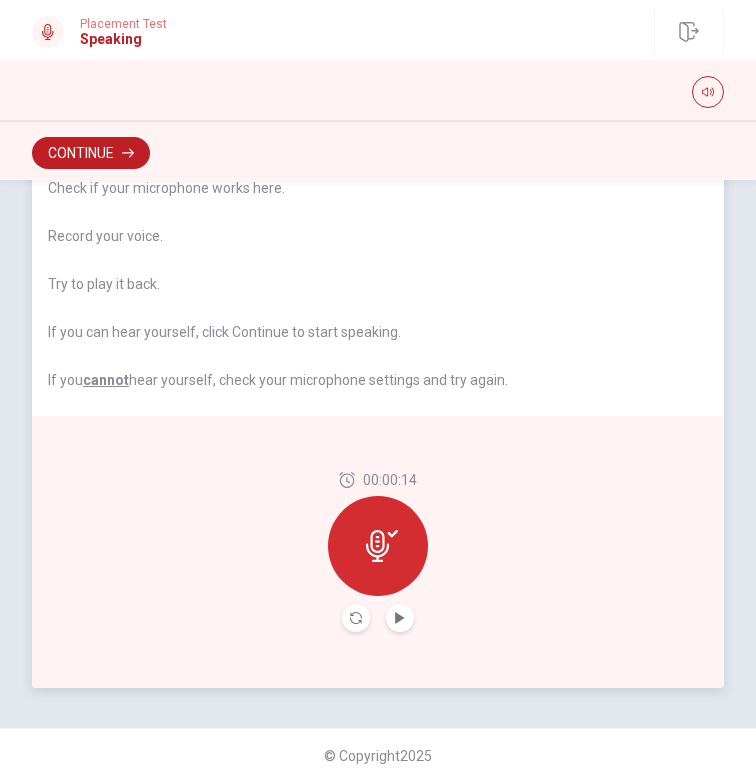 click at bounding box center (356, 618) 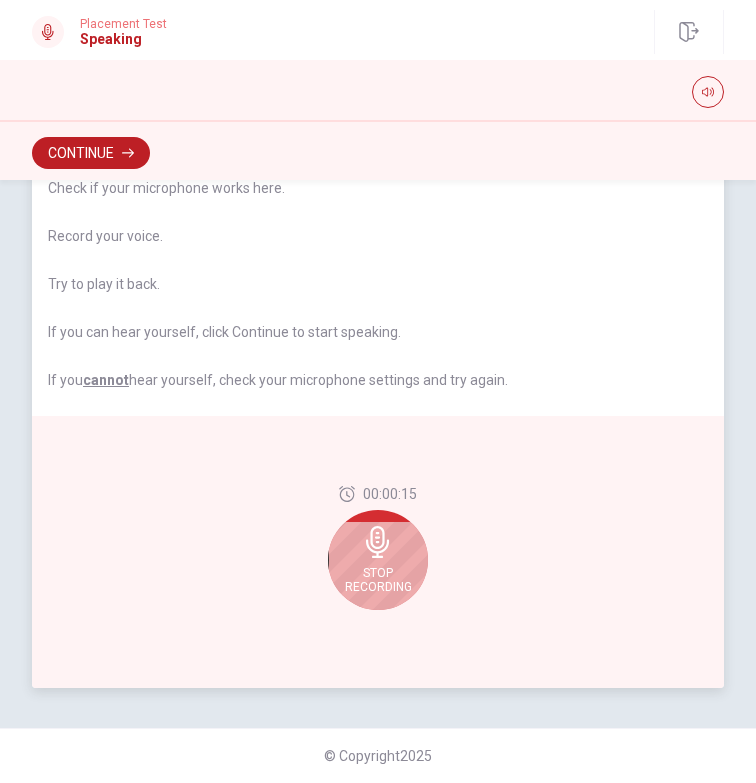 click on "Stop   Recording" at bounding box center [378, 580] 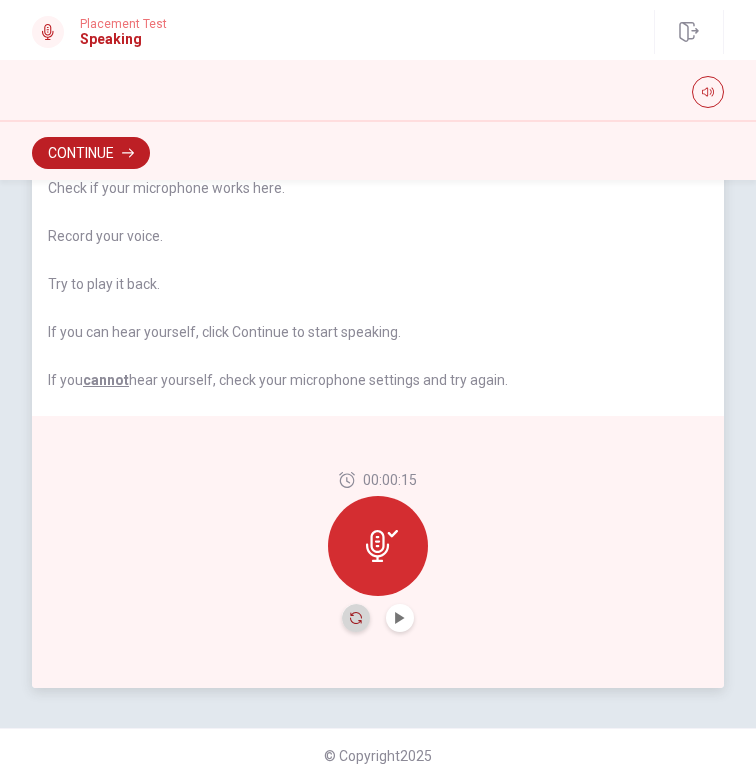 click 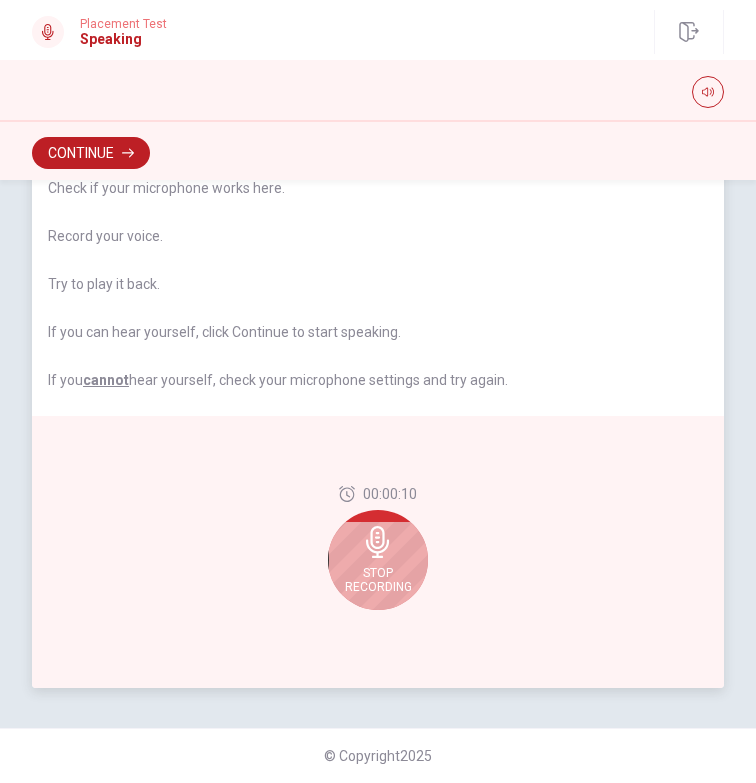 click 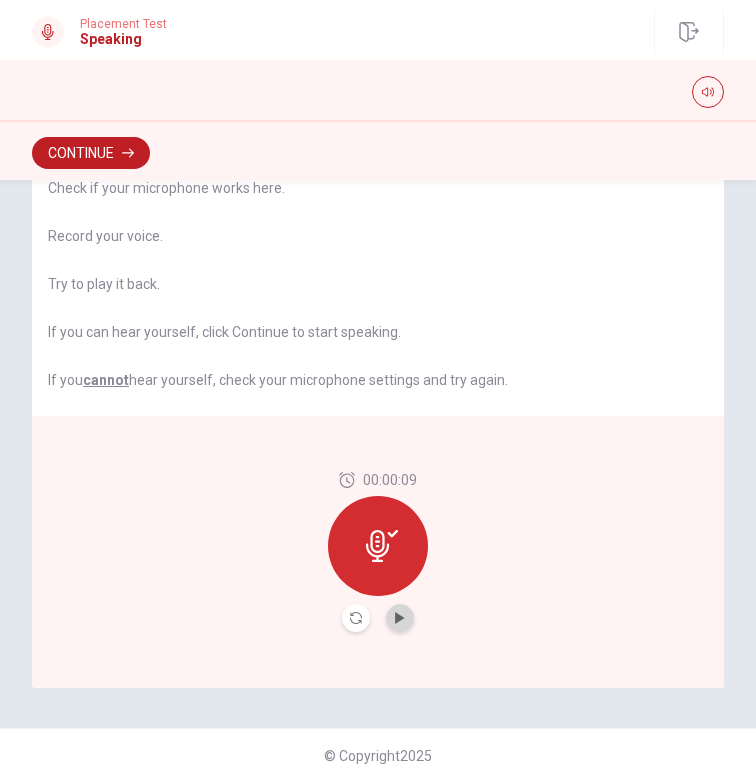 click at bounding box center (400, 618) 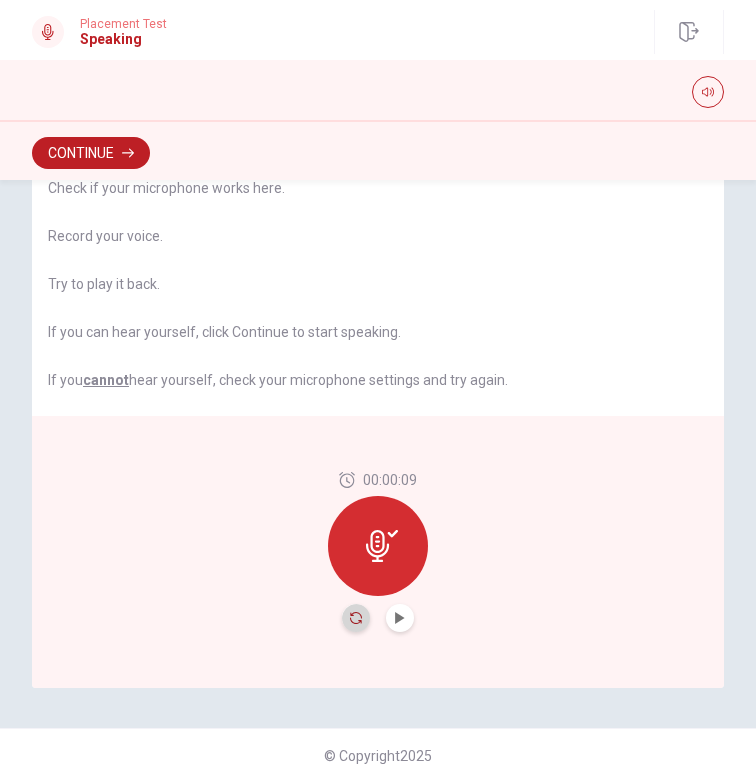 click 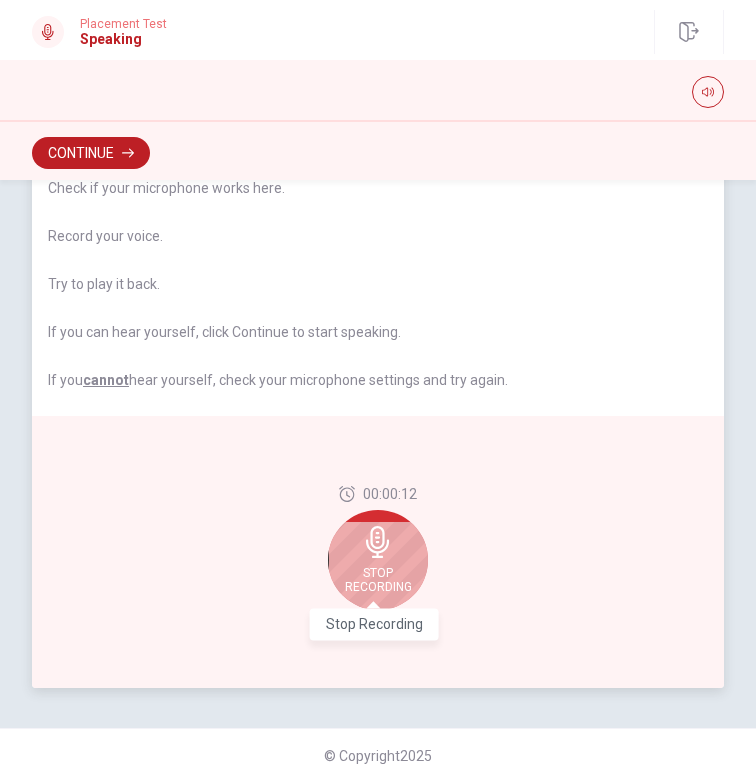 click on "Stop   Recording" at bounding box center (378, 580) 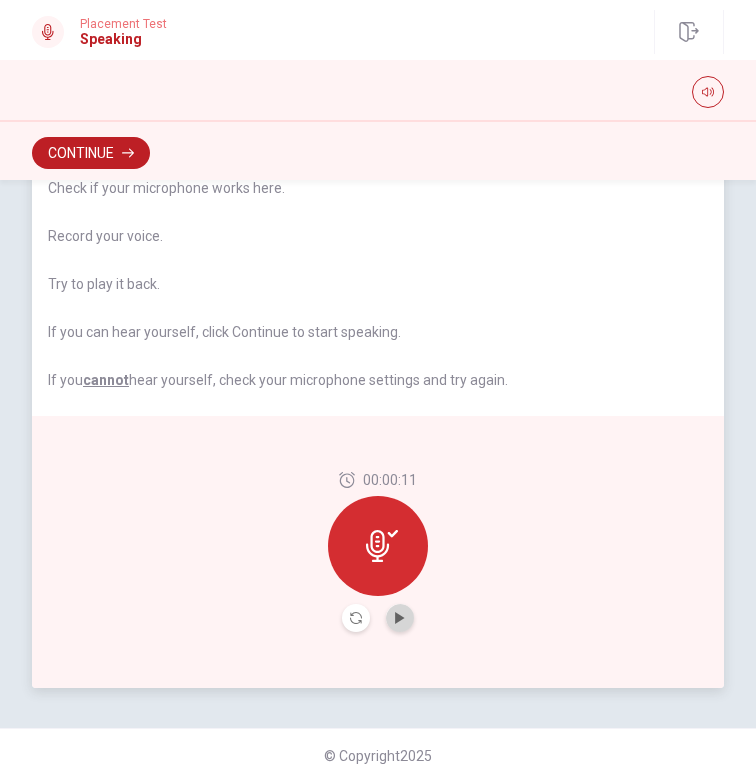 click at bounding box center [400, 618] 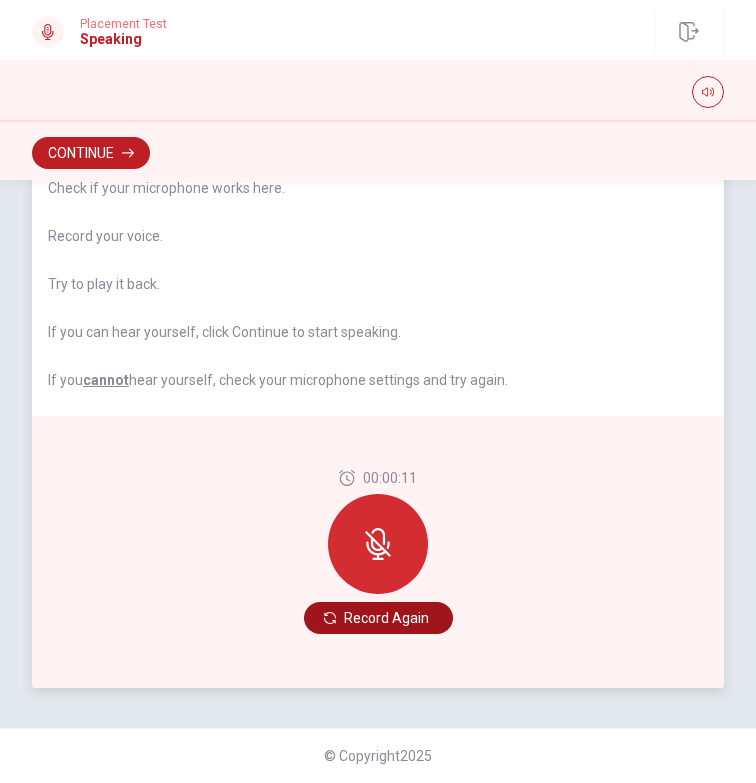click on "Record Again" at bounding box center (378, 618) 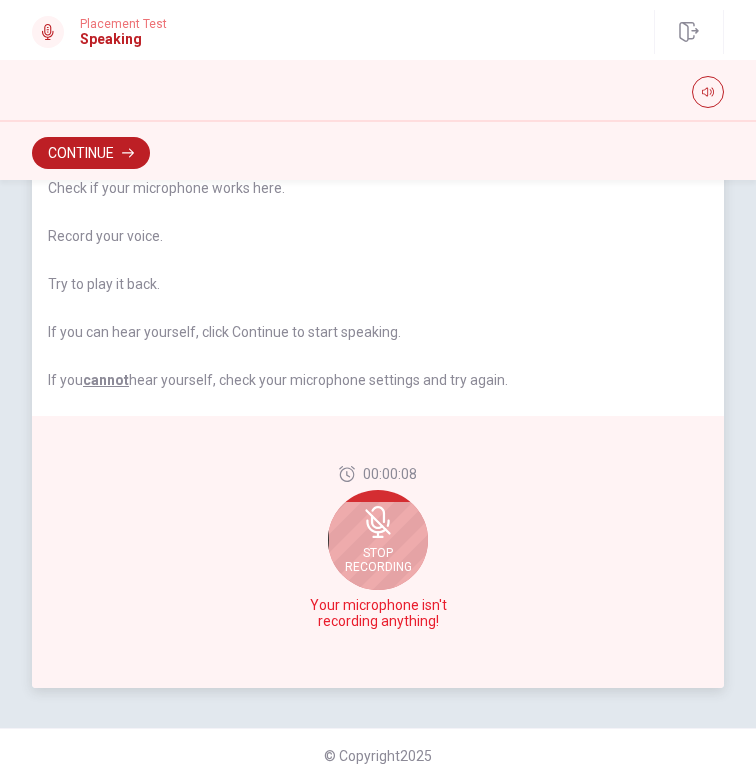 click 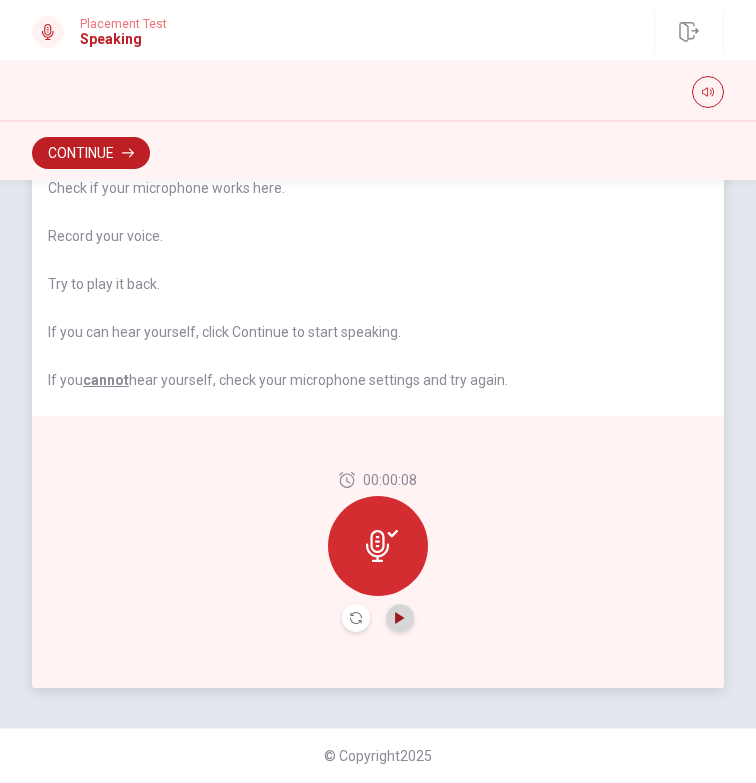 click 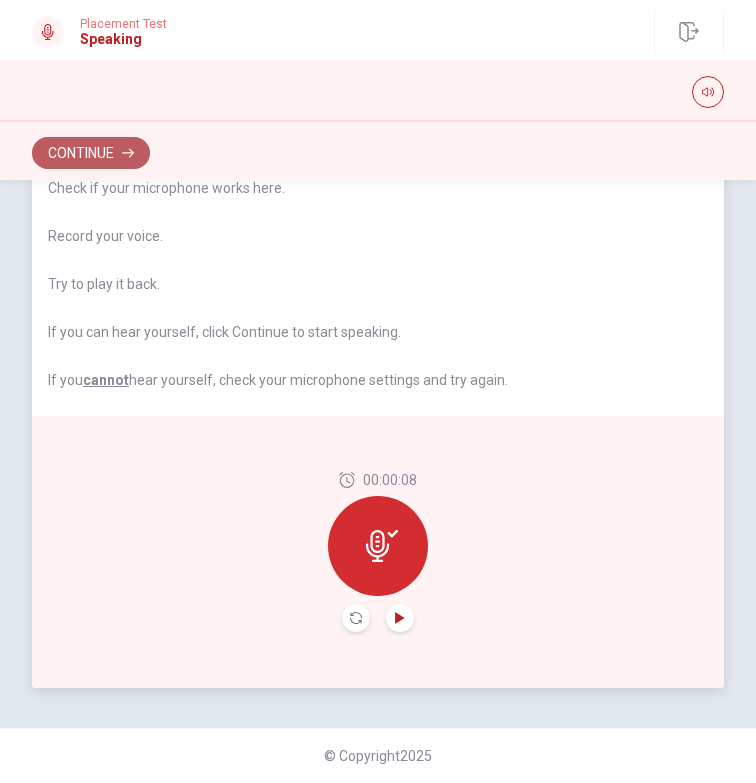 click on "Continue" at bounding box center (91, 153) 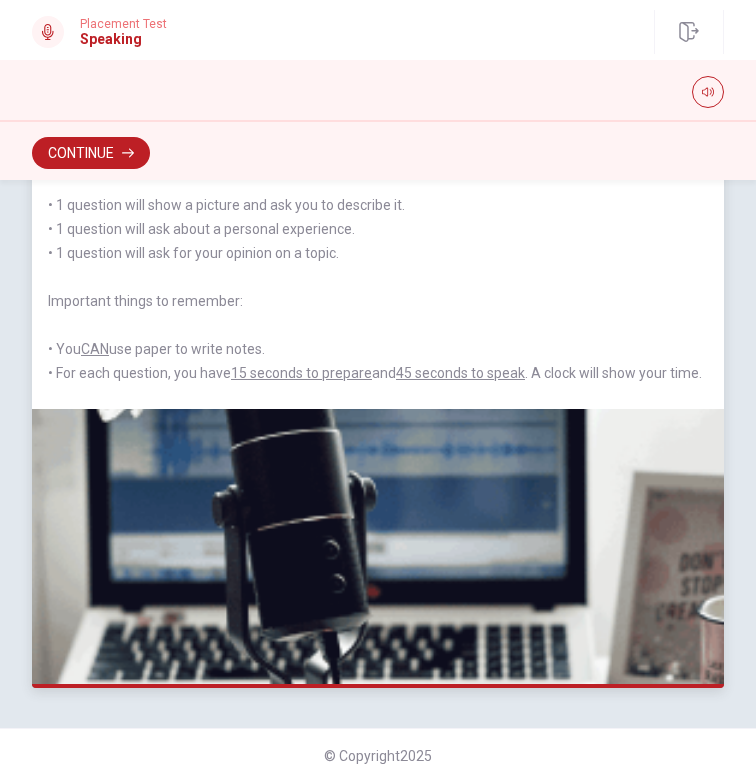 scroll, scrollTop: 219, scrollLeft: 0, axis: vertical 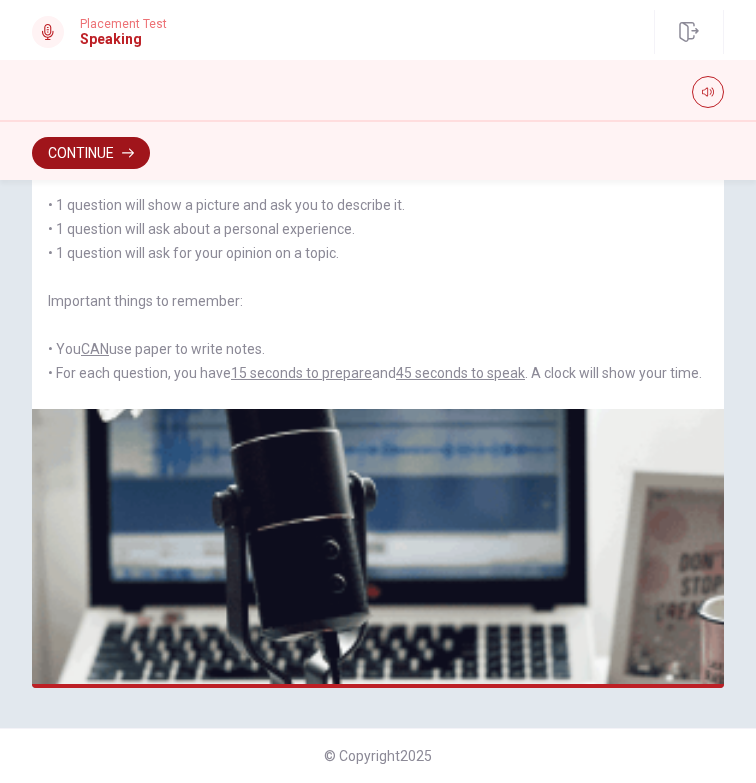 click on "Continue" at bounding box center [91, 153] 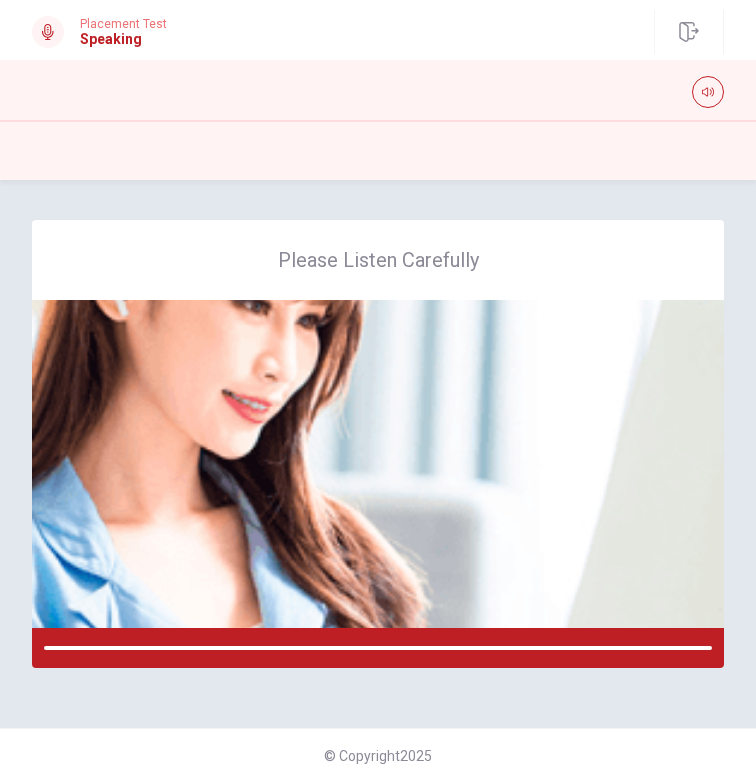 scroll, scrollTop: 0, scrollLeft: 0, axis: both 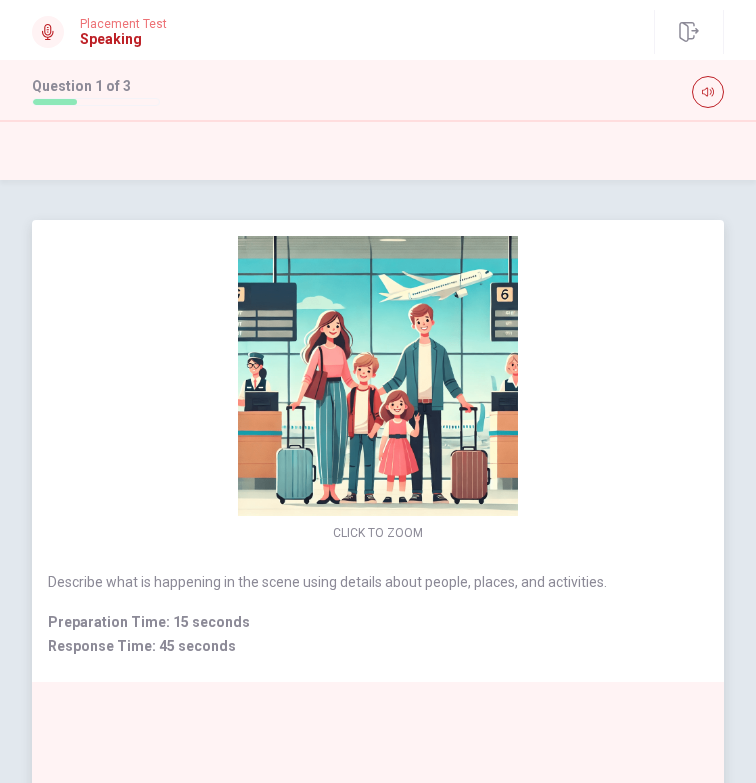 click at bounding box center (378, 376) 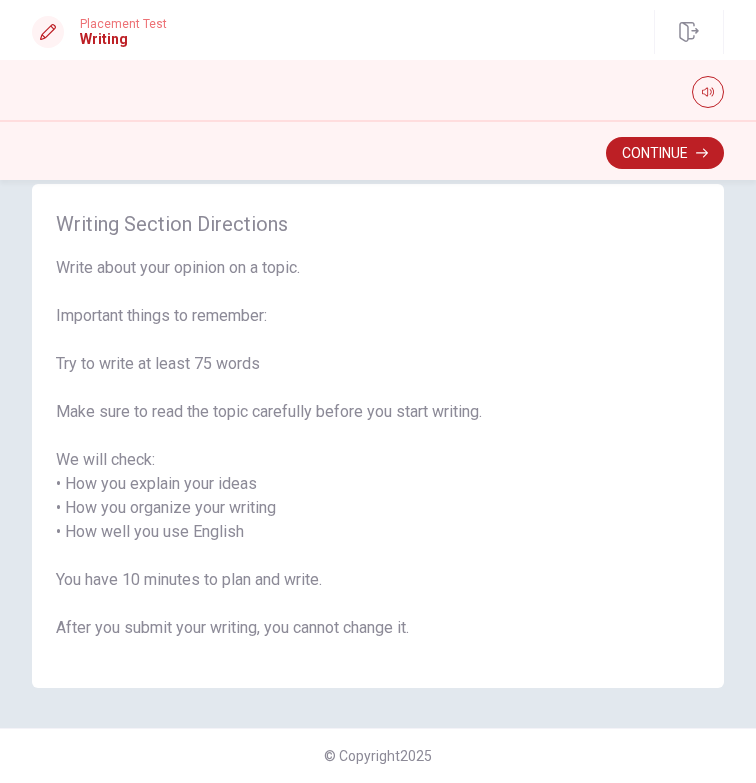 scroll, scrollTop: 0, scrollLeft: 0, axis: both 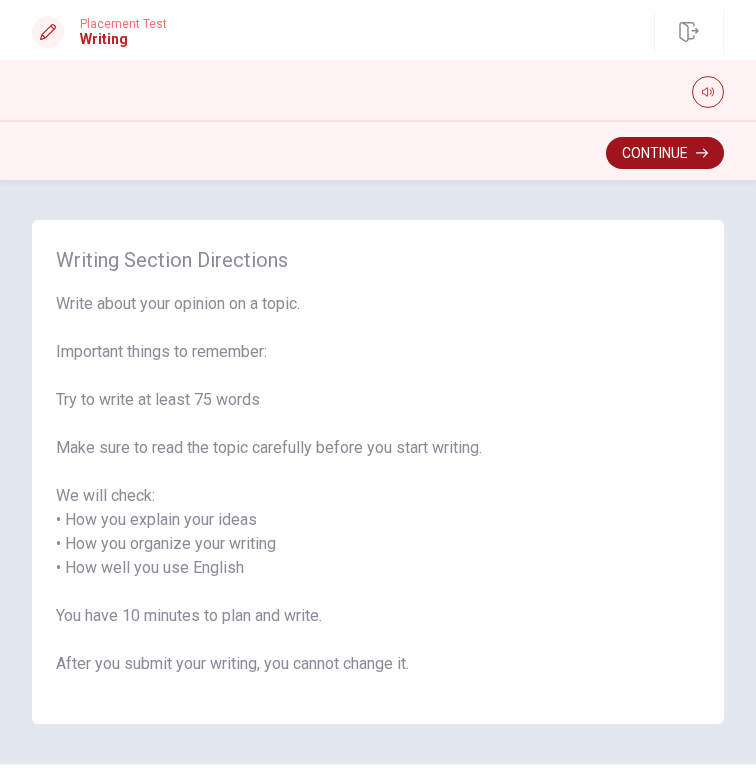 click on "Continue" at bounding box center (665, 153) 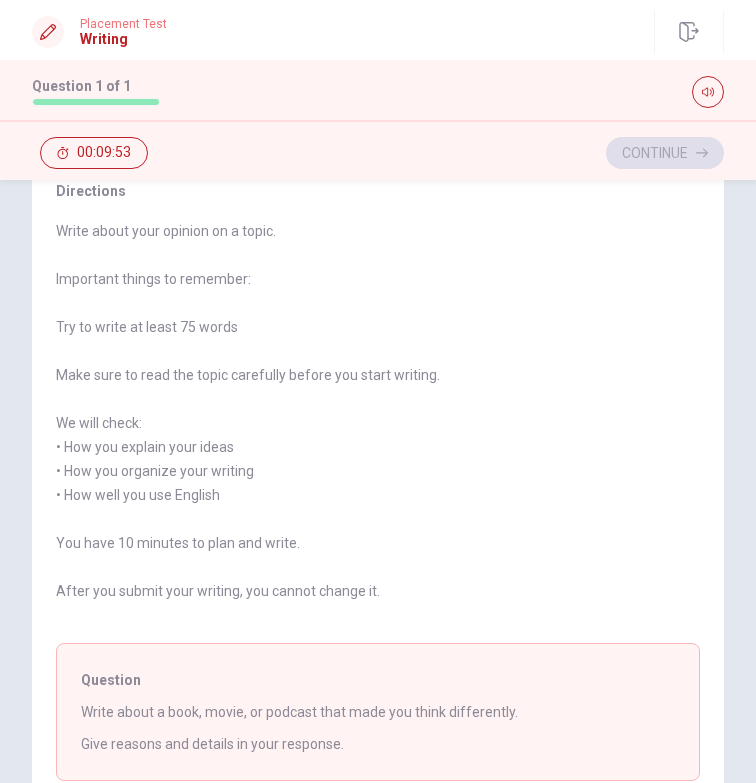 scroll, scrollTop: 0, scrollLeft: 0, axis: both 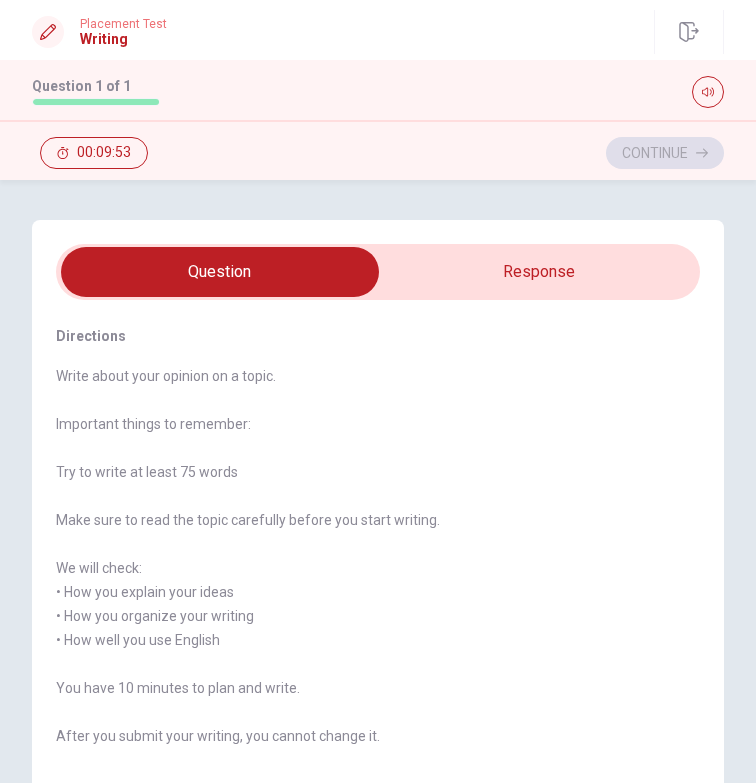 click at bounding box center (220, 272) 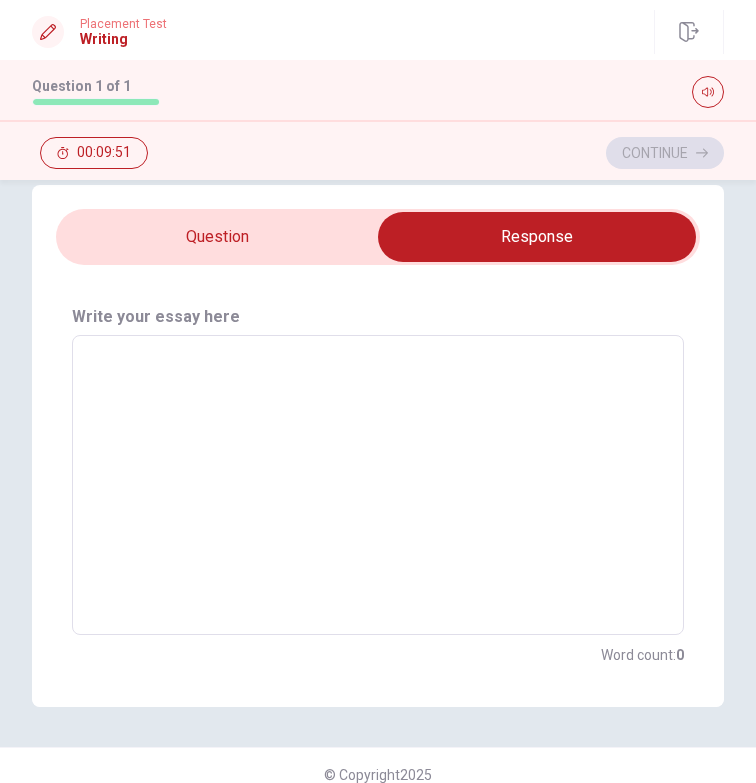 scroll, scrollTop: 54, scrollLeft: 0, axis: vertical 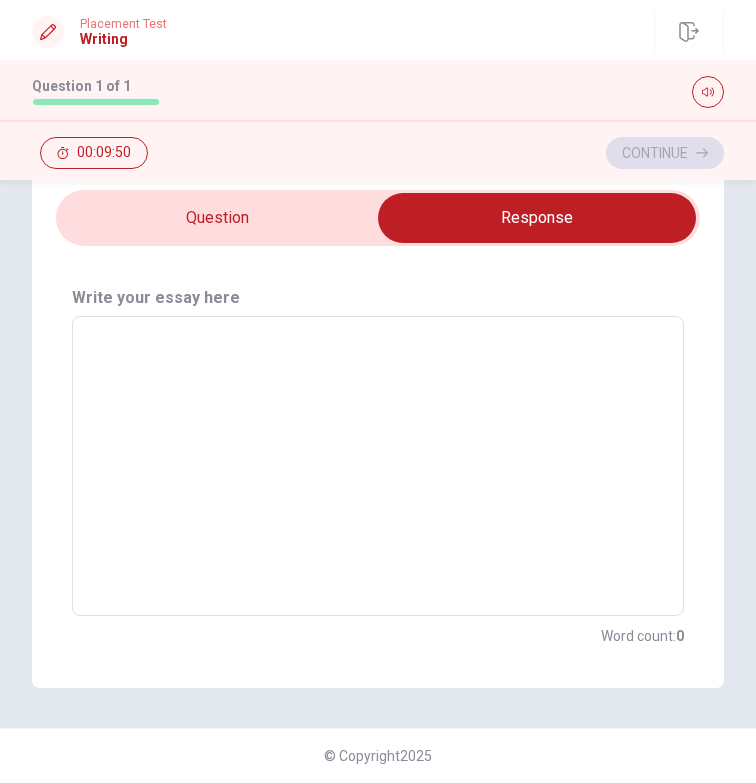 click at bounding box center [537, 218] 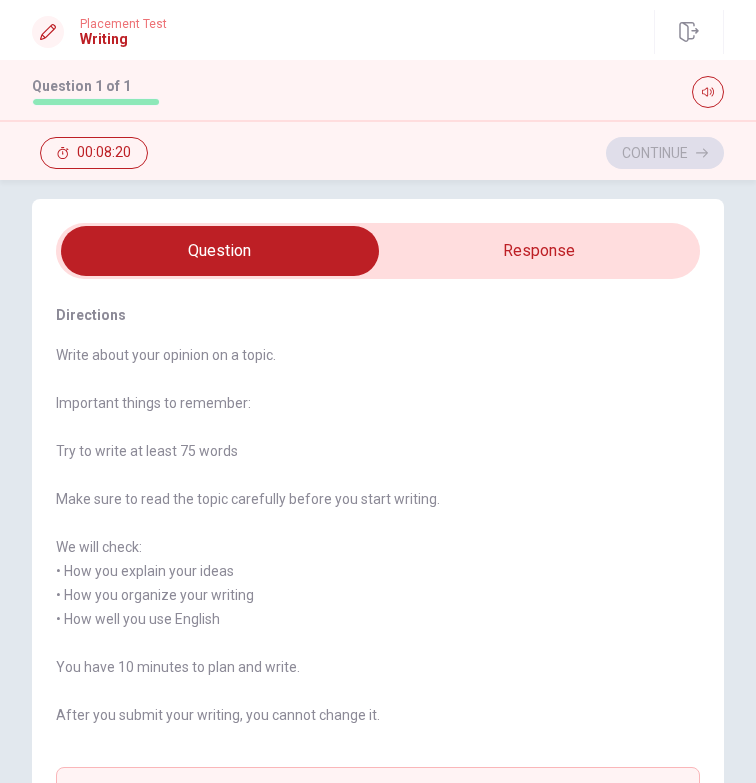 scroll, scrollTop: 0, scrollLeft: 0, axis: both 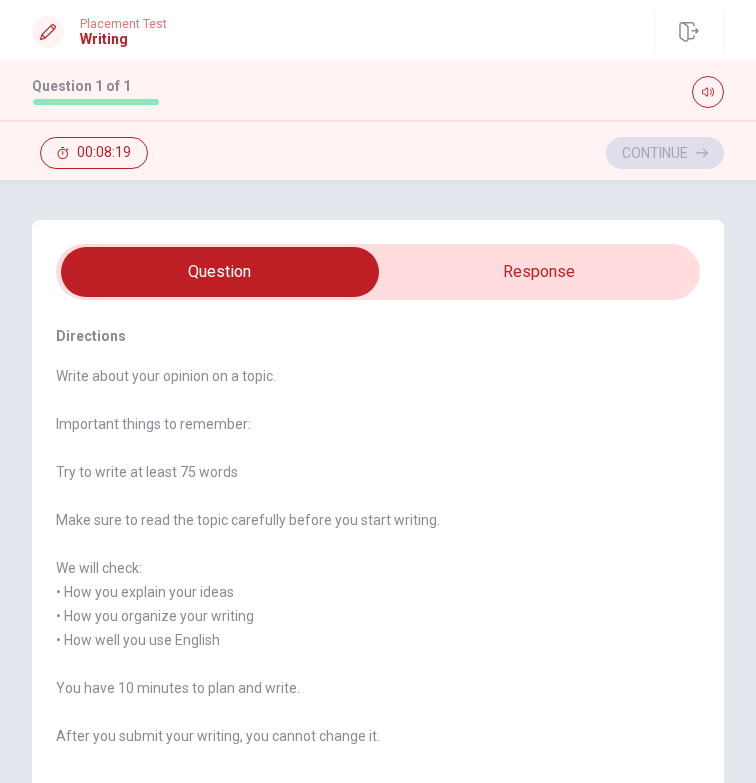 click at bounding box center [220, 272] 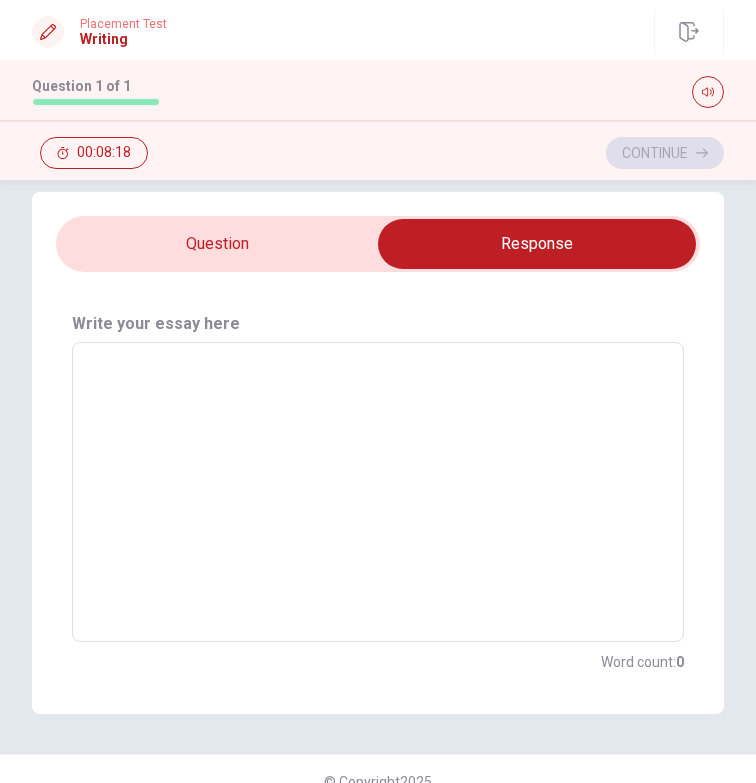 scroll, scrollTop: 54, scrollLeft: 0, axis: vertical 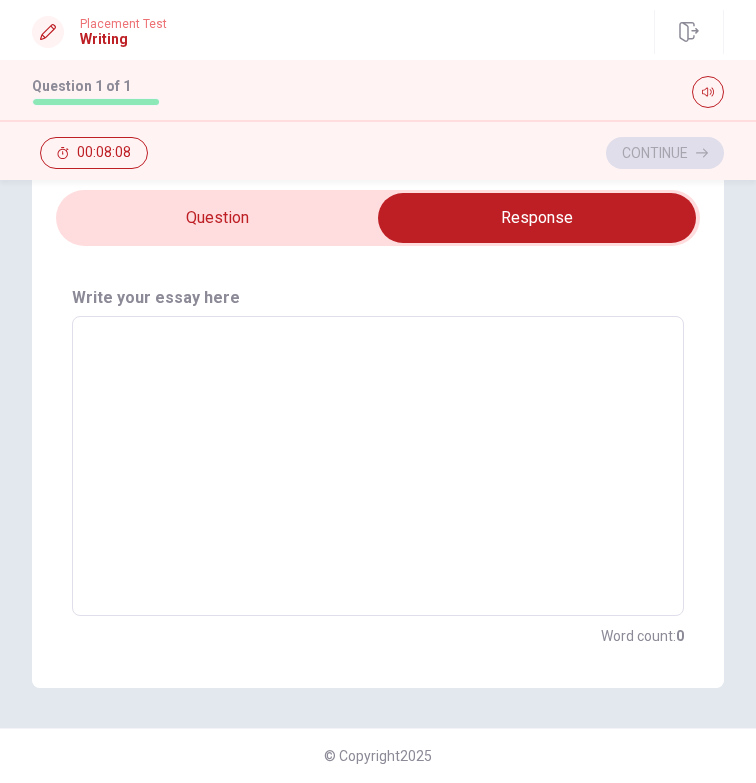 click at bounding box center [378, 466] 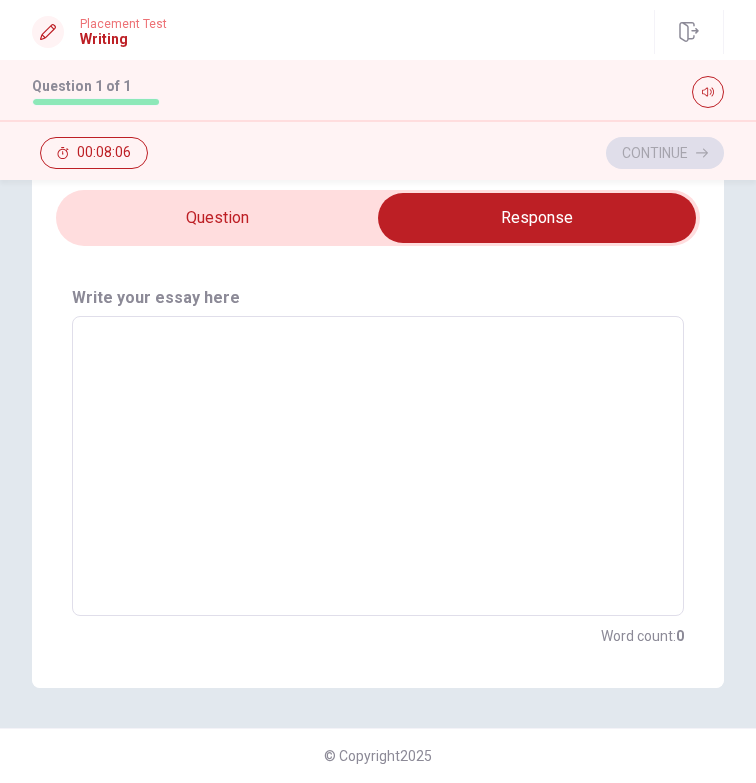 type on "I" 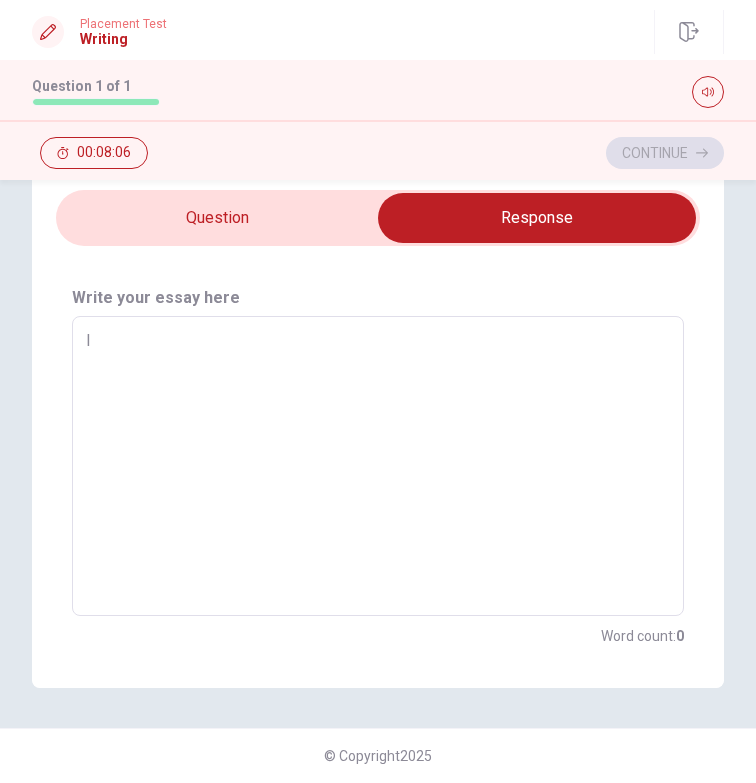 type on "x" 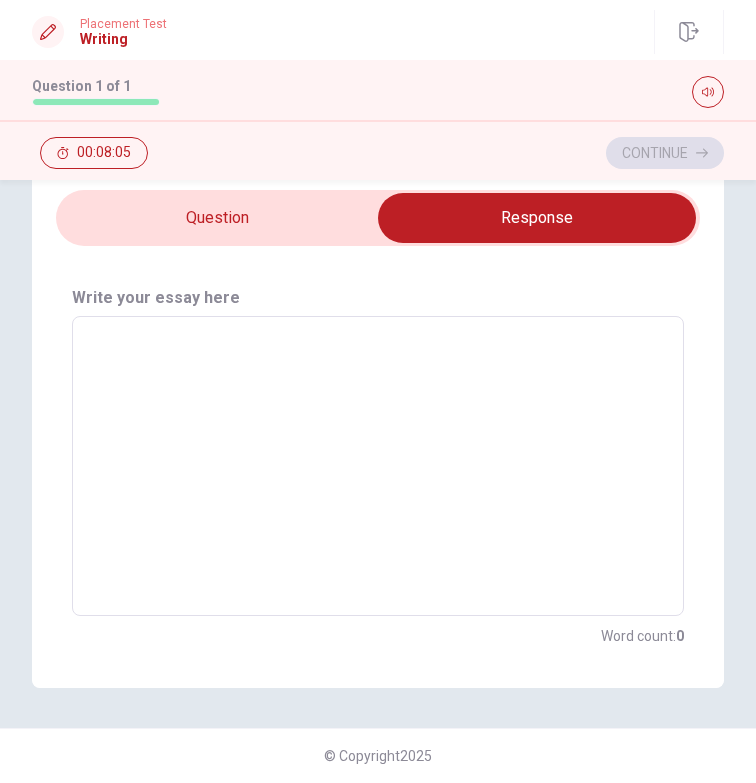 type on "O" 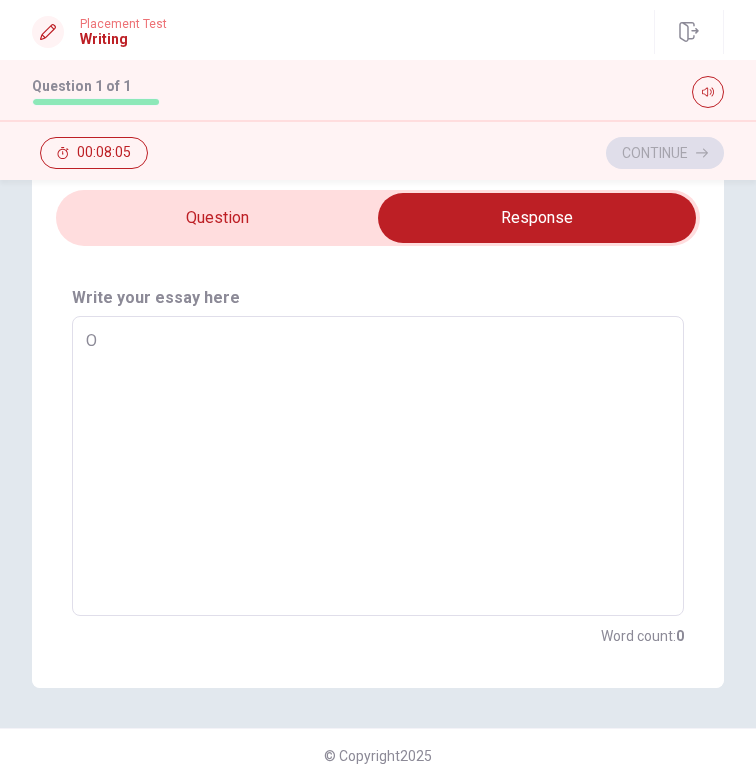 type on "x" 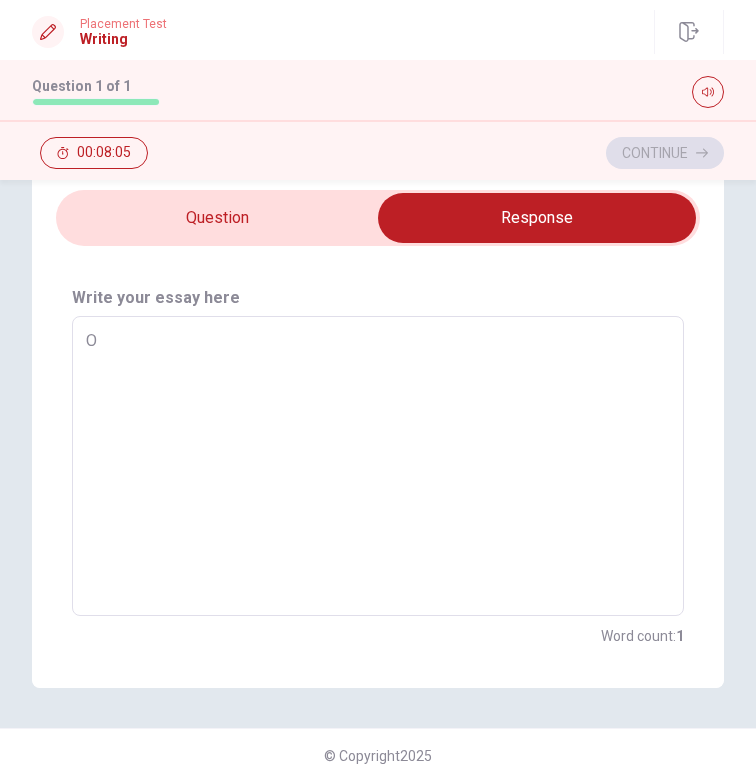 type on "On" 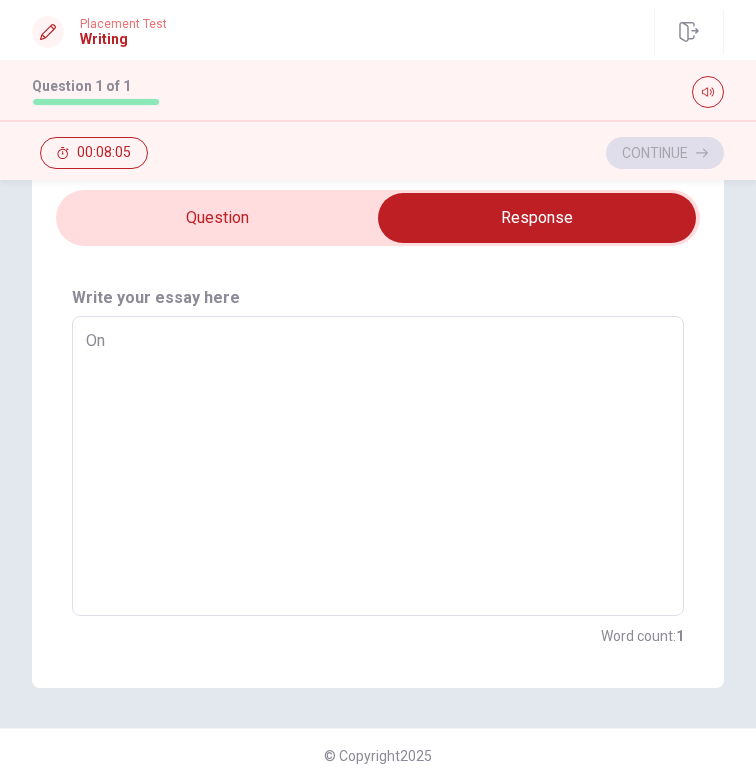 type on "x" 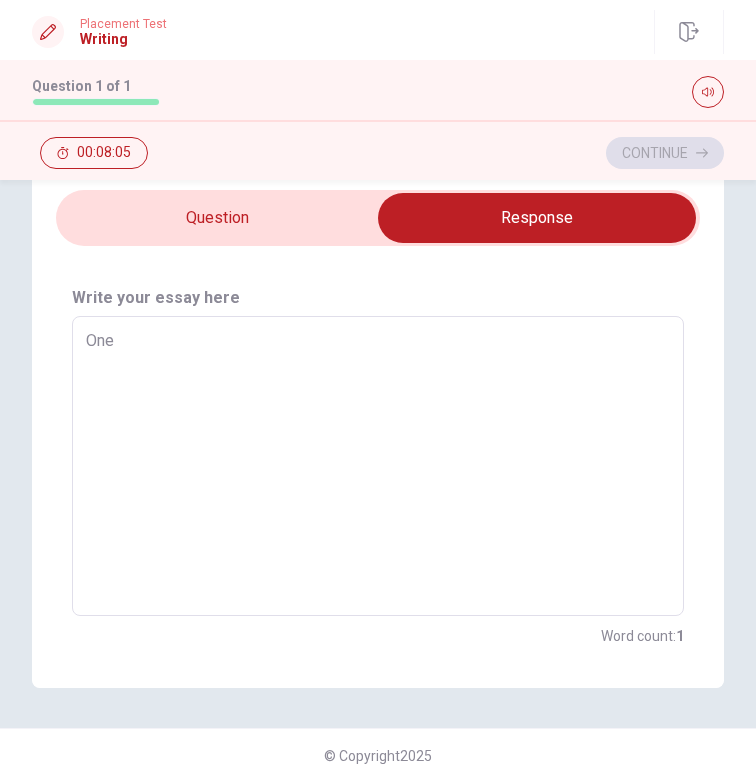 type on "x" 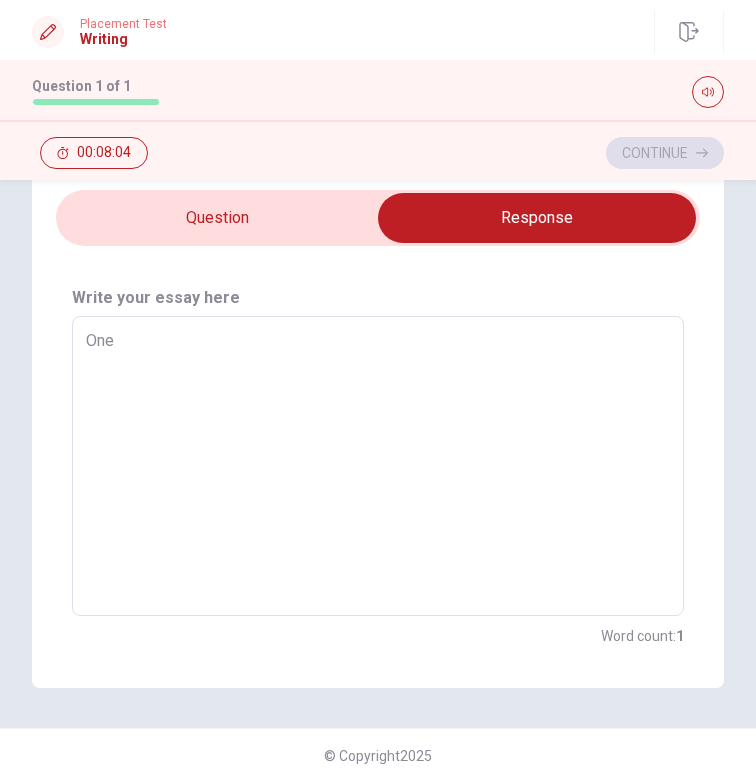 type on "One" 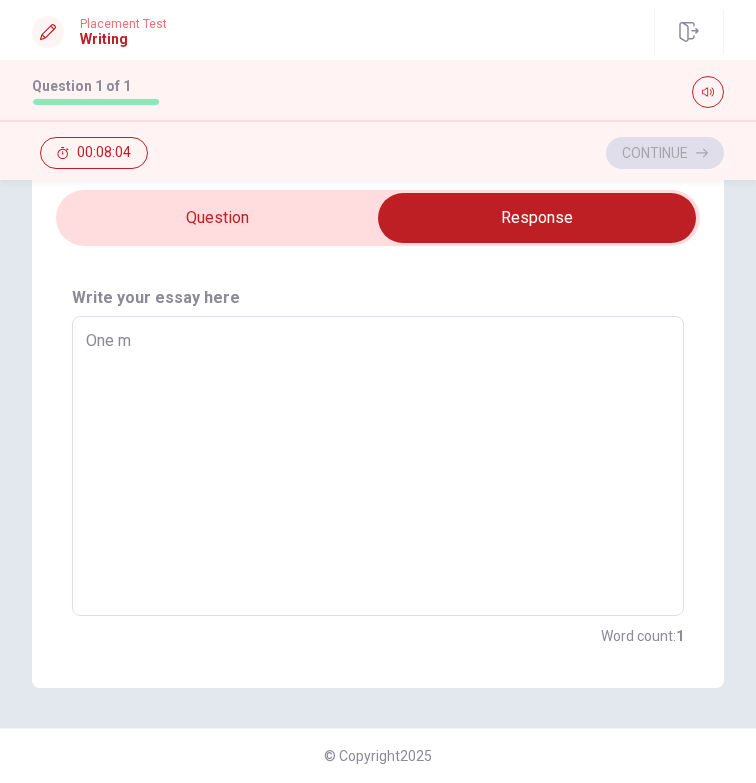 type on "x" 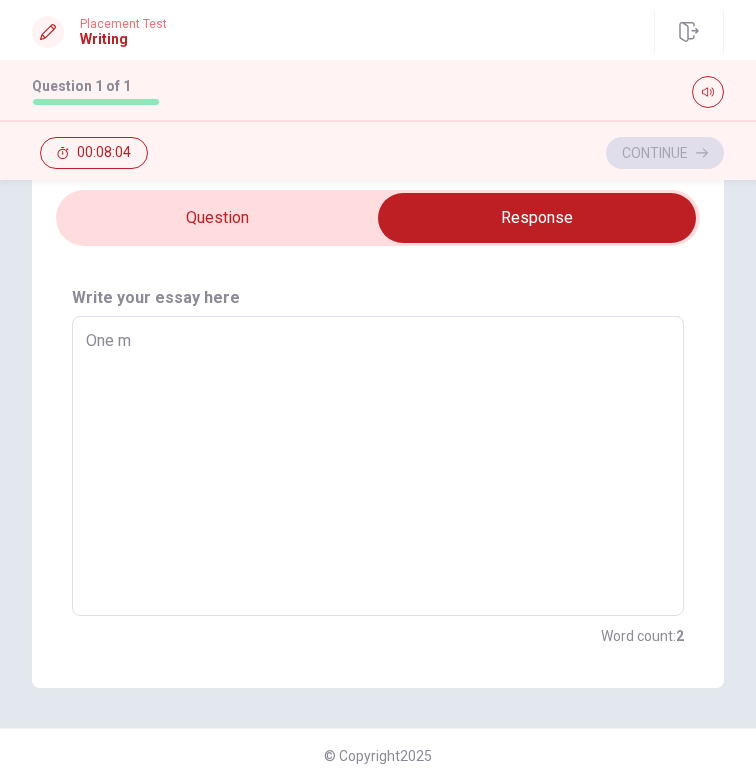 type on "One mo" 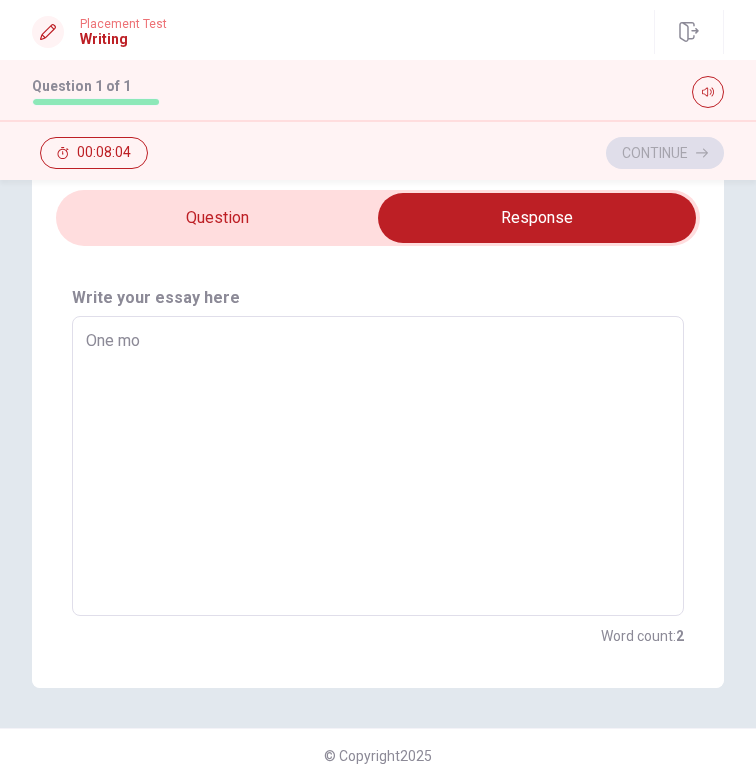 type on "x" 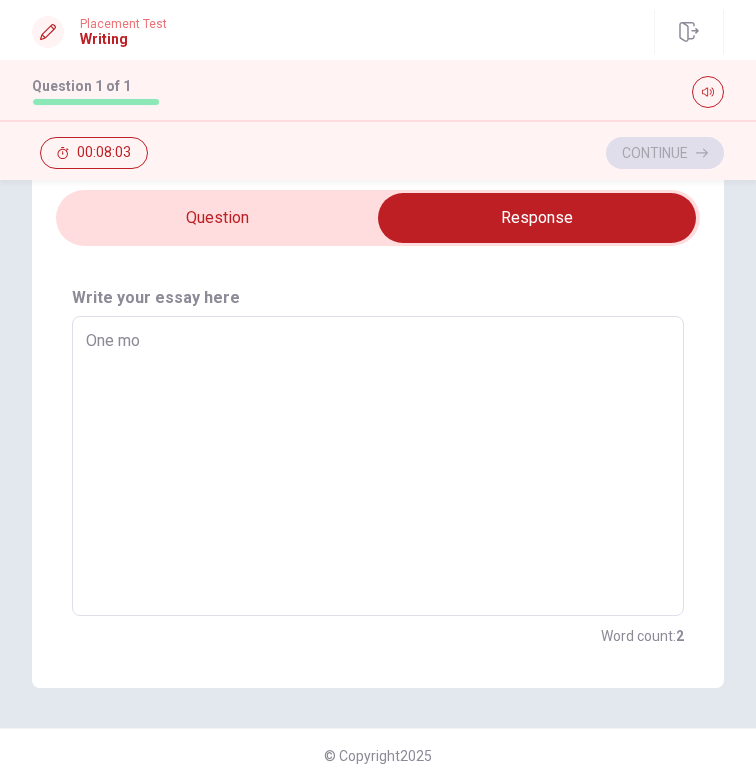 type on "One mov" 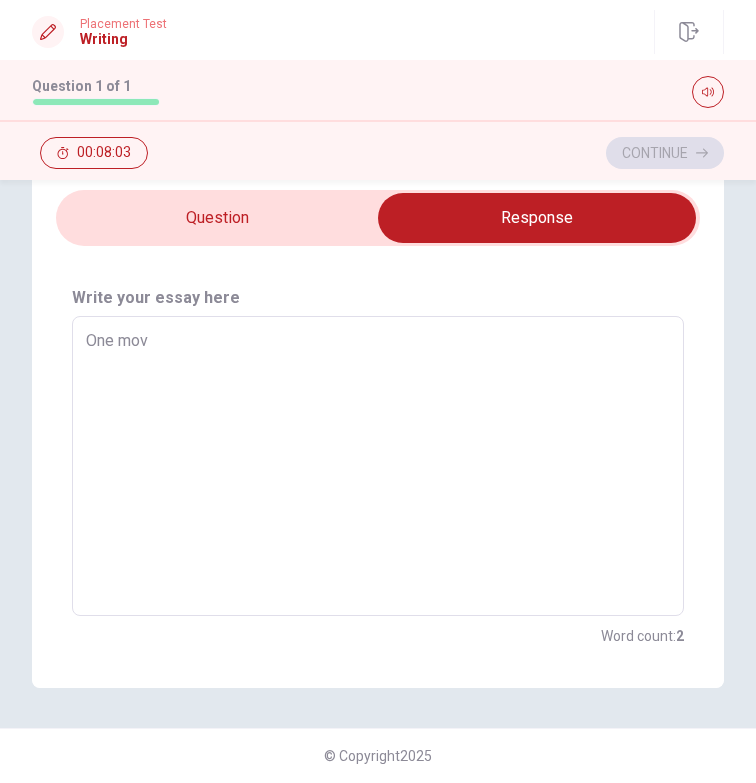 type on "x" 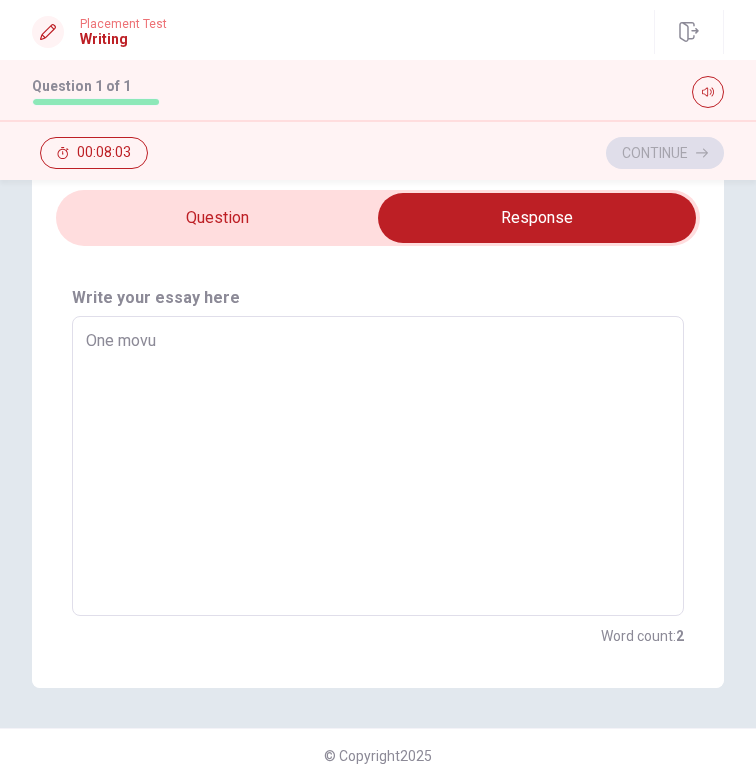 type on "x" 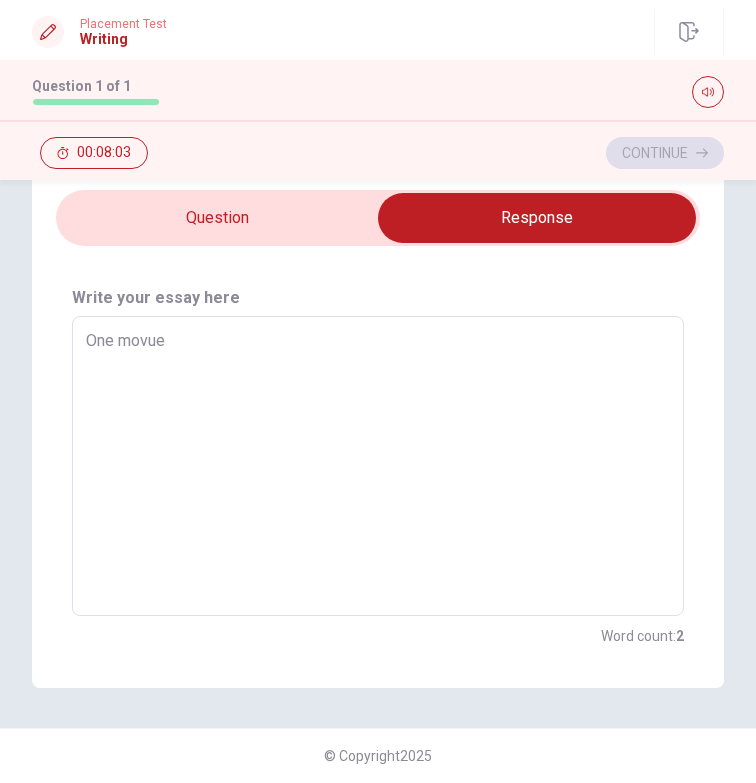 type on "x" 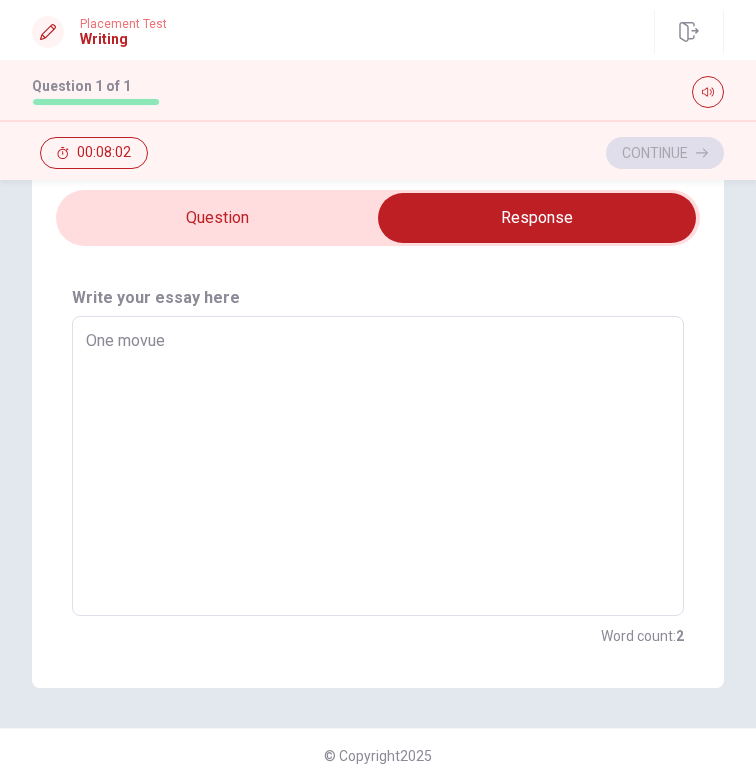 type on "One movue" 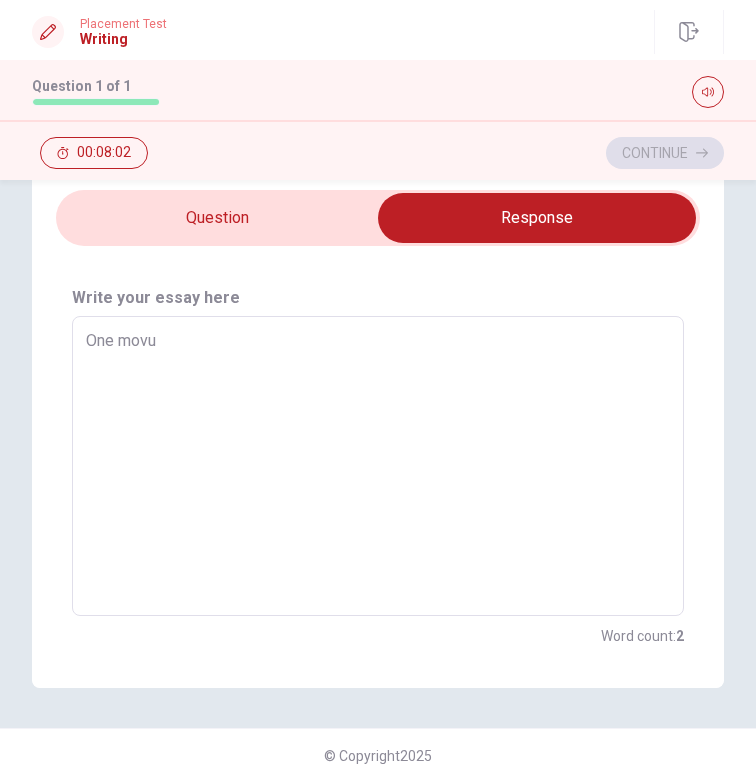 type on "x" 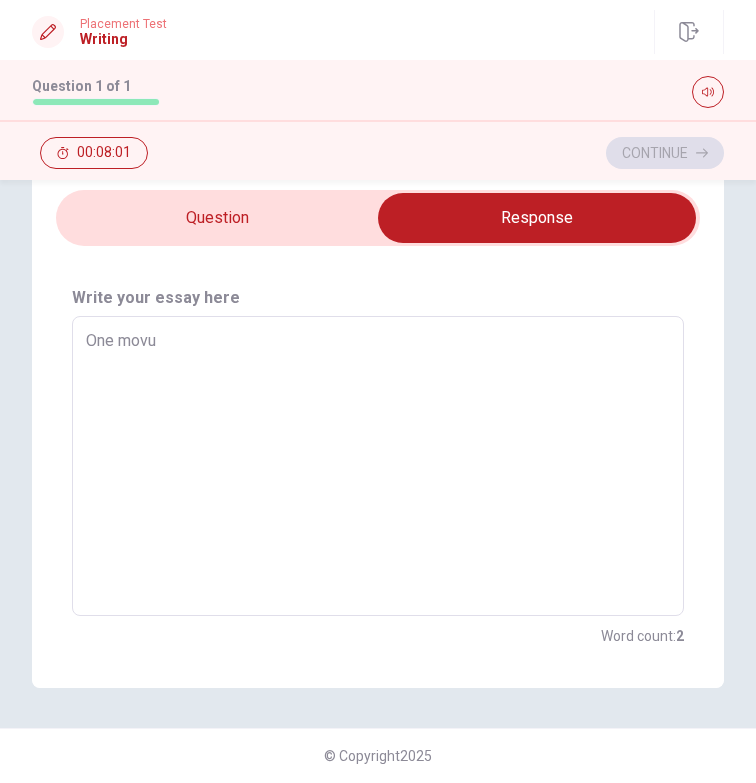 type on "One mov" 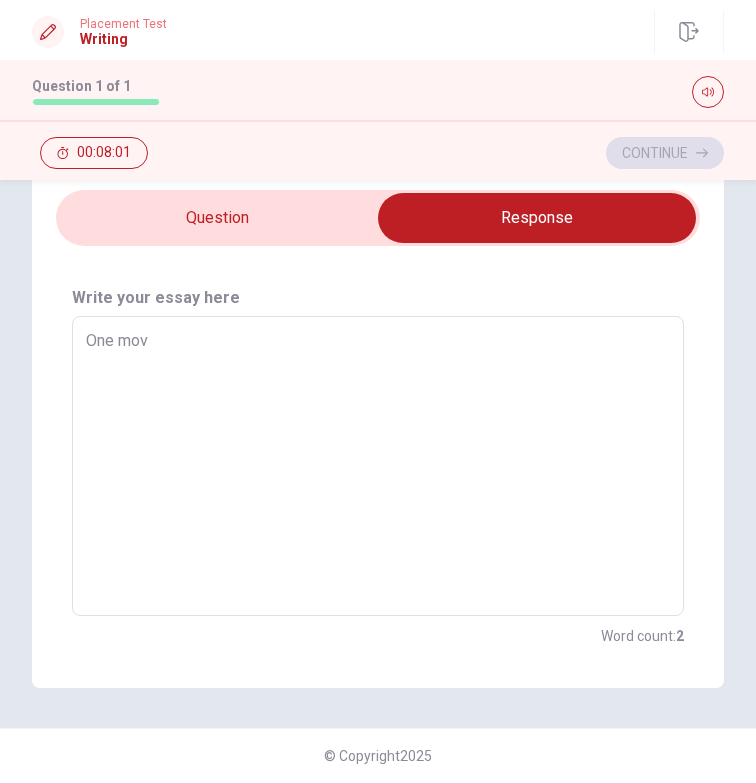 type on "x" 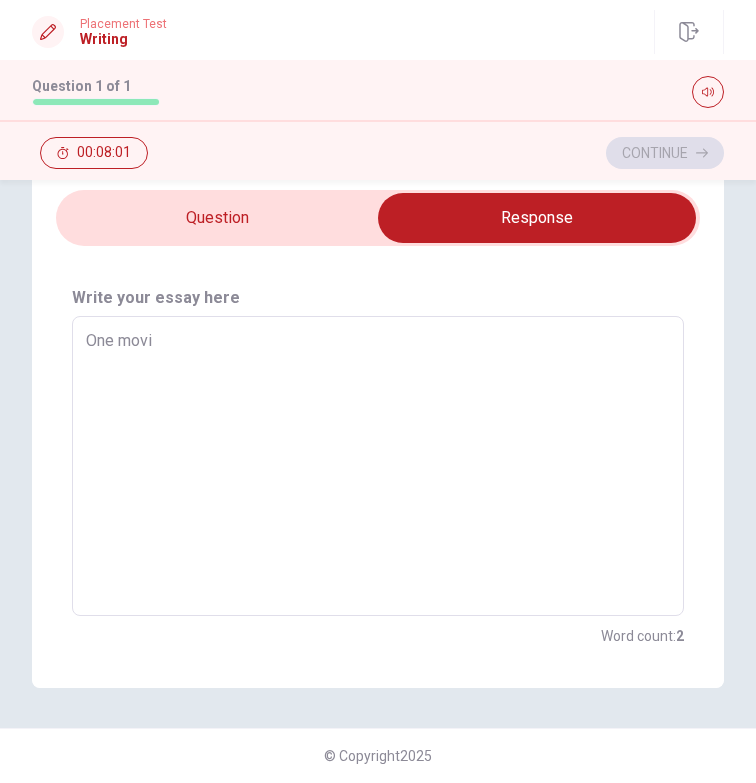 type on "x" 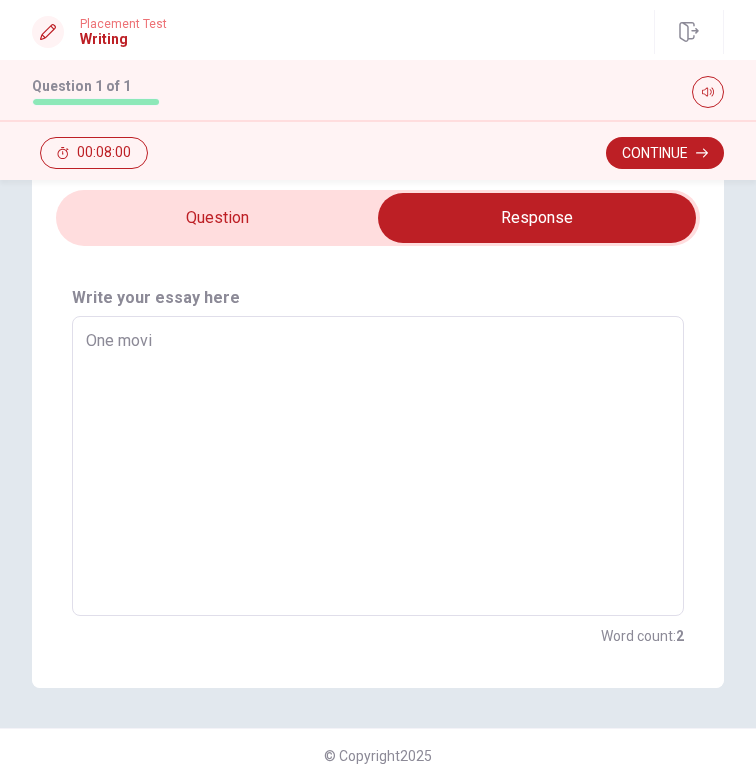 type on "One movie" 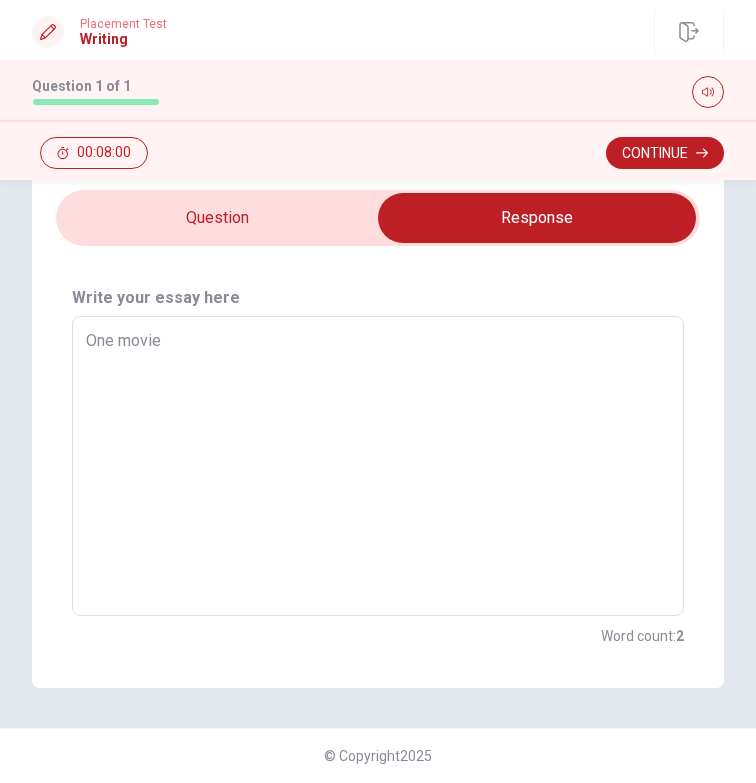 type on "x" 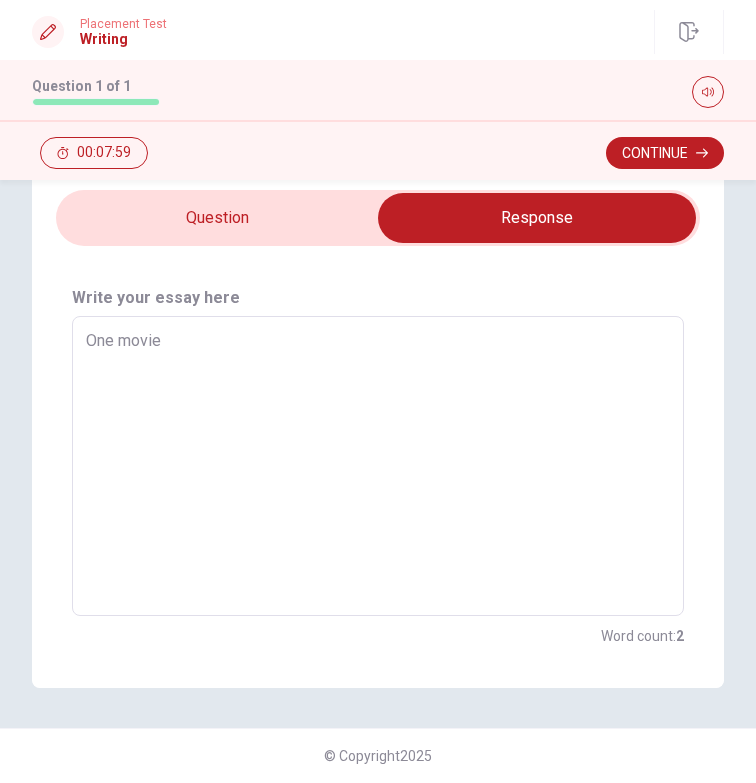type on "One movie" 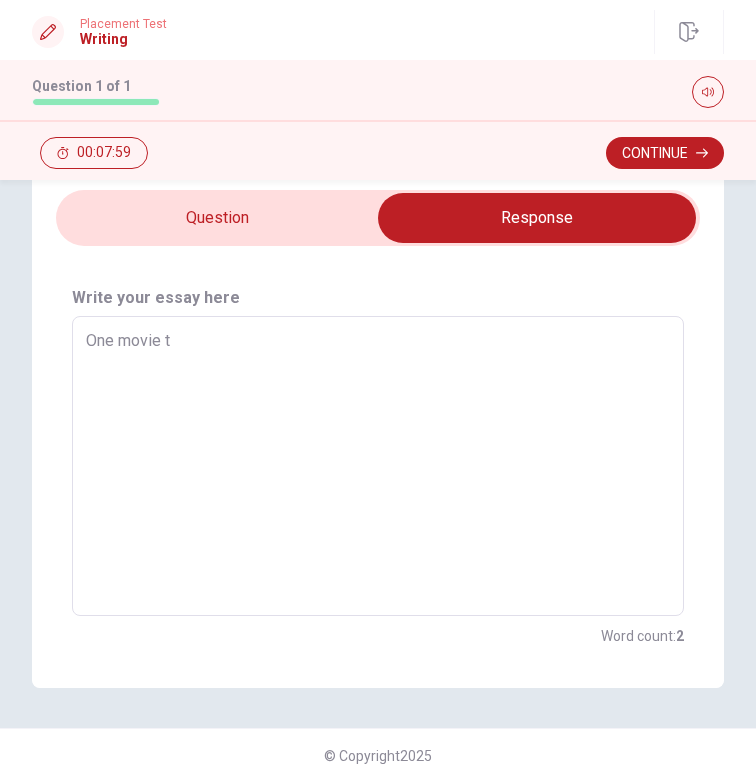 type on "x" 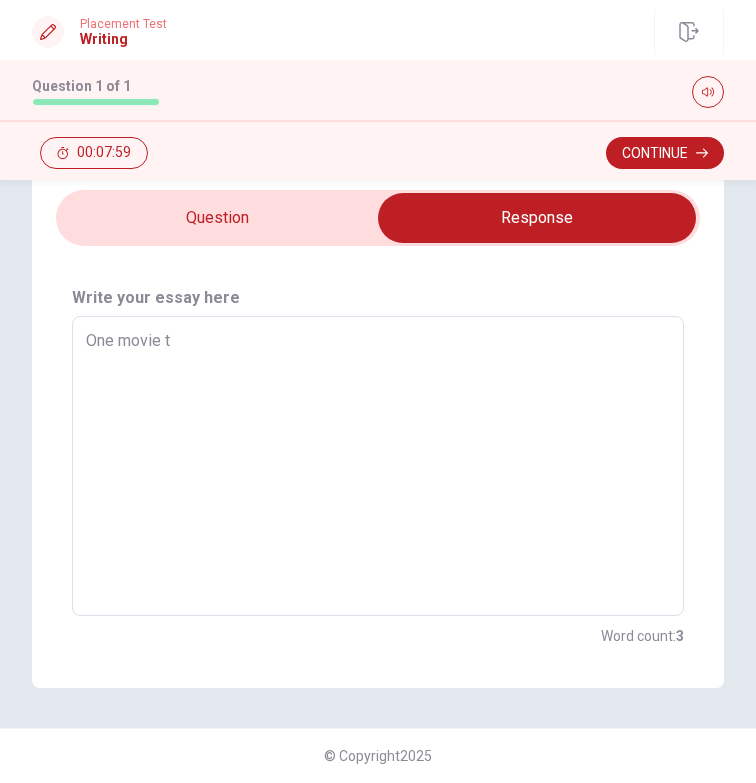 type on "One movie th" 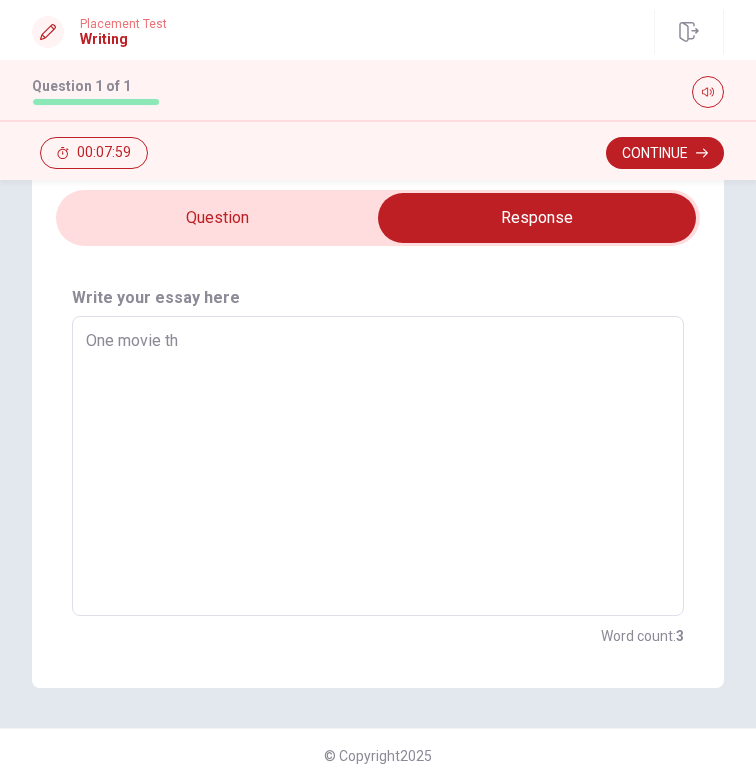 type on "x" 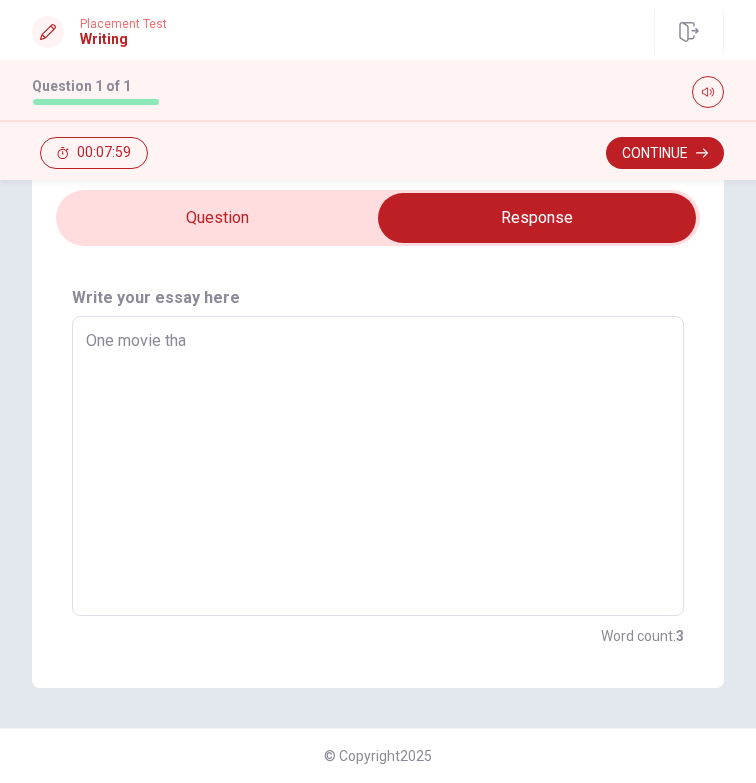 type on "x" 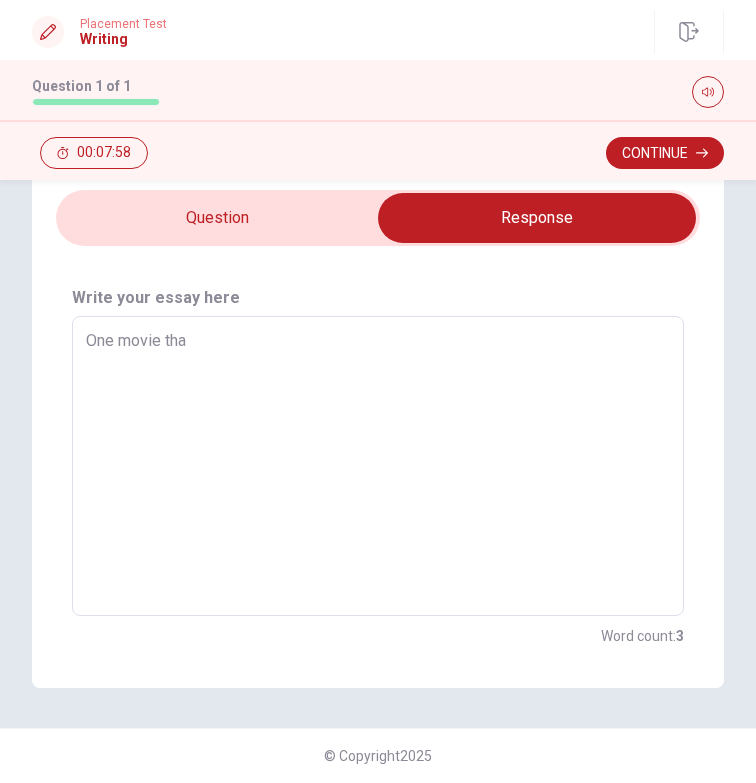 type on "One movie that" 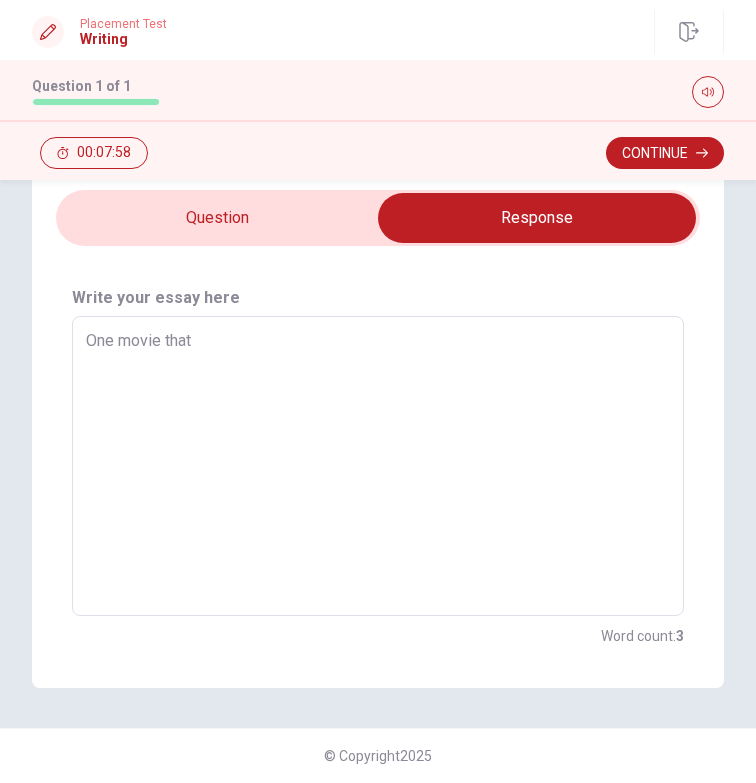 type on "x" 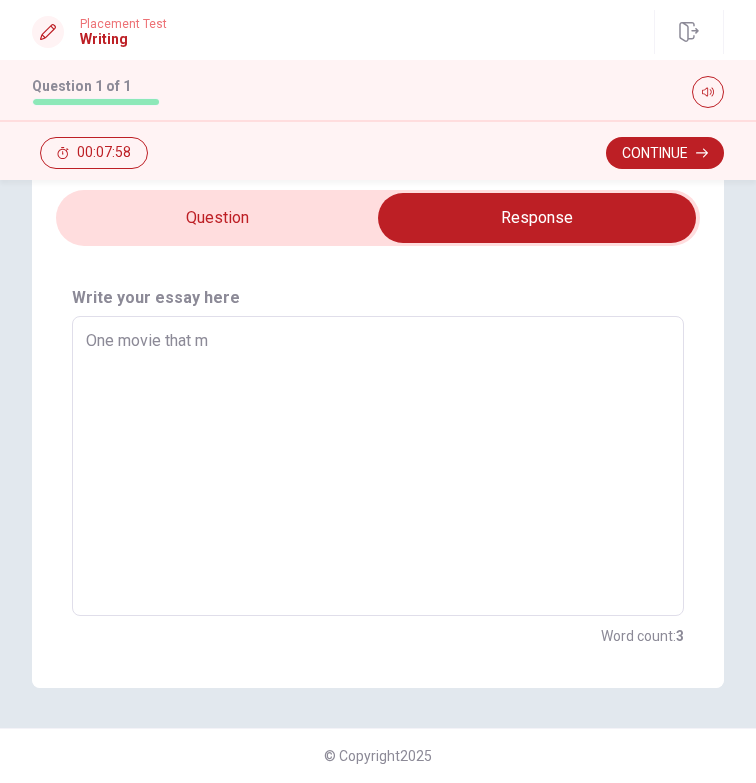 type on "x" 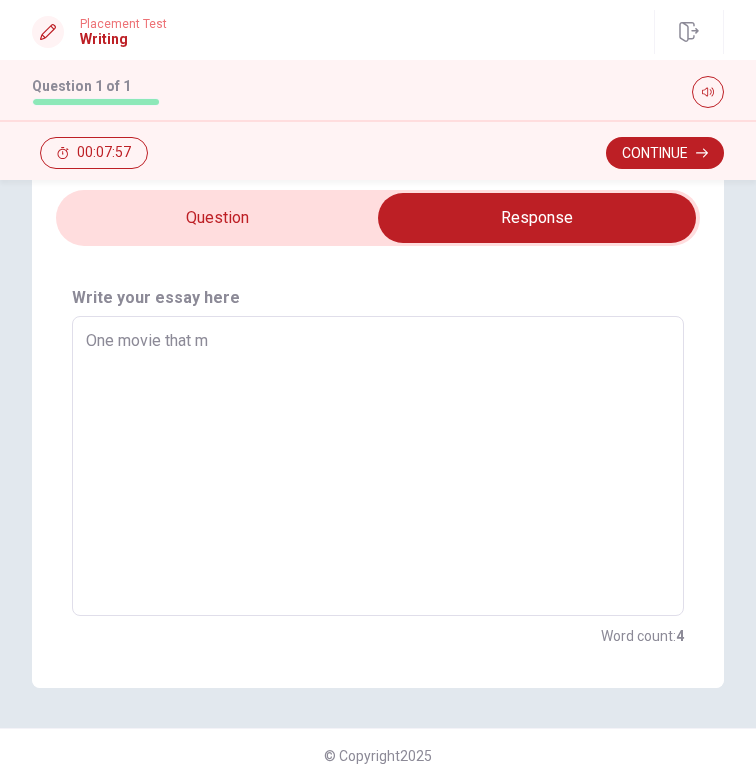type on "One movie that ma" 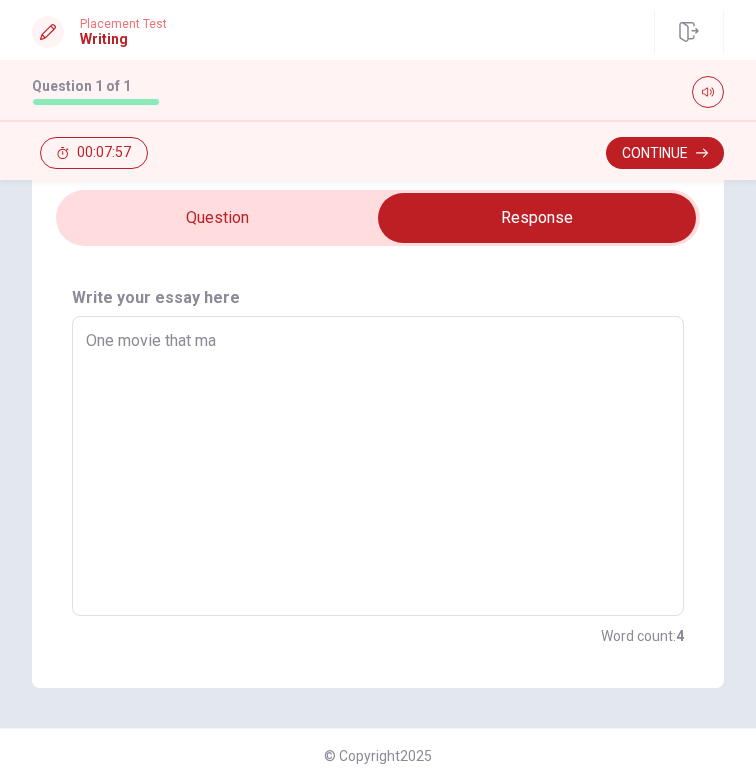 type on "x" 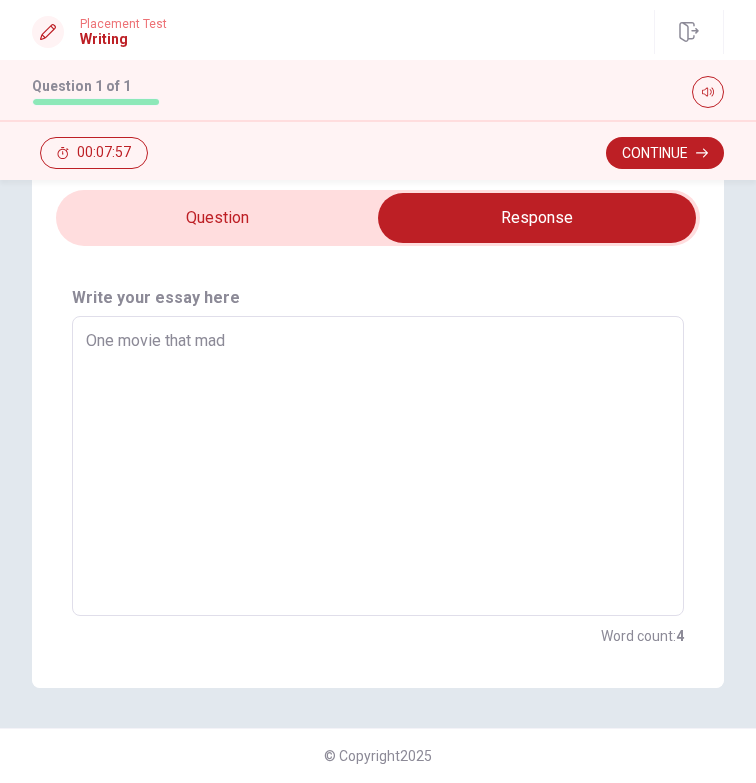 type on "x" 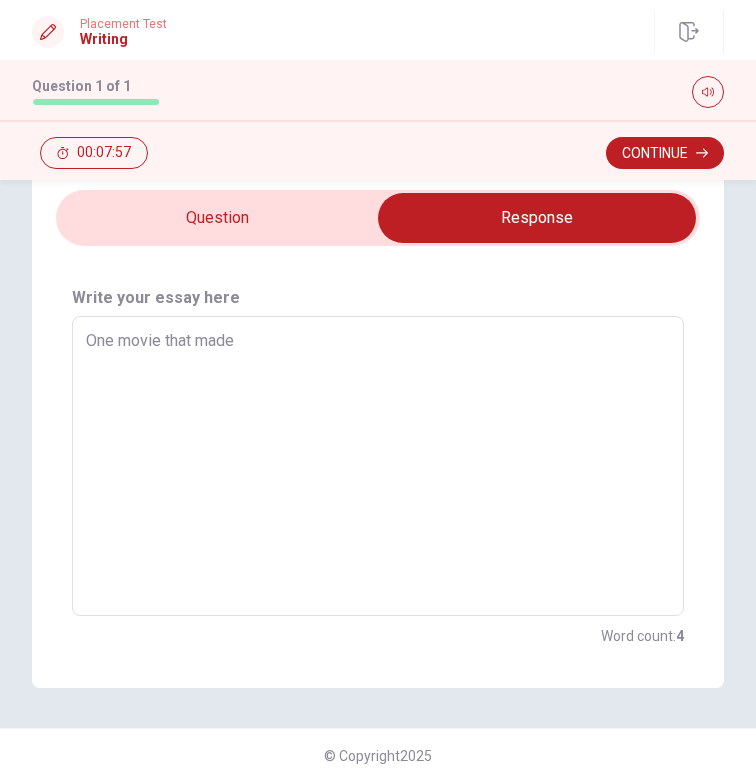 type on "x" 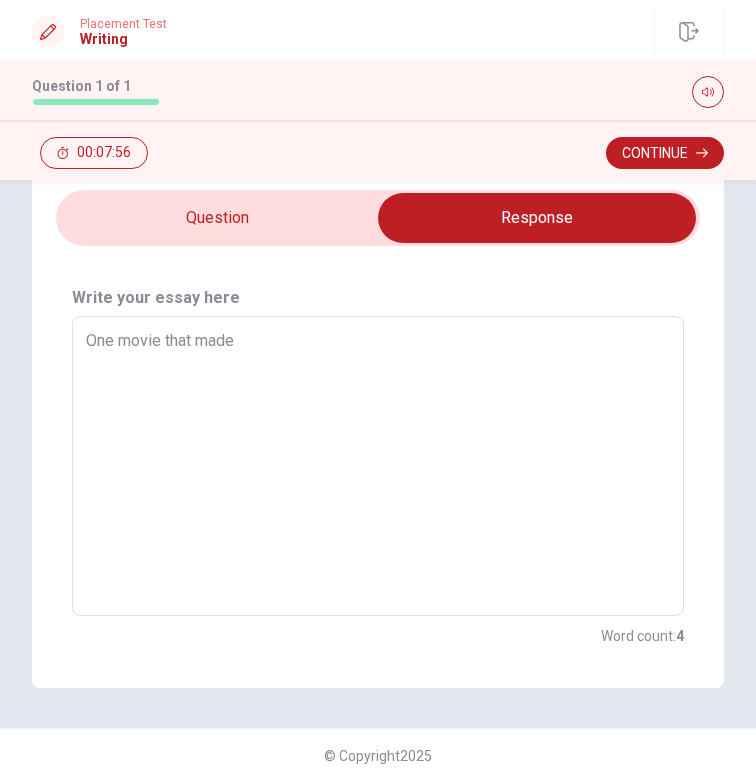 type on "One movie that made m" 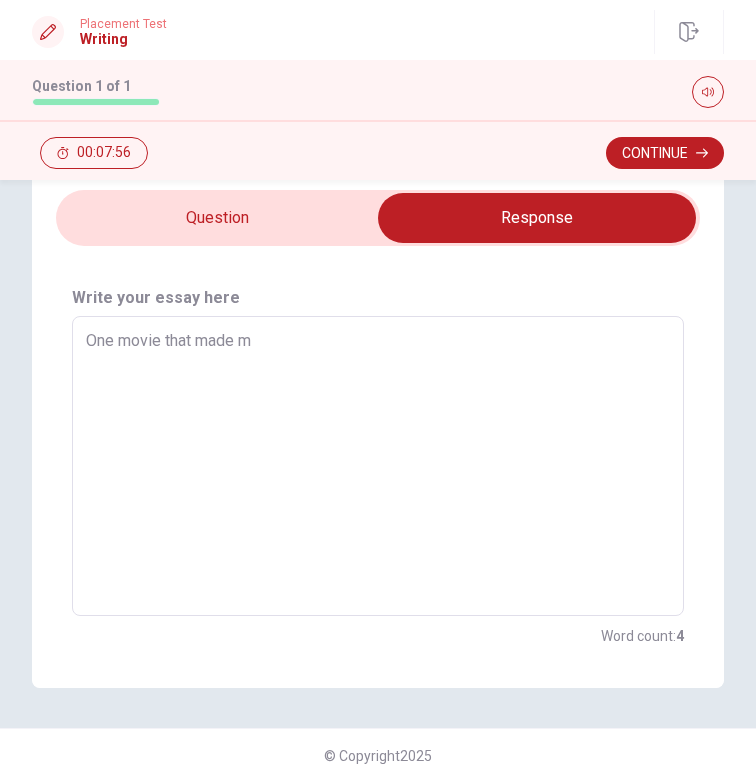 type on "x" 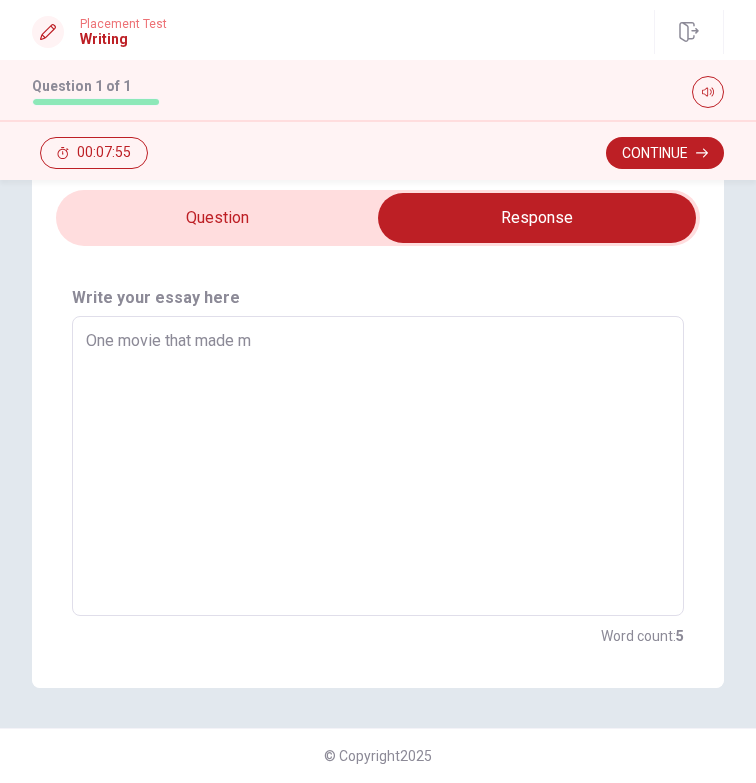 type on "One movie that made me" 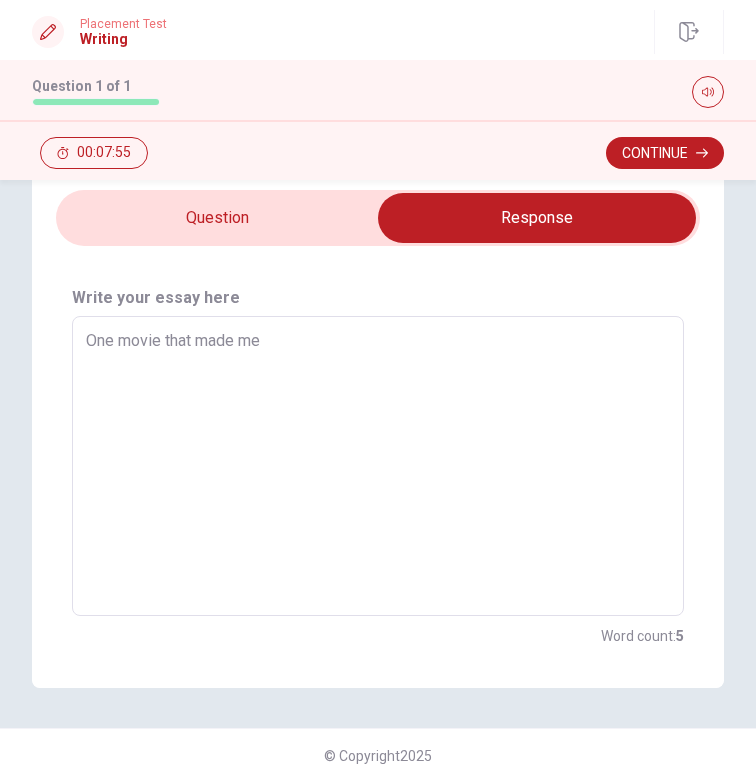 type on "x" 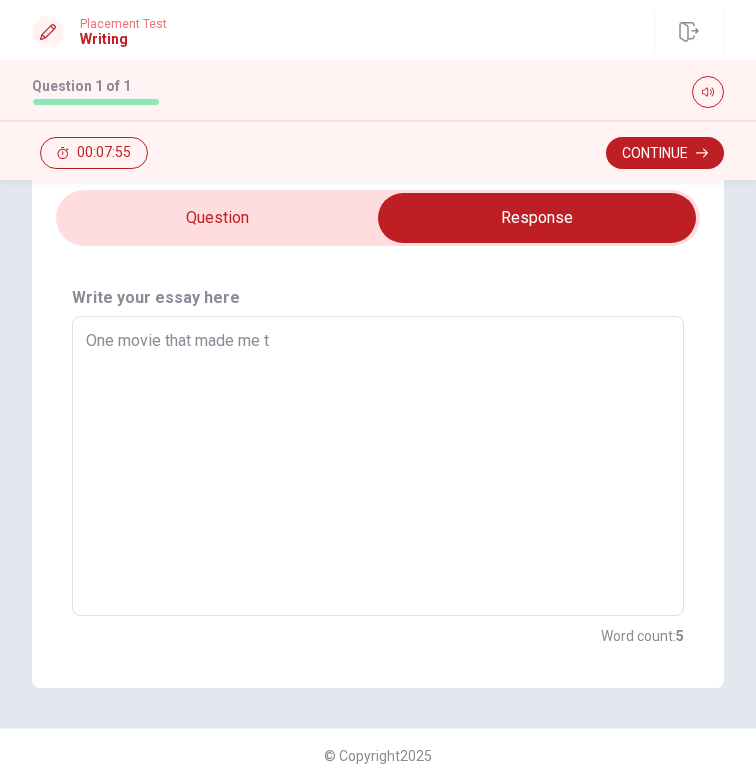 type on "x" 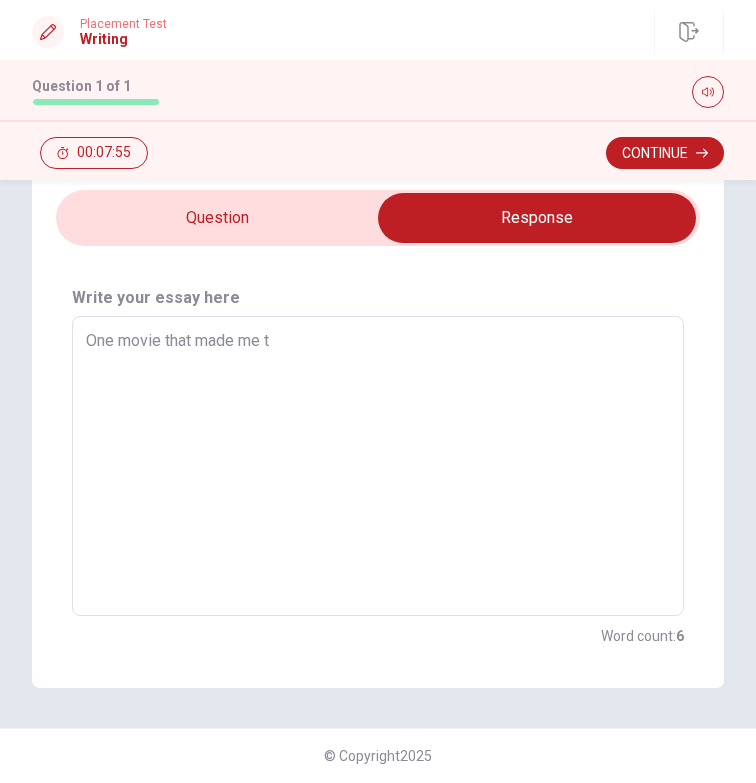 type on "One movie that made me th" 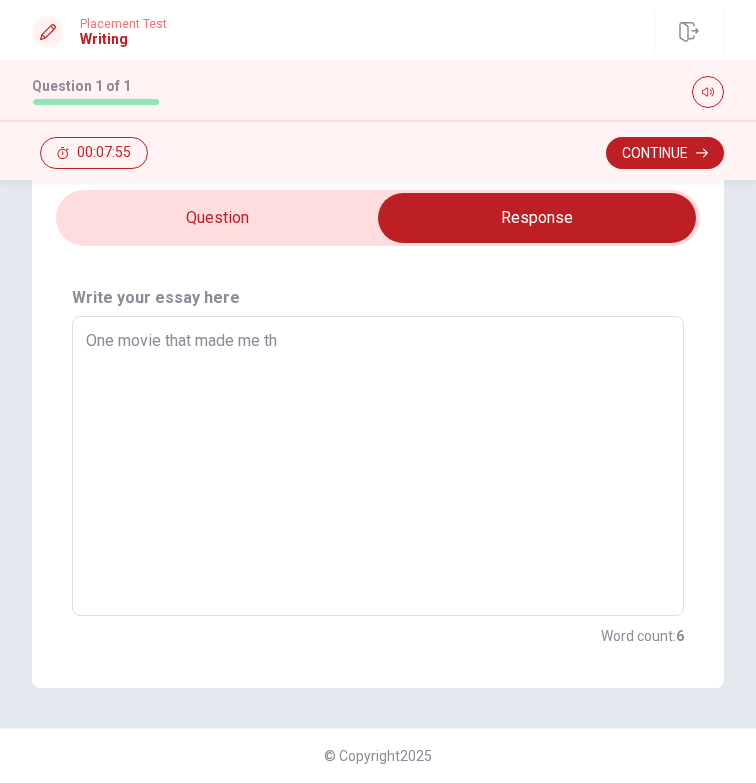 type on "x" 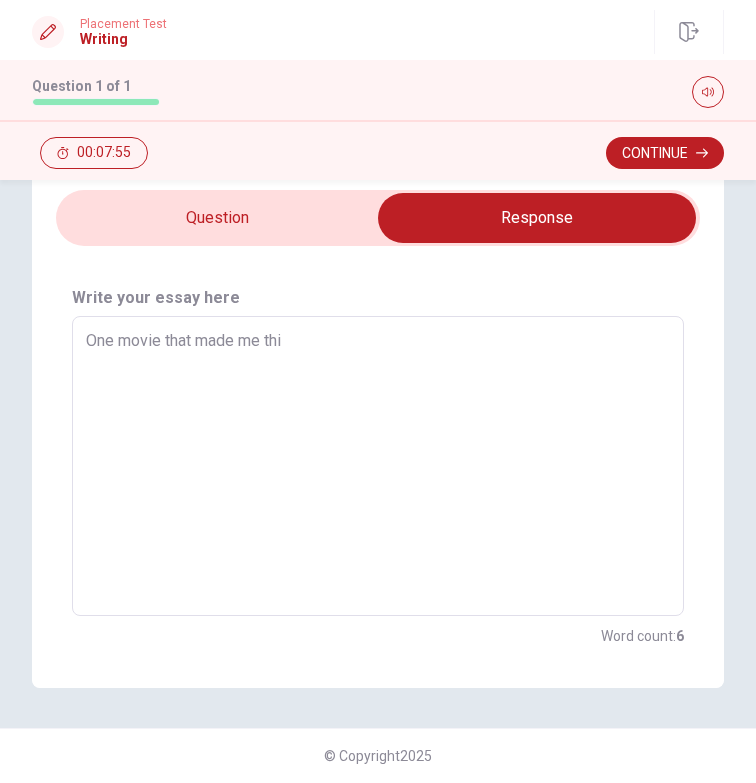type on "x" 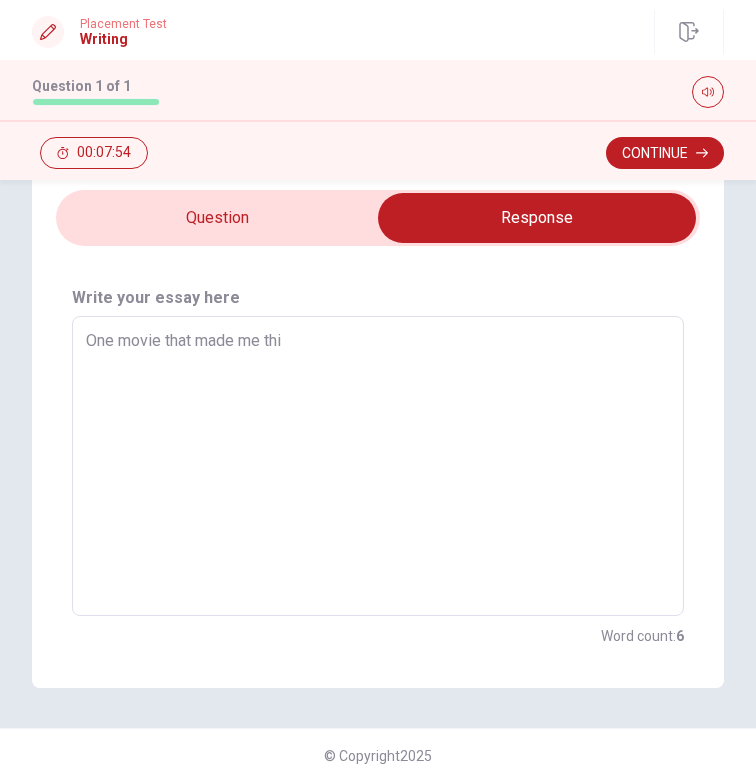 type on "One movie that made me thin" 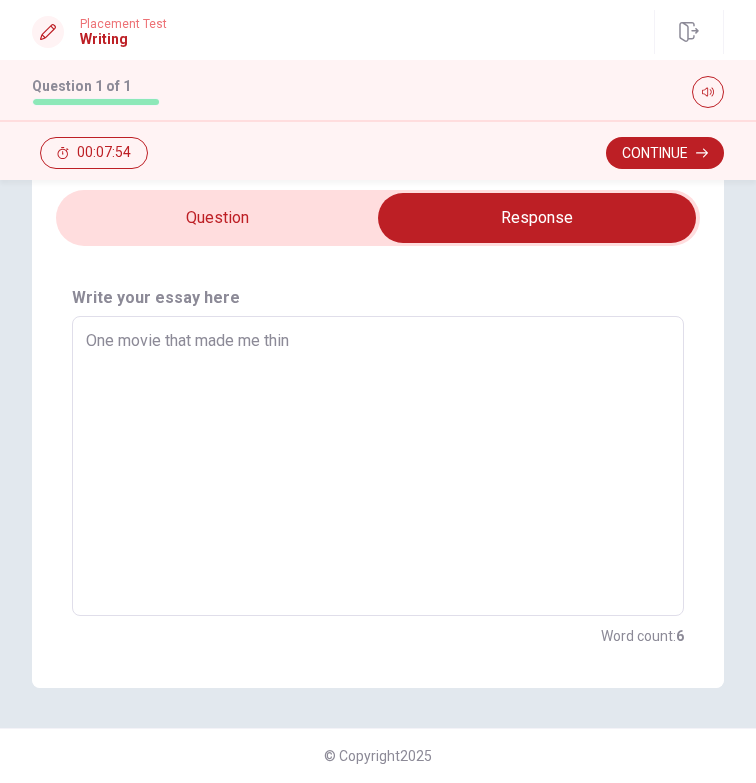 type on "x" 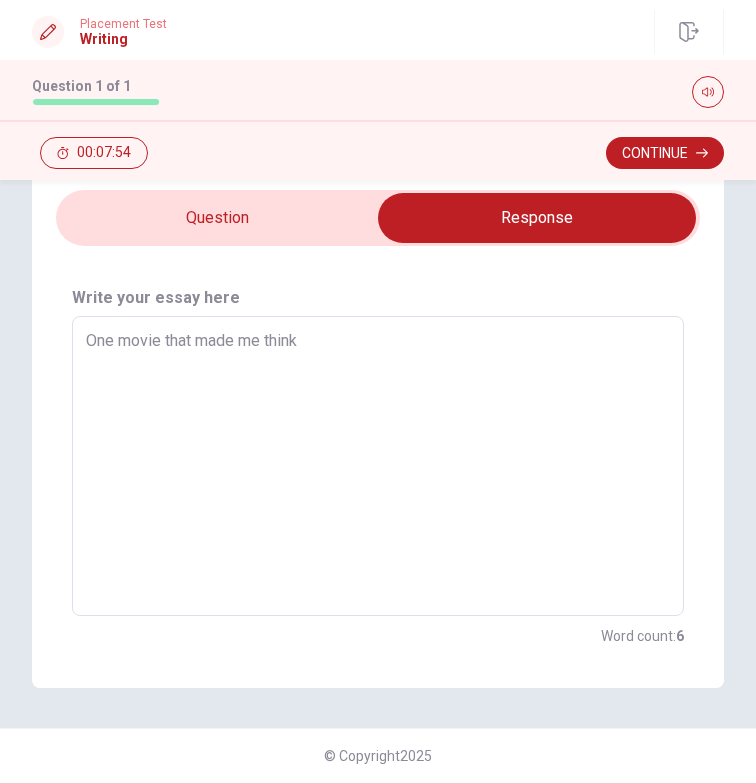 type on "x" 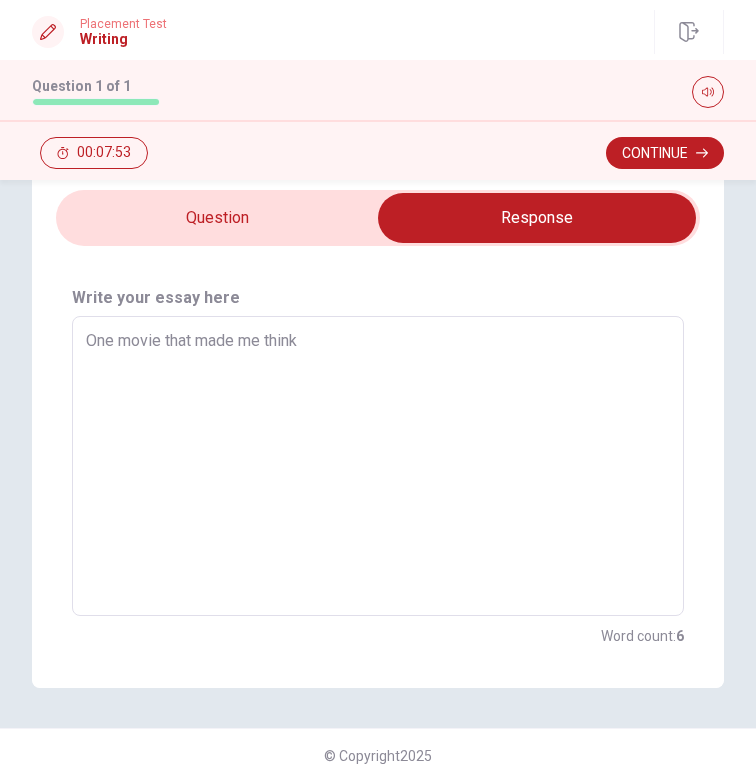 type on "One movie that made me think" 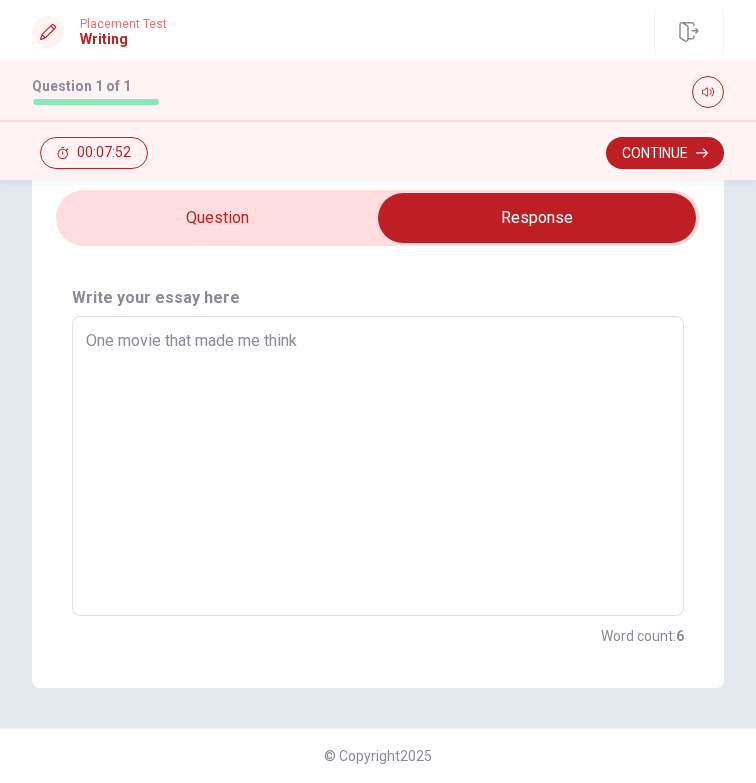 type on "x" 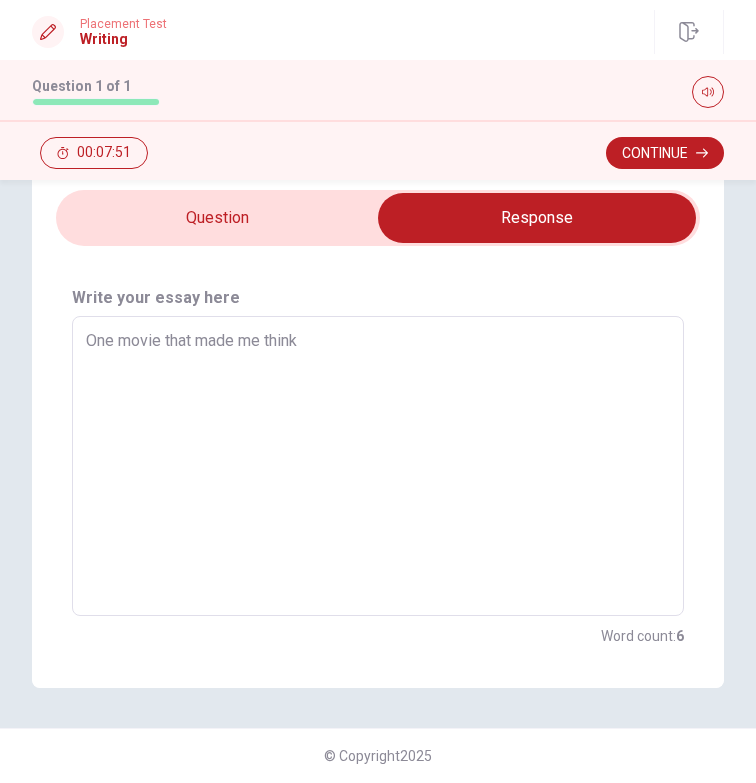 type on "One movie that made me think d" 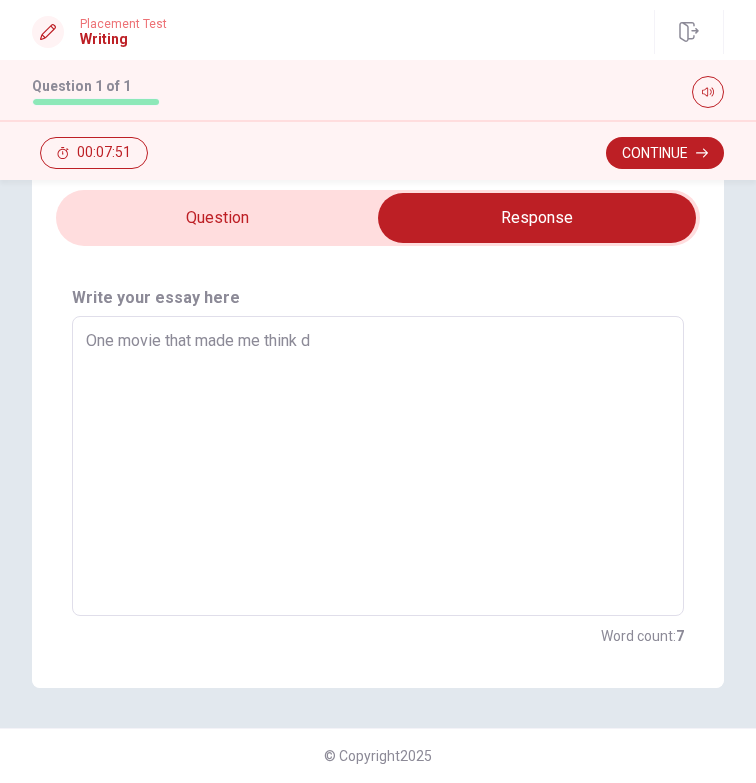 type on "x" 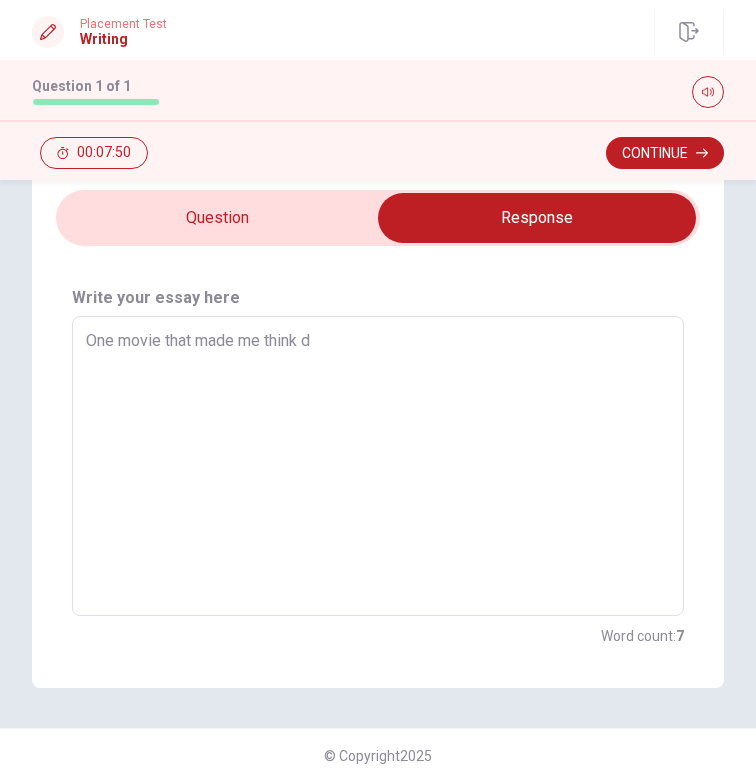 type on "One movie that made me think di" 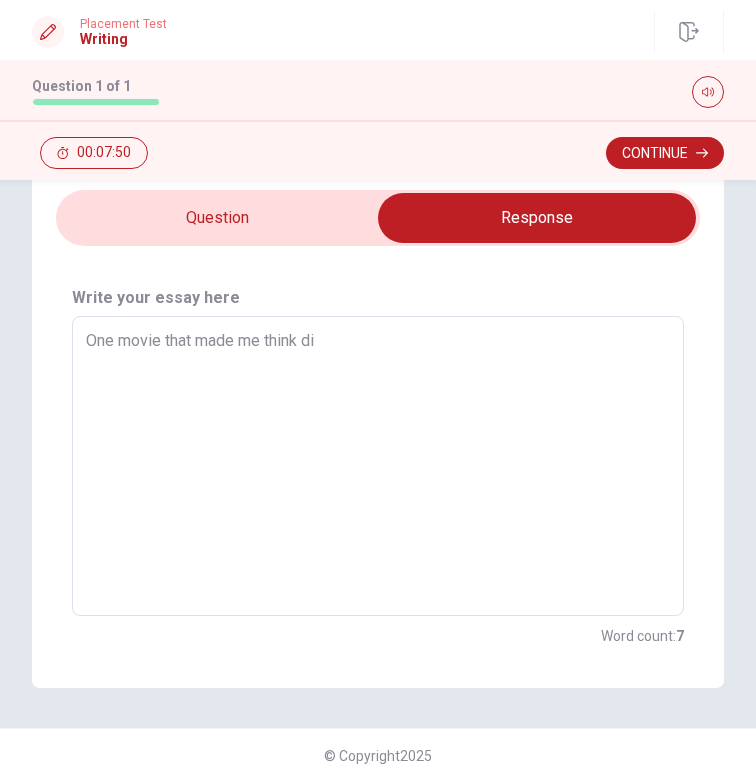 type on "x" 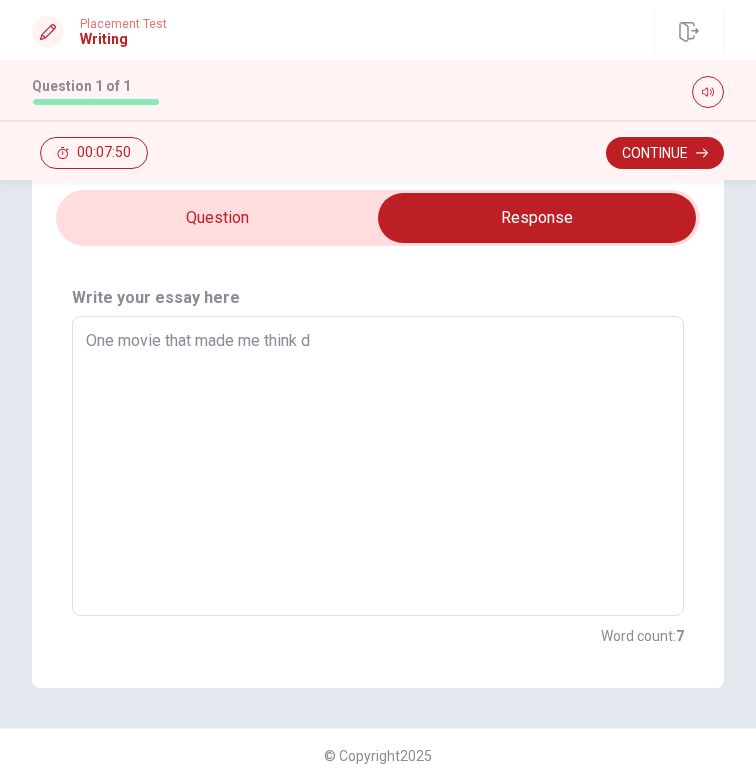 type on "One movie that made me think dì" 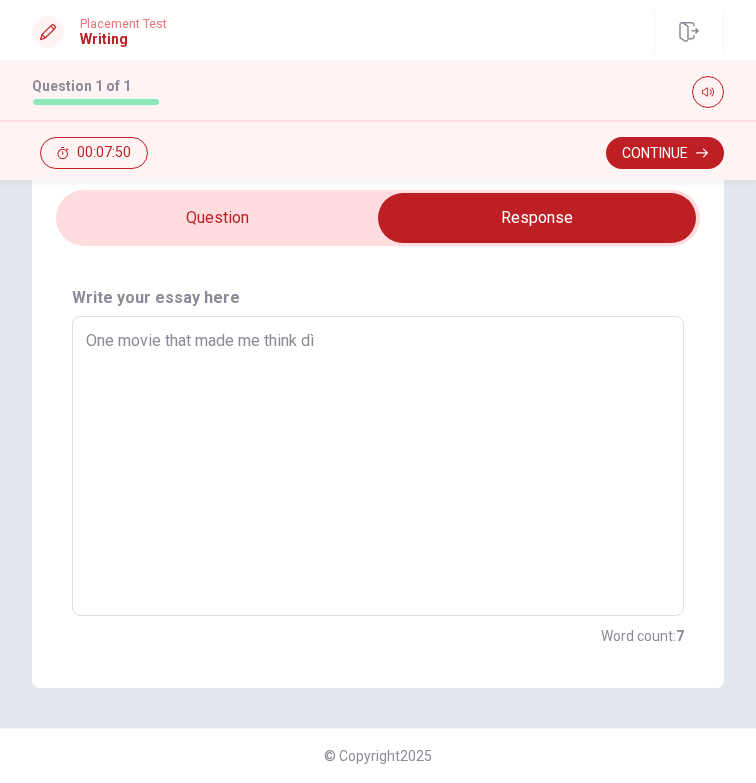 type on "x" 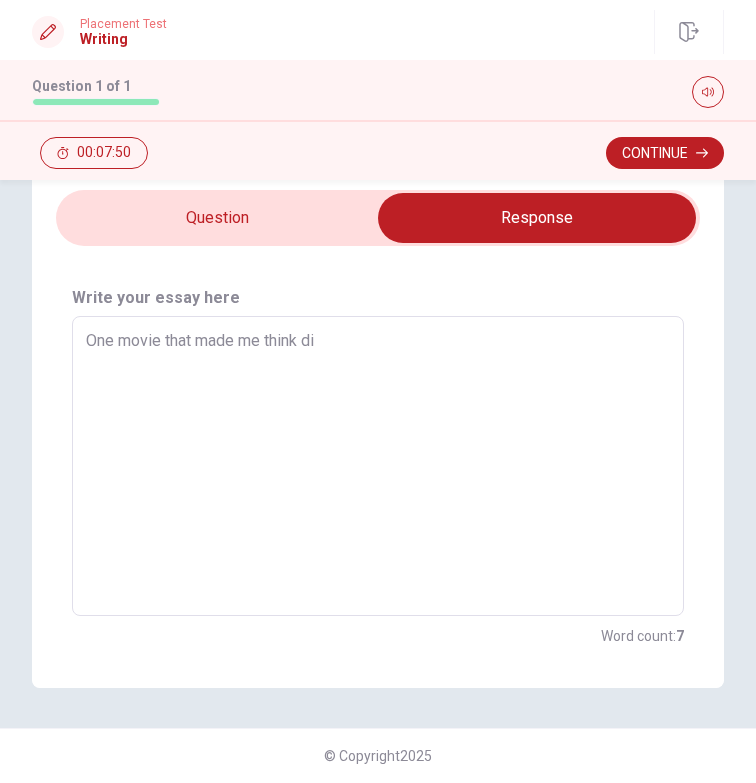 type on "One movie that made me think dif" 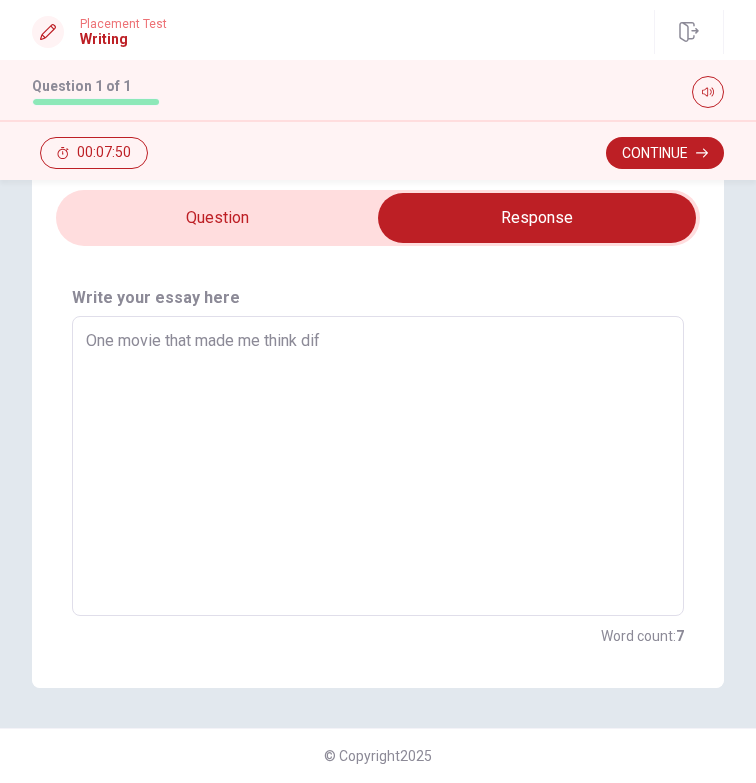 type on "x" 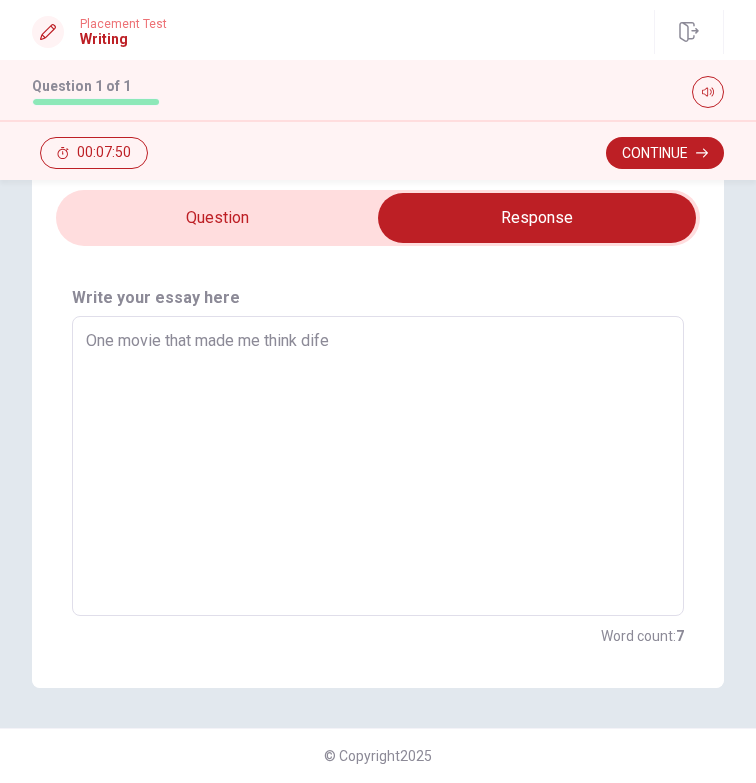 type on "x" 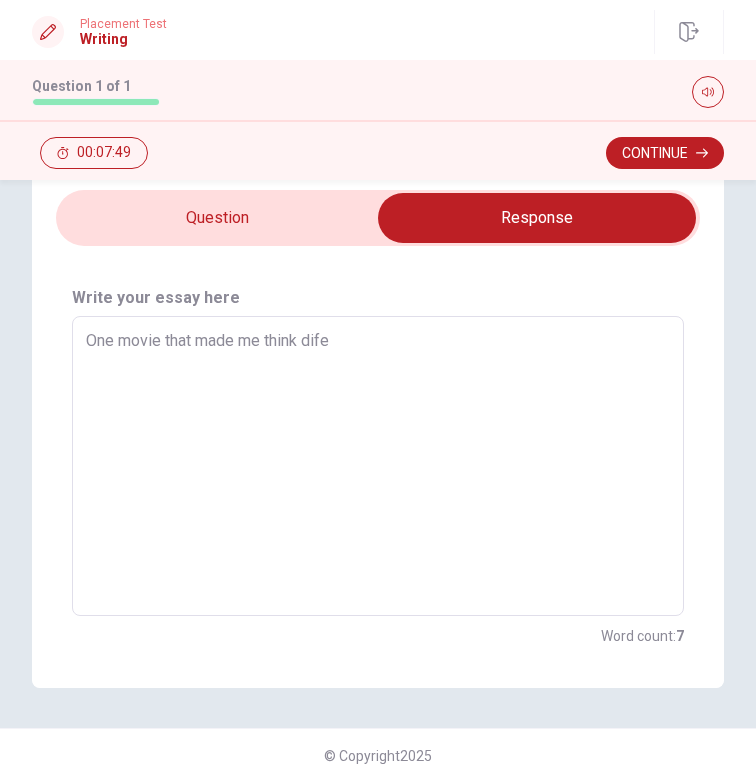 type on "One movie that made me think difer" 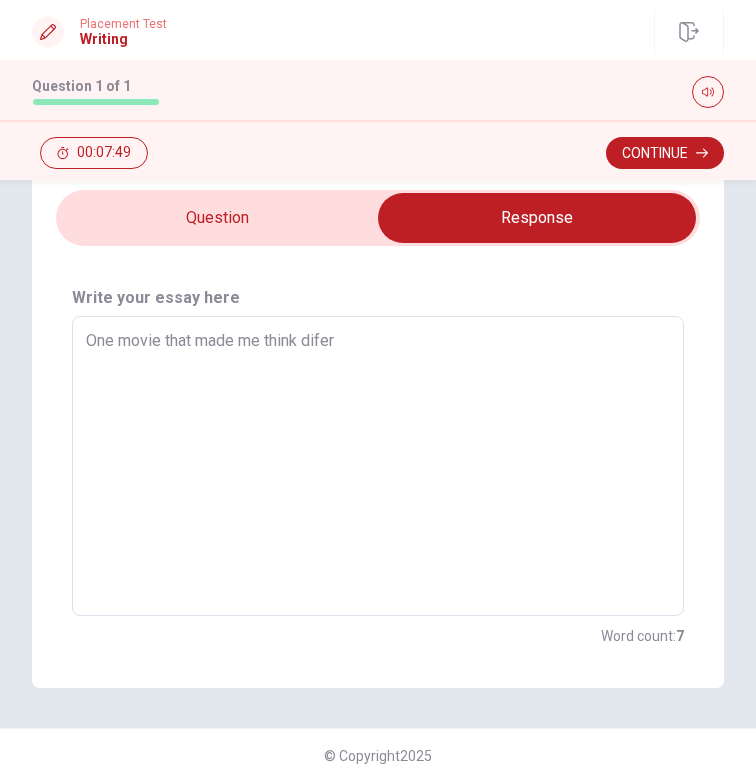 type on "x" 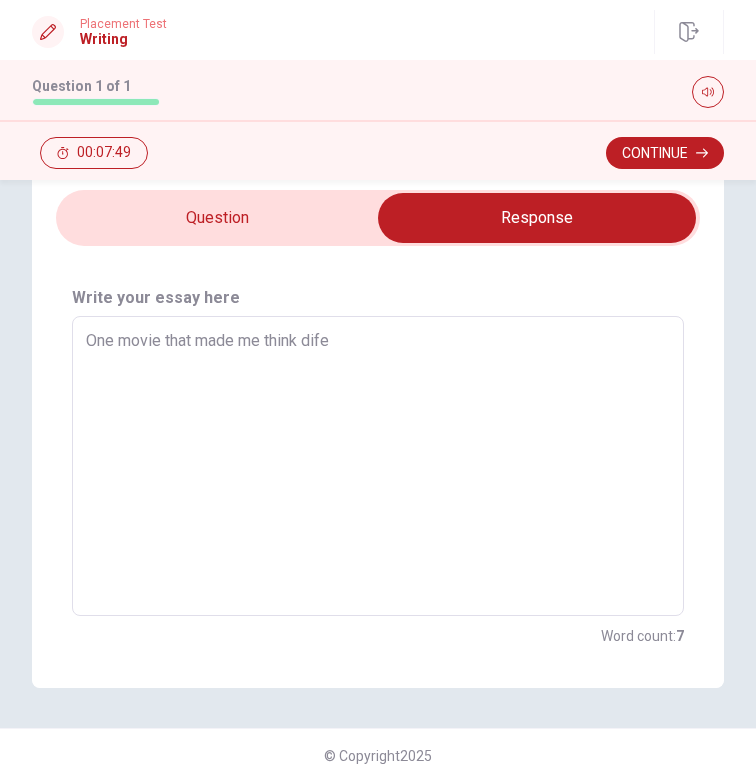 type on "x" 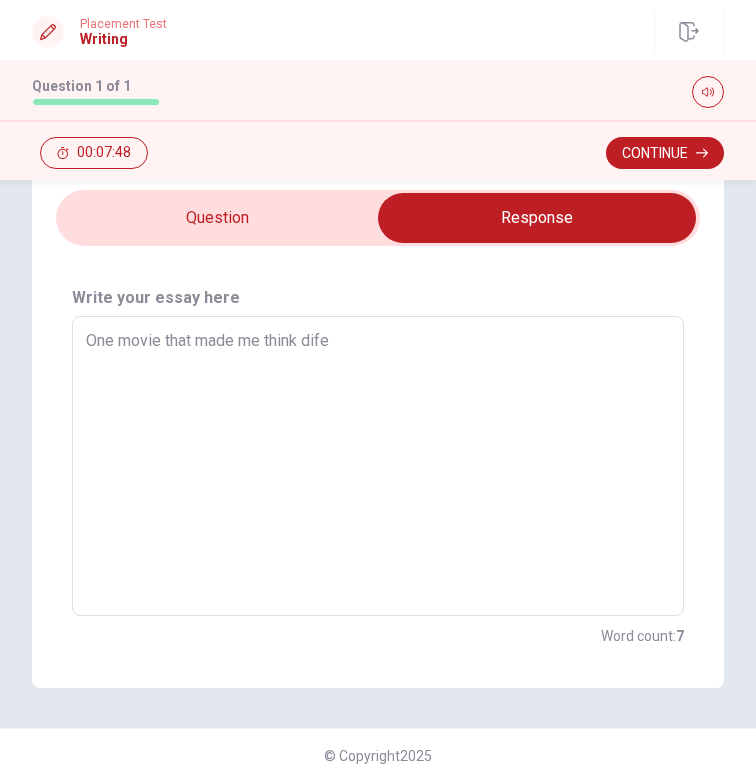 type on "One movie that made me think dif" 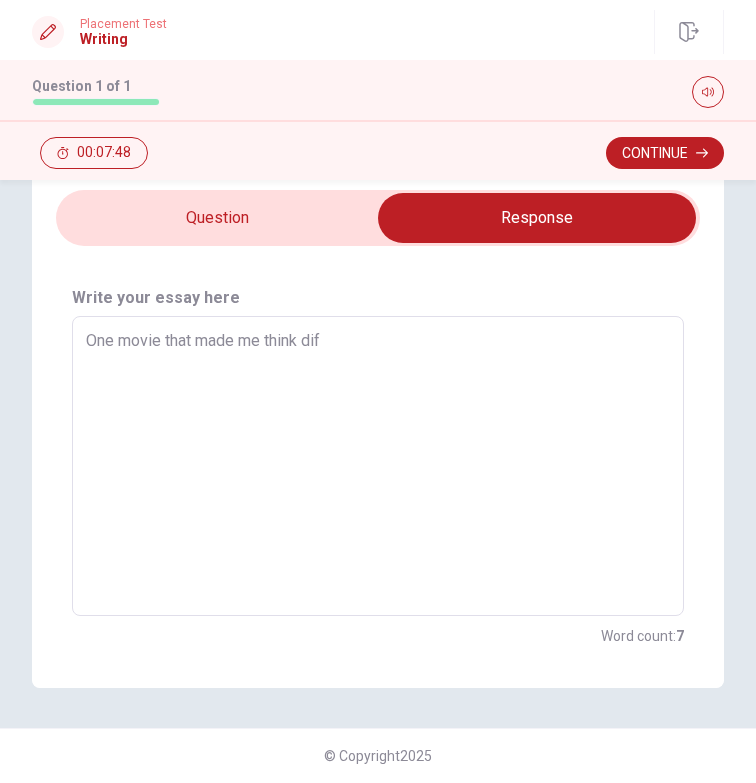 type on "x" 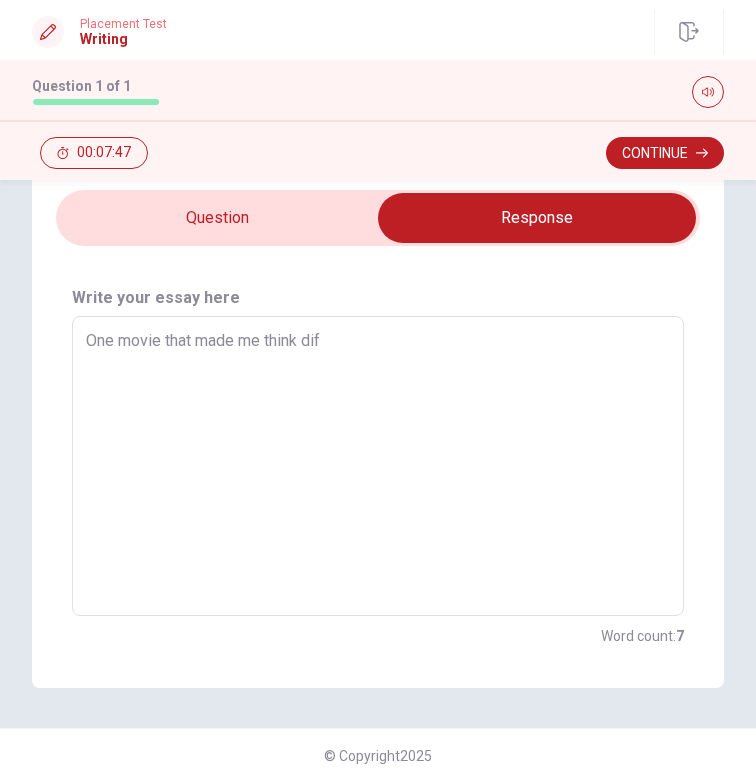 type on "One movie that made me think diff" 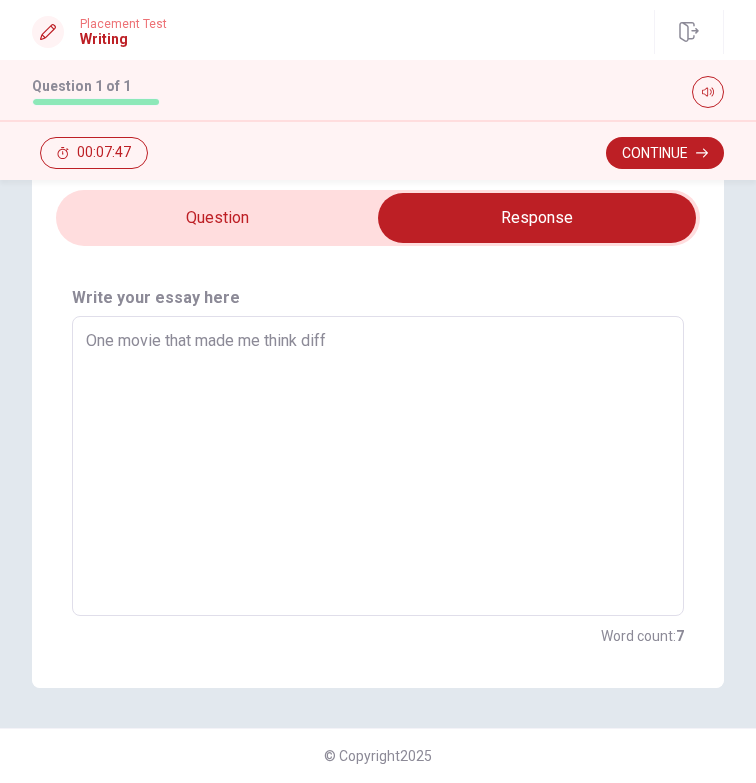 type on "x" 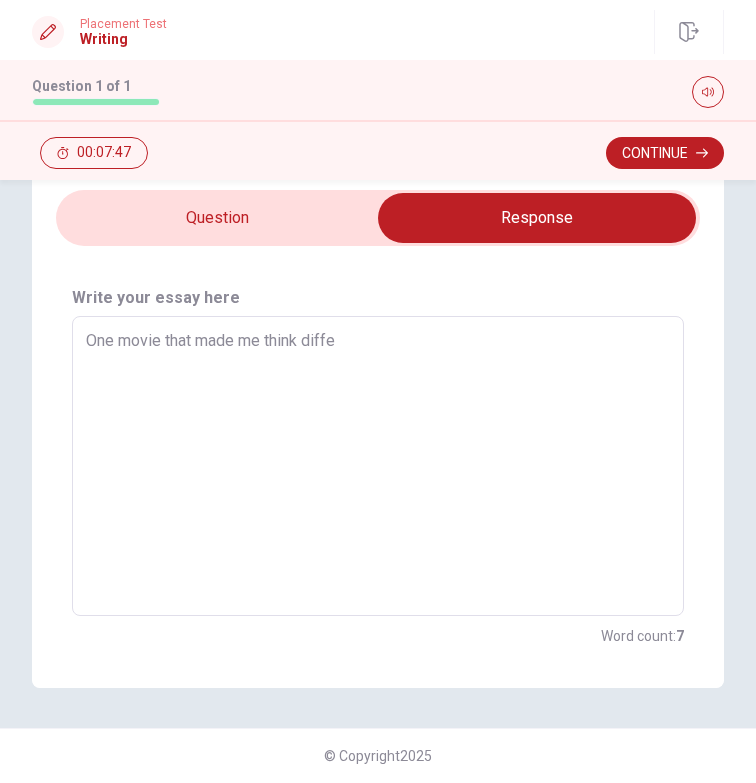 type on "x" 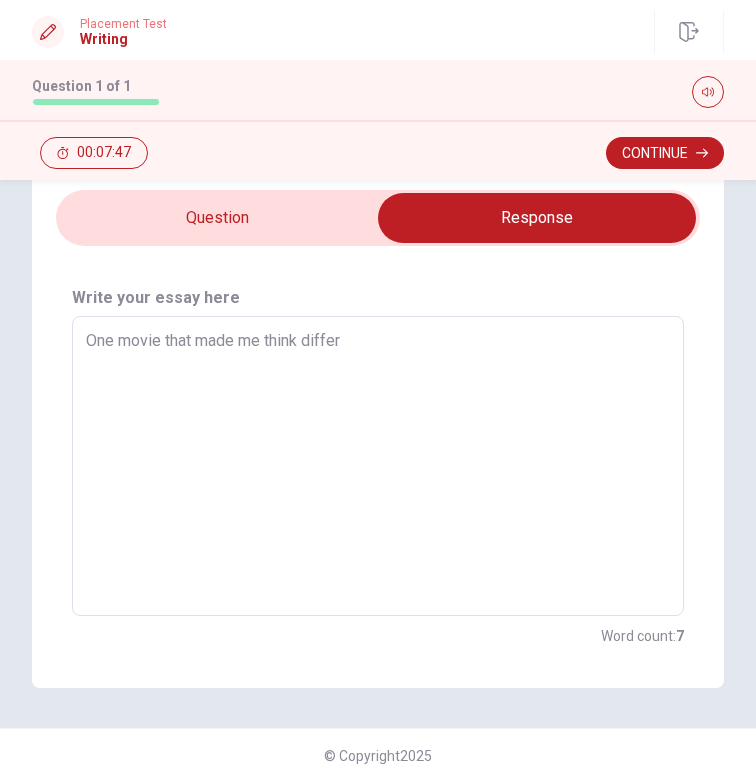 type on "x" 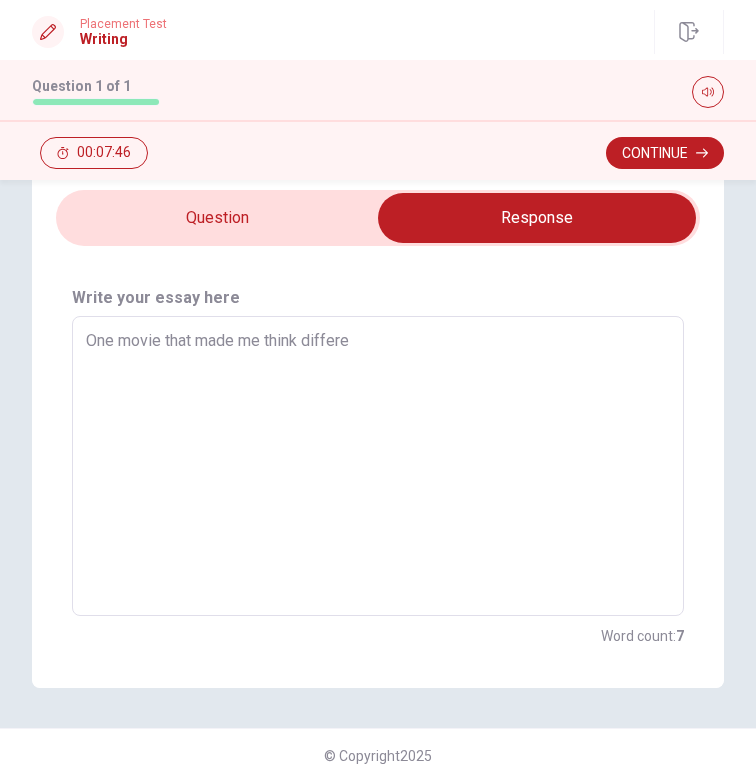 type on "x" 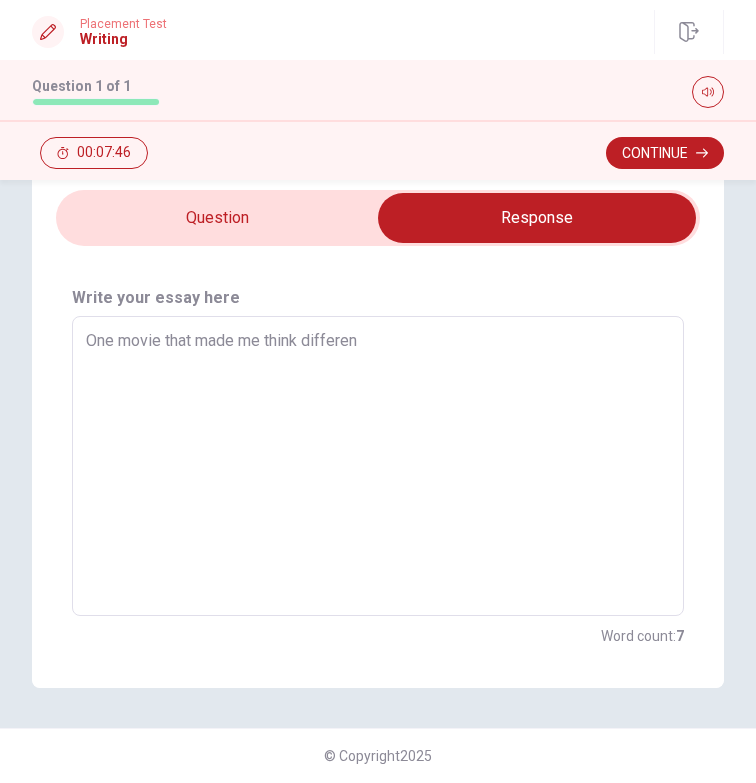 type on "x" 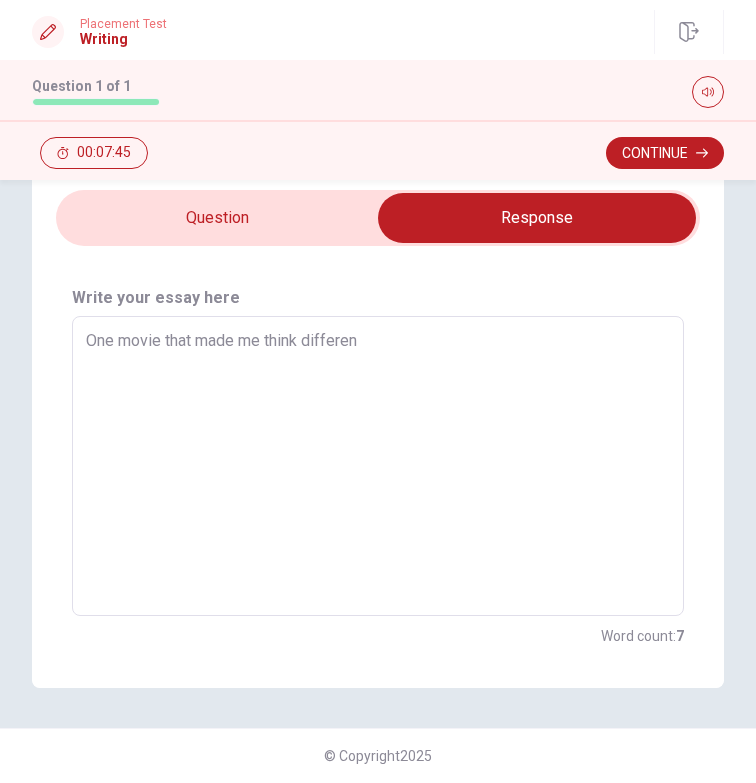 type on "One movie that made me think different" 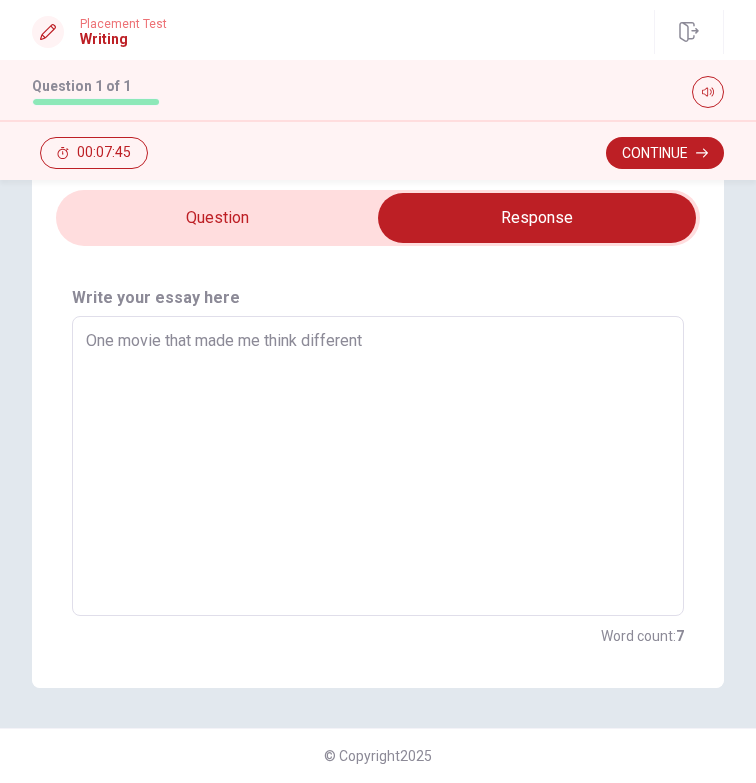 type on "x" 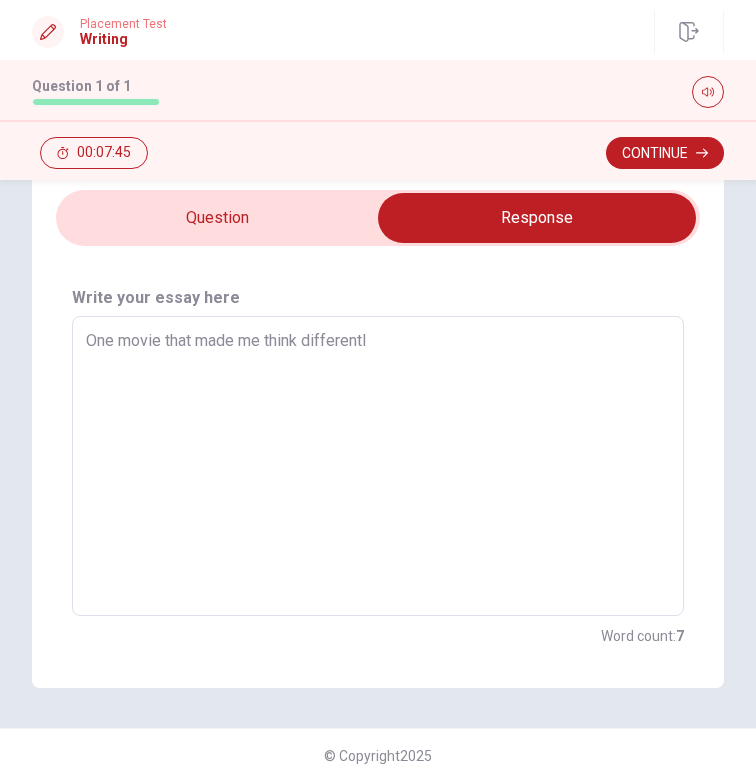 type on "x" 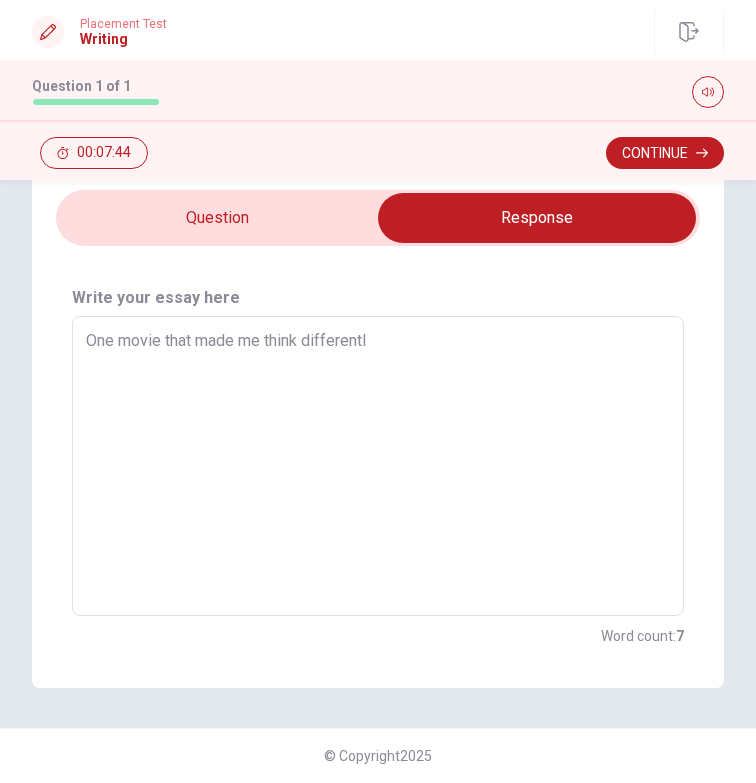 type on "One movie that made me think differently" 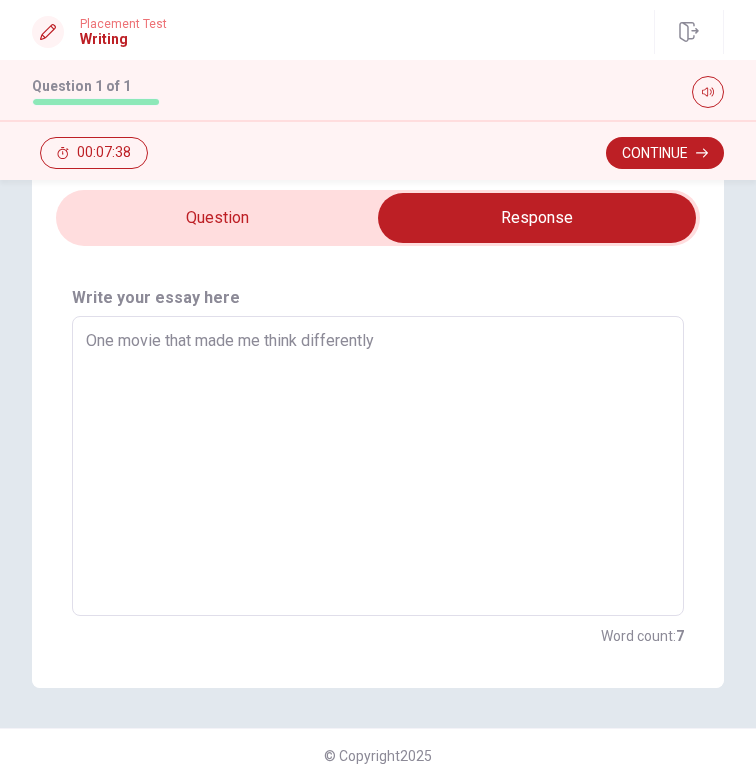 type on "x" 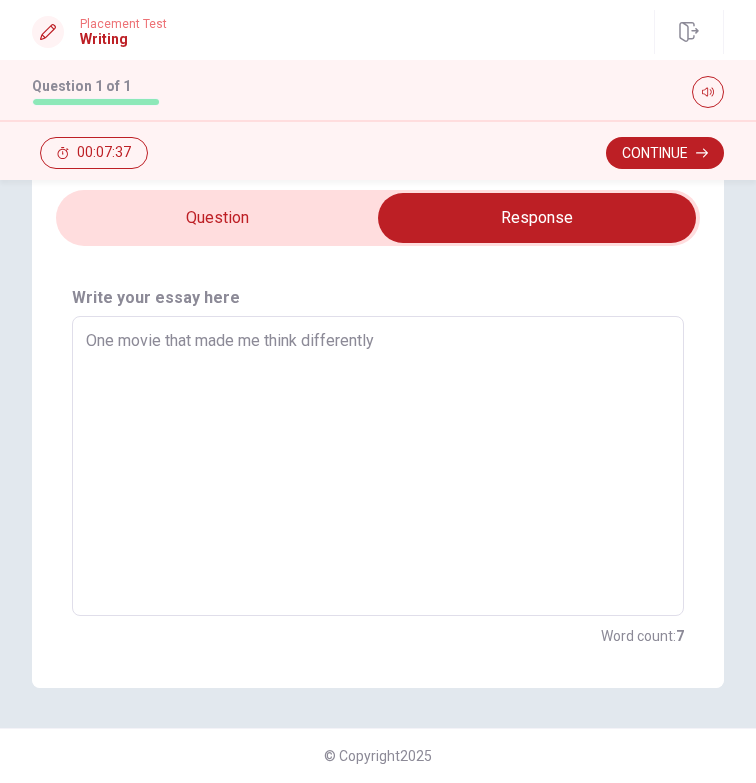type on "One movie that made me think differently" 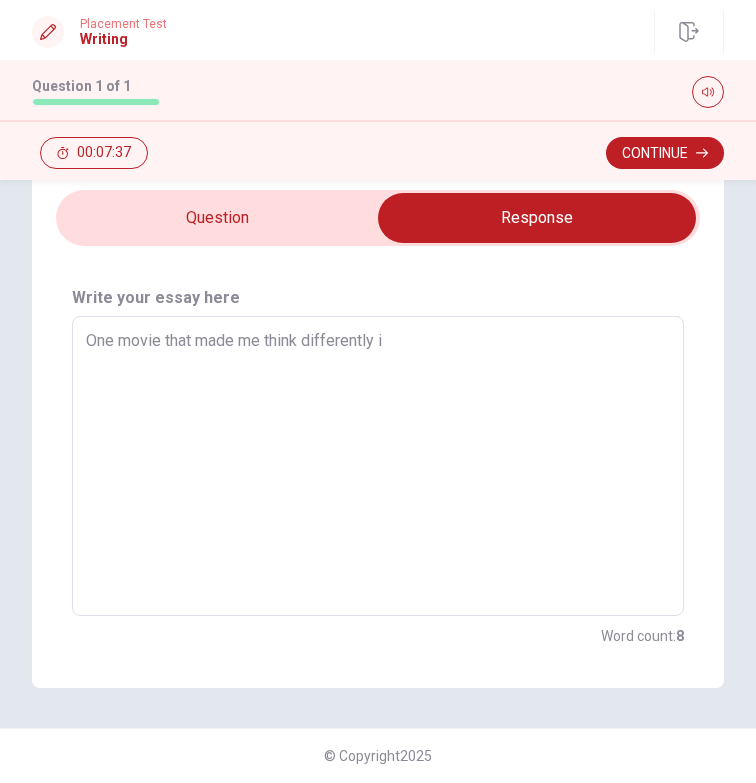 type on "x" 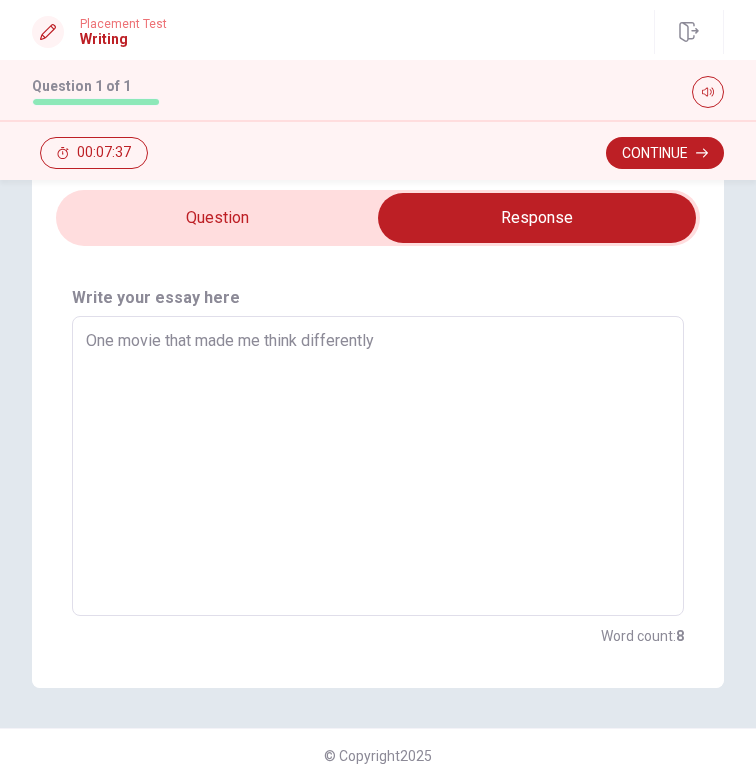 type on "One movie that made me think differently í" 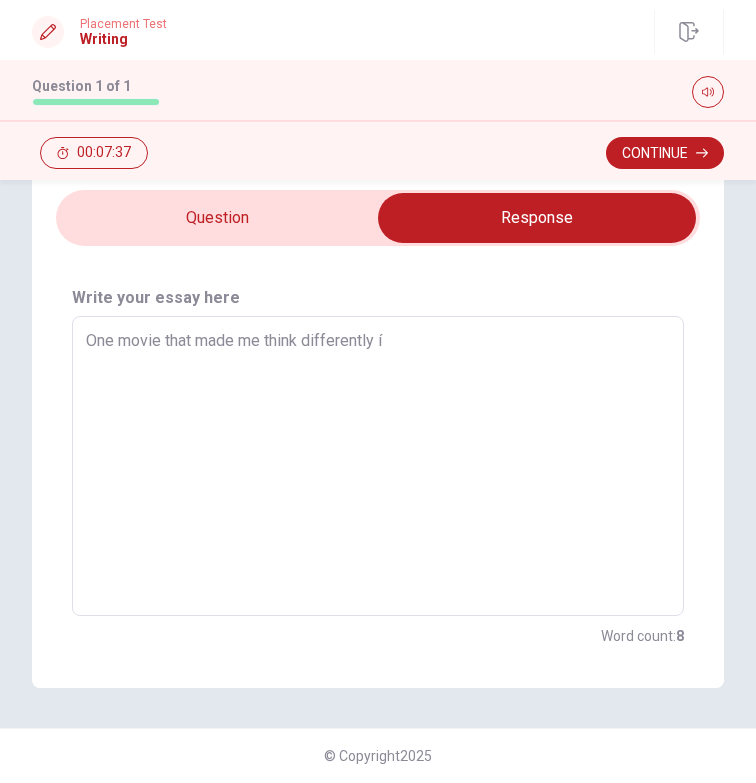 type on "x" 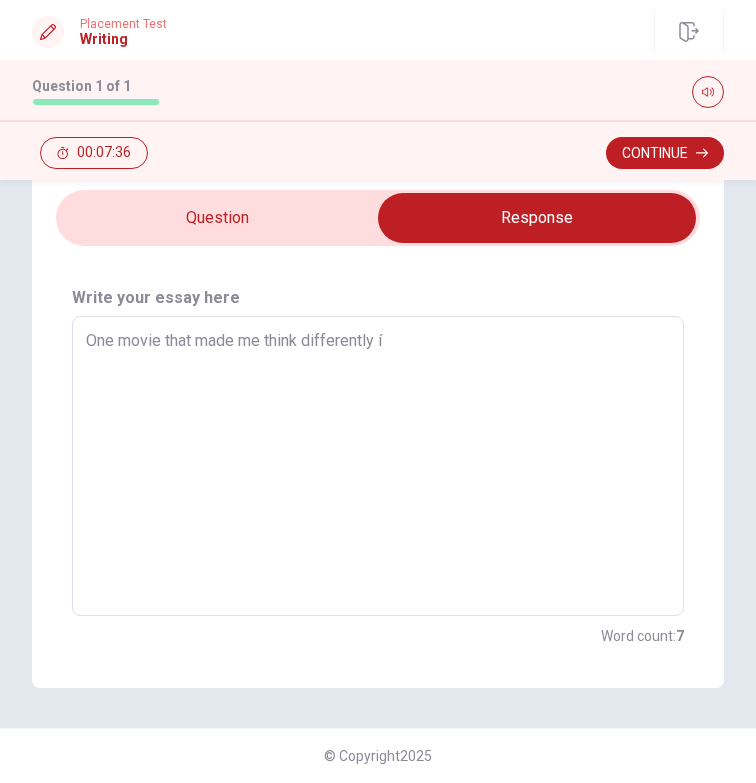 type on "One movie that made me think differently í" 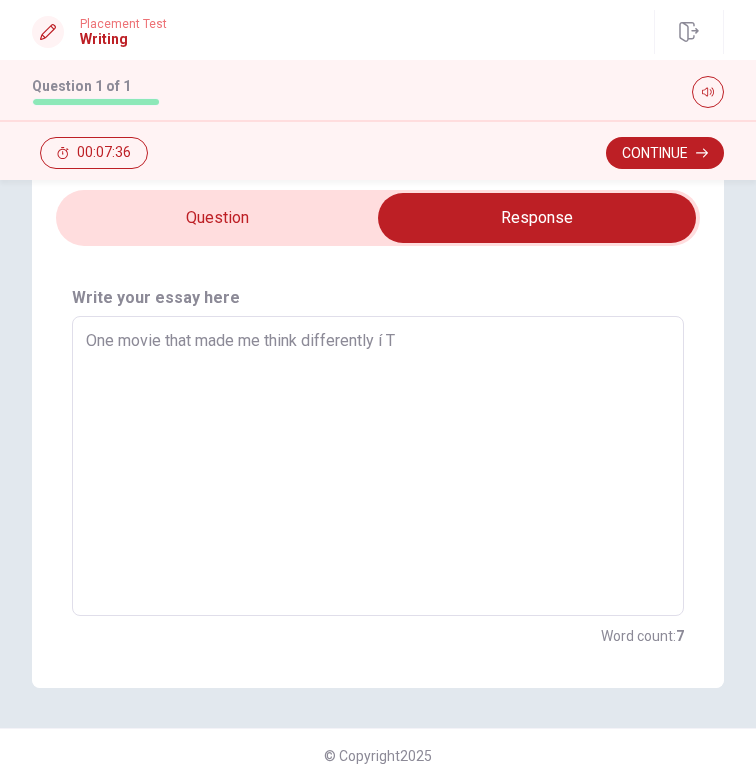 type on "x" 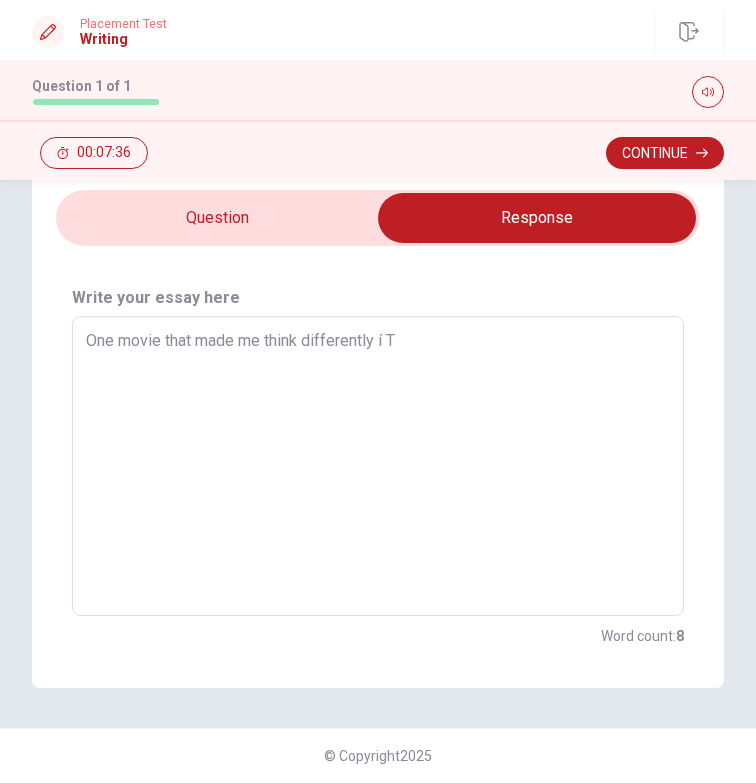type on "One movie that made me think differently í Th" 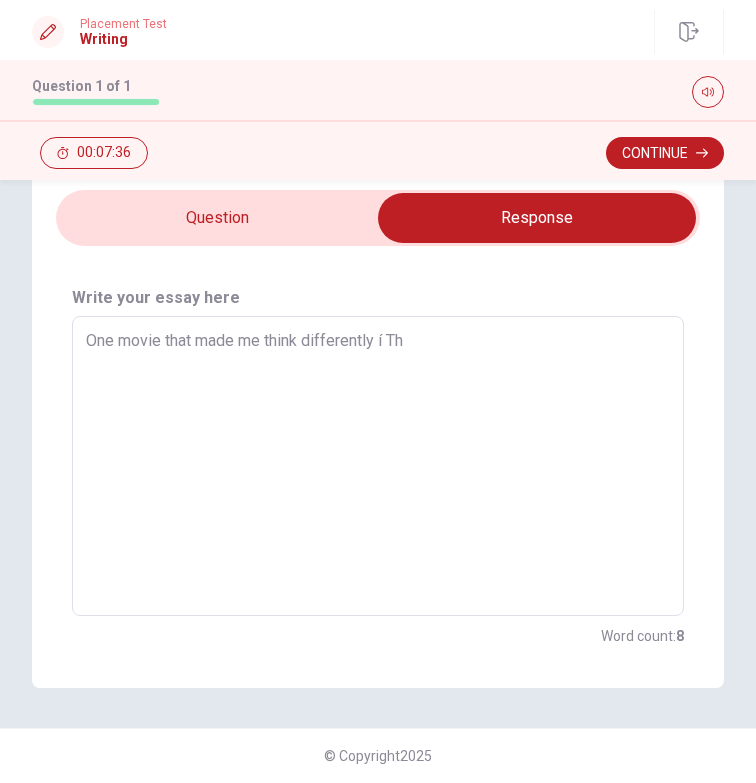 type on "x" 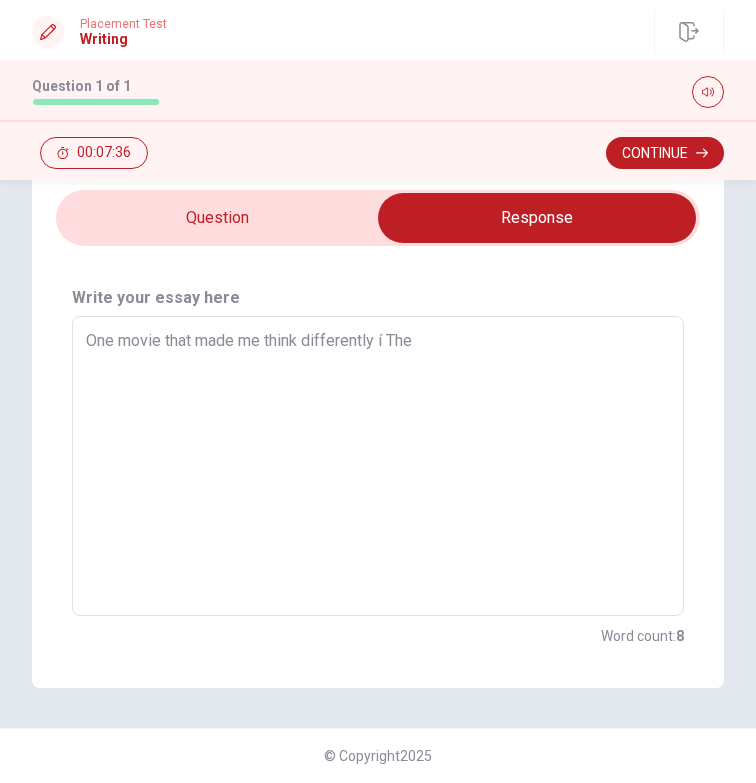type on "x" 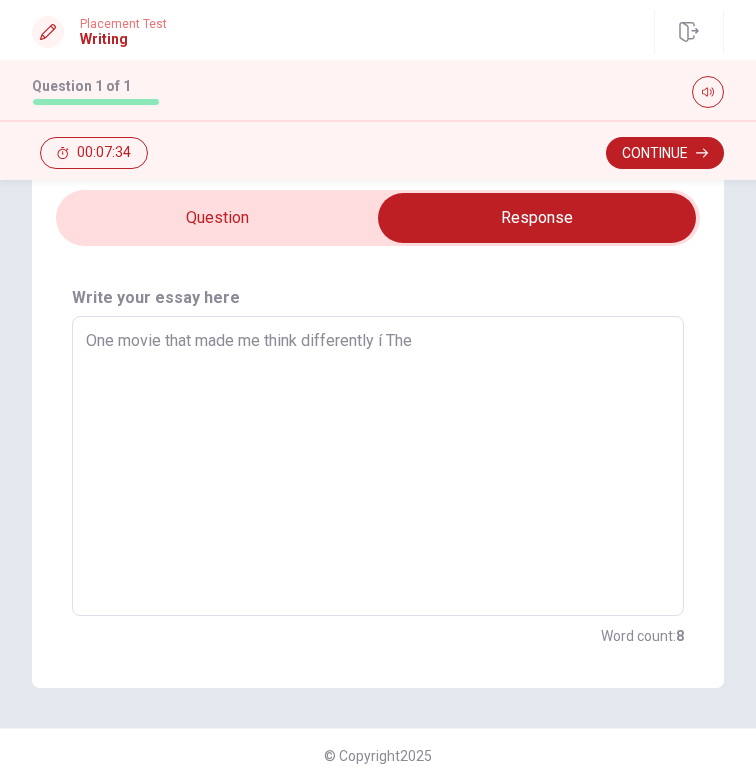 type on "x" 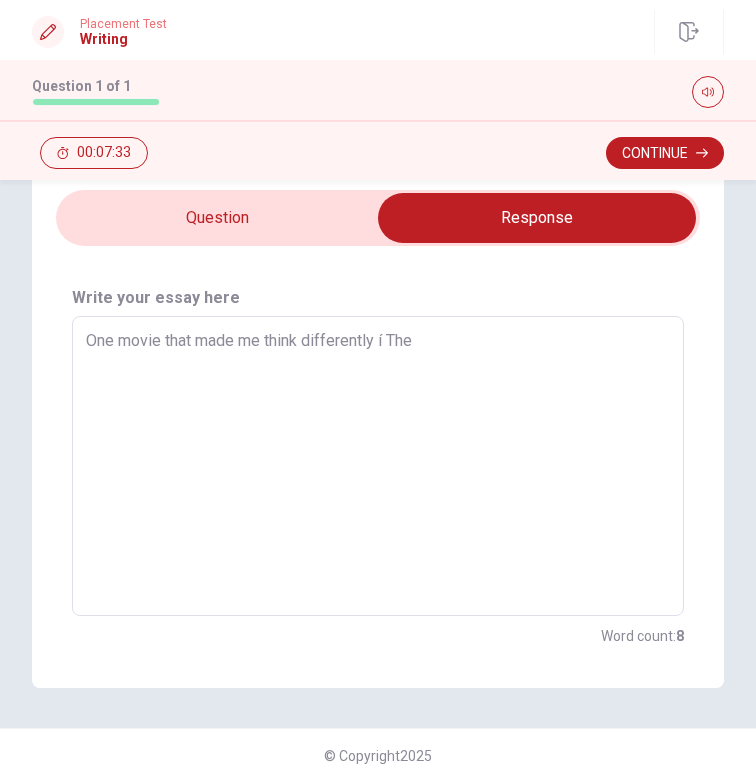type on "One movie that made me think differently í The P" 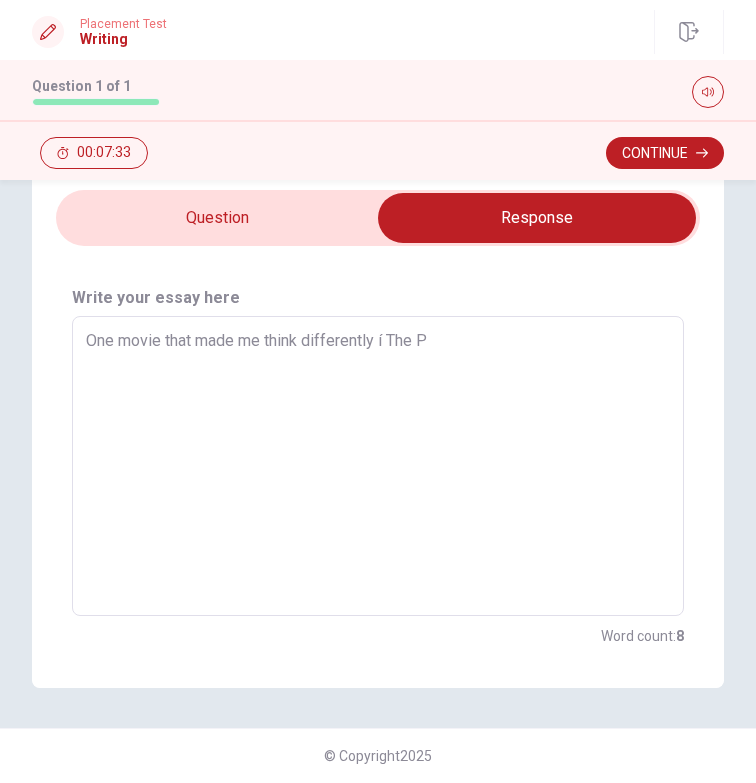 type on "x" 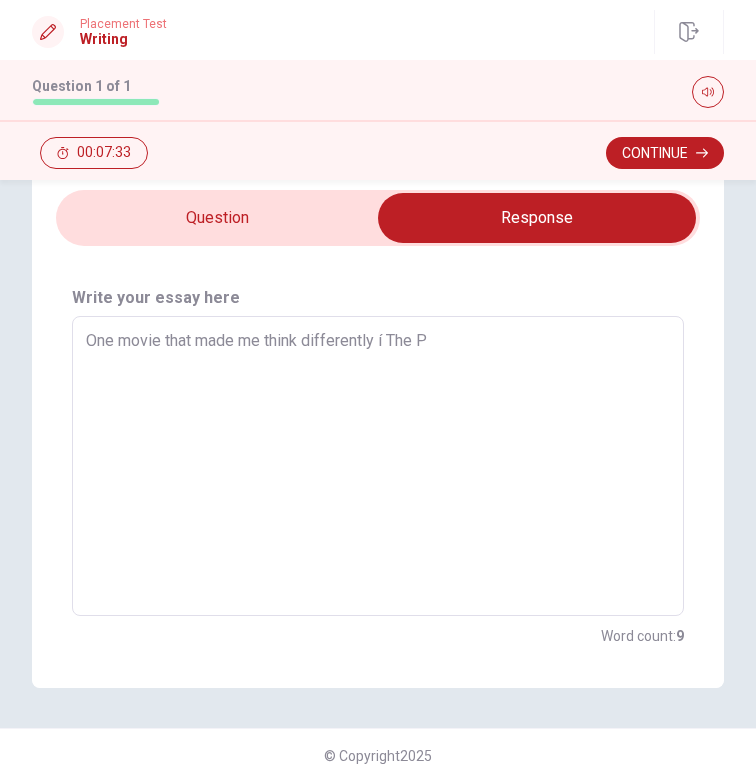 type on "One movie that made me think differently í The Pu" 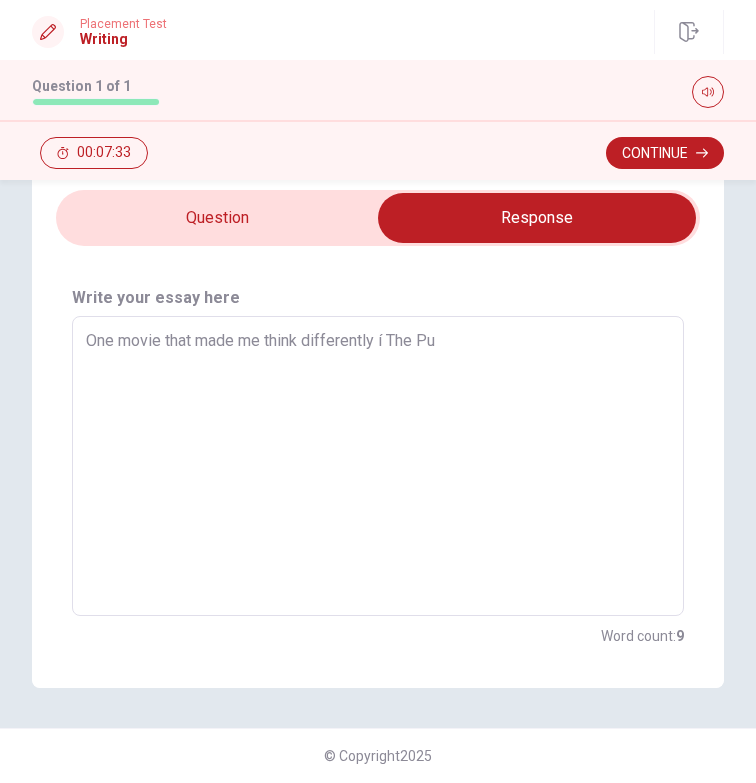 type on "x" 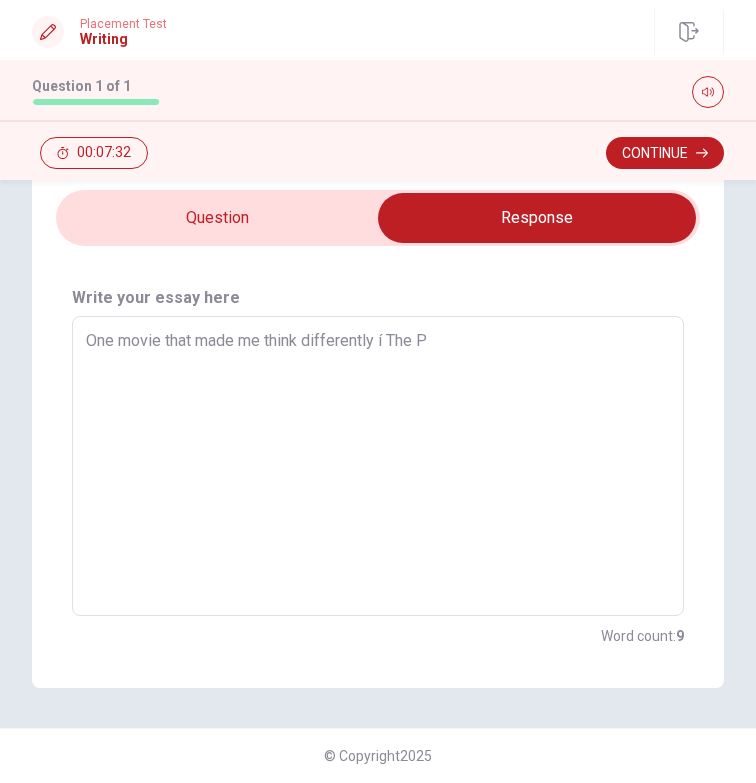 type on "One movie that made me think differently í The Pủ" 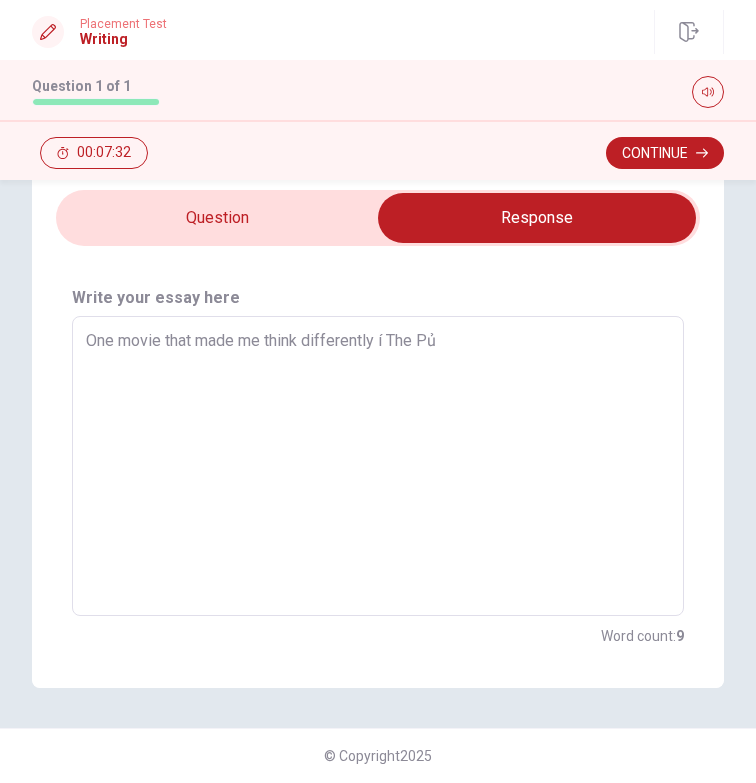 type on "x" 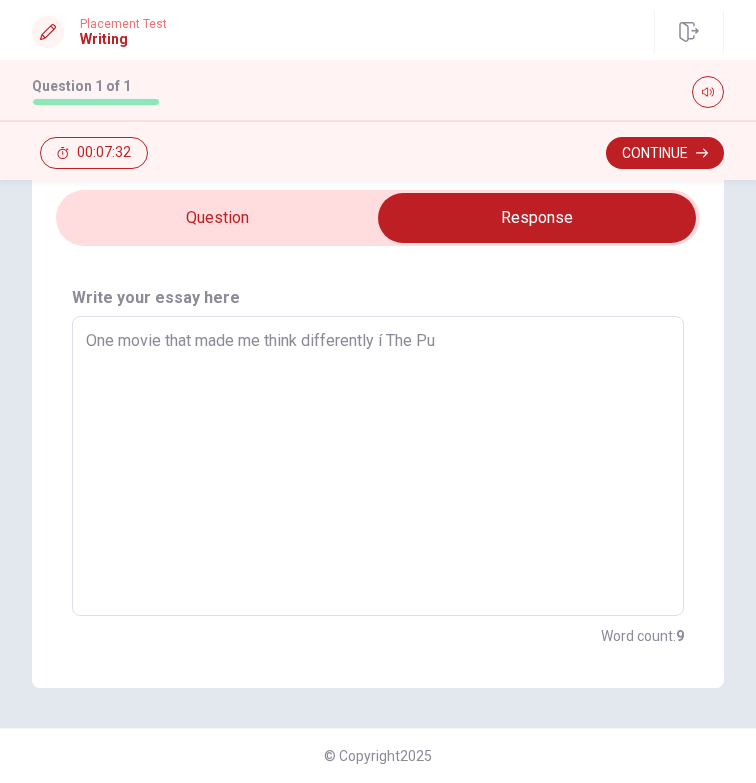 type on "One movie that made me think differently í The Pur" 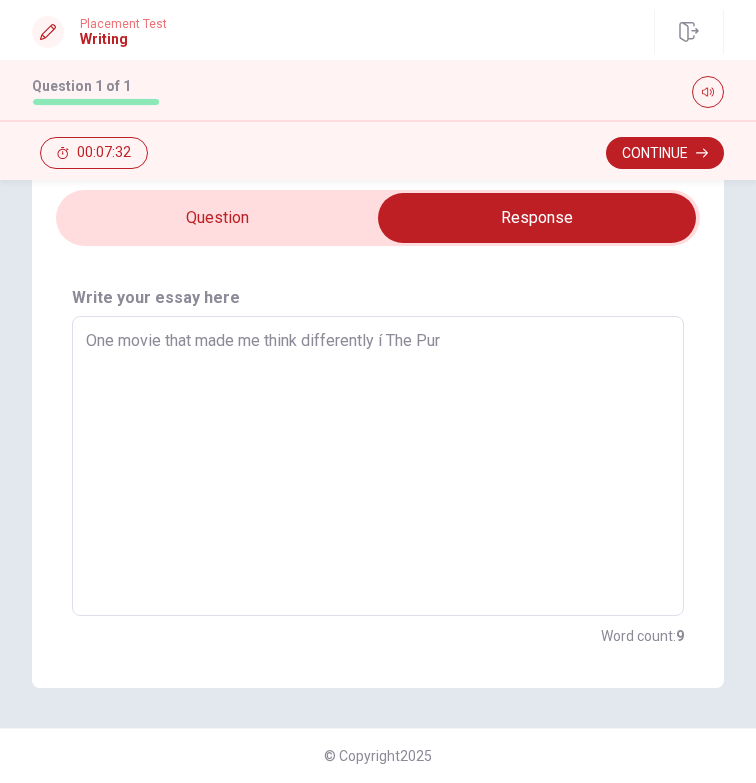 type on "x" 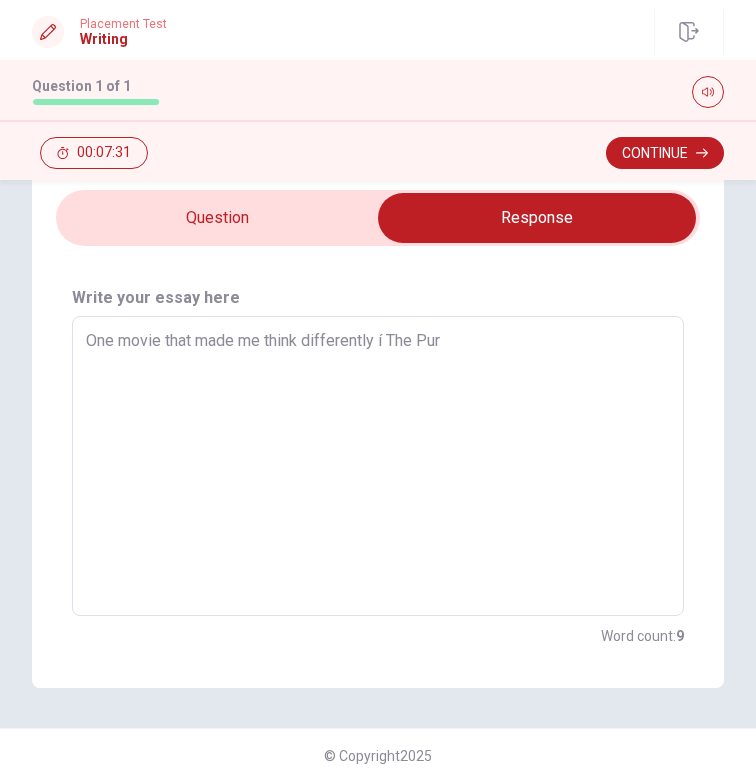 type on "One movie that made me think differently í The Purs" 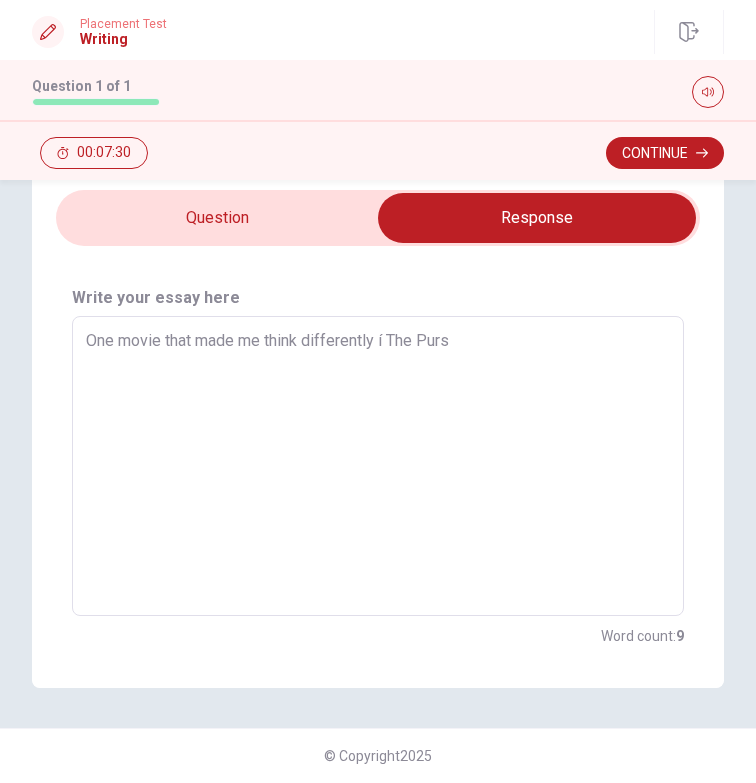 type on "x" 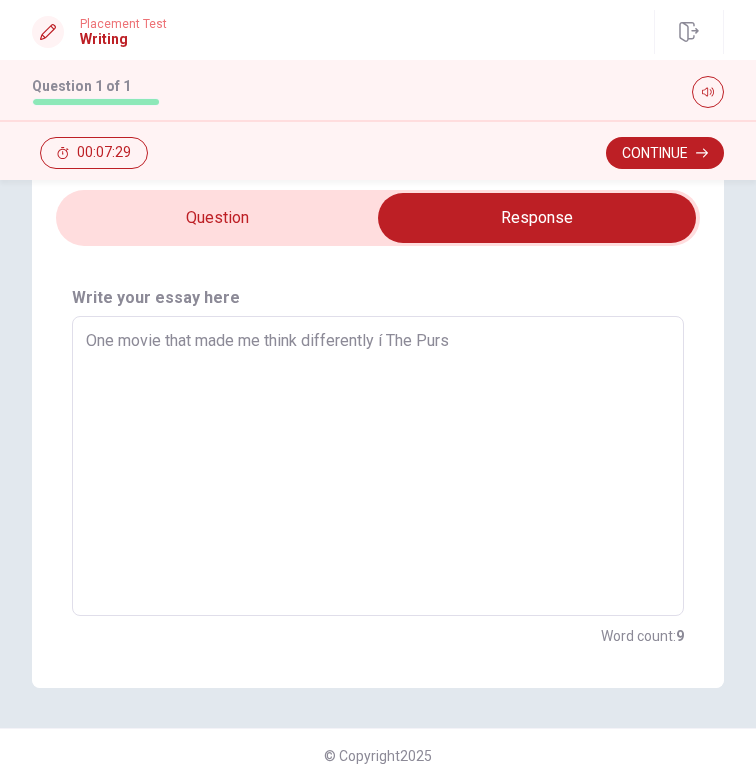 type on "One movie that made me think differently í The Pursu" 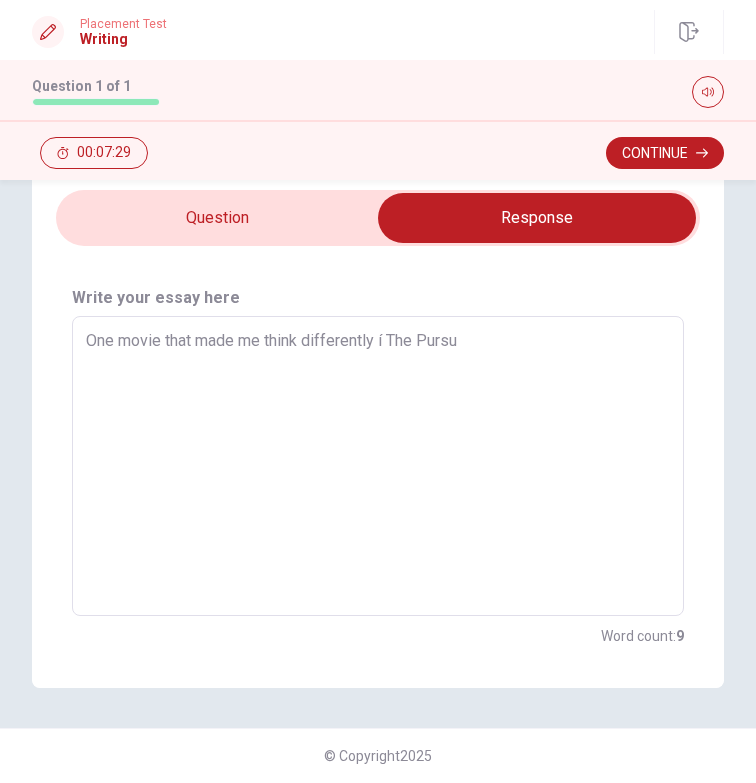 type on "x" 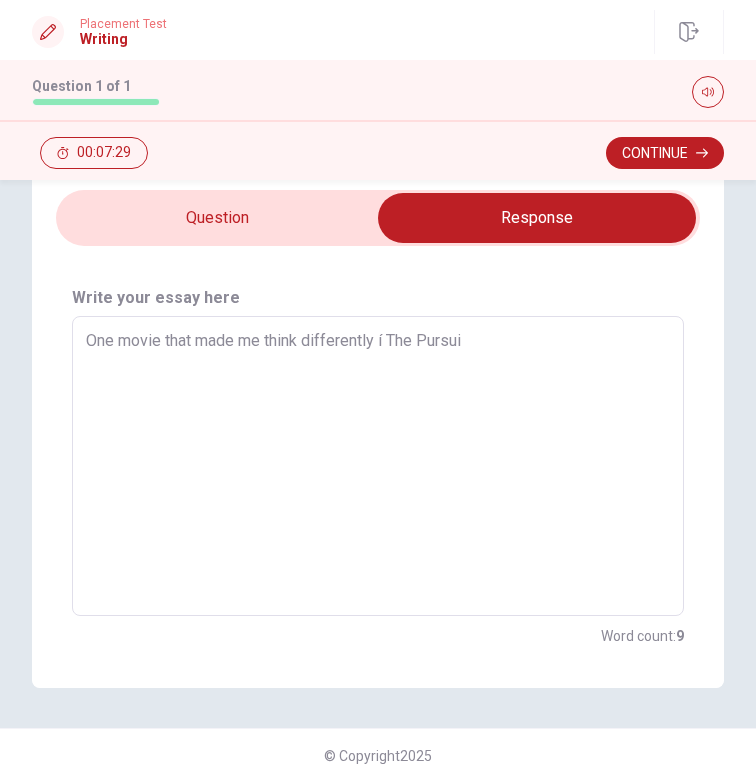 type on "x" 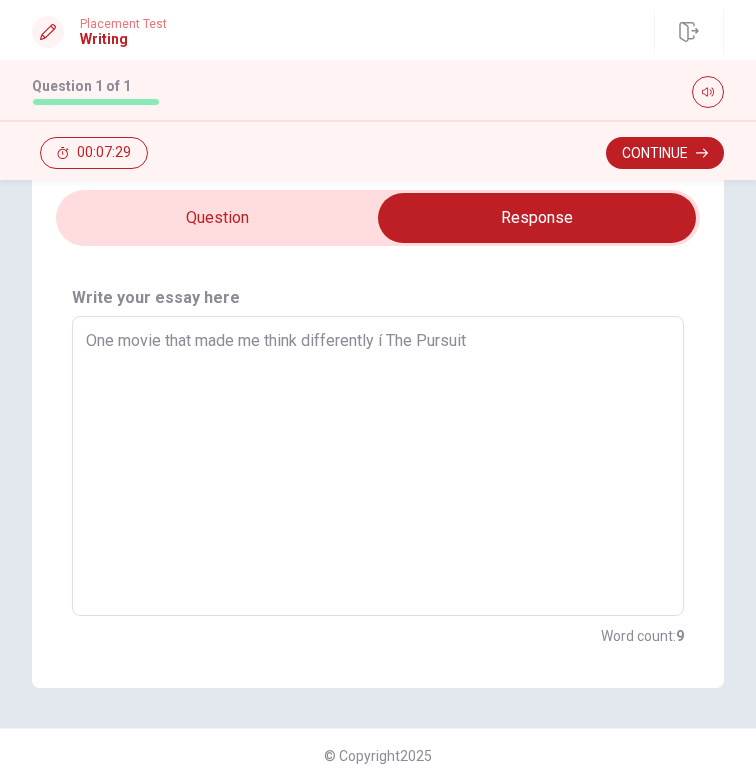type on "x" 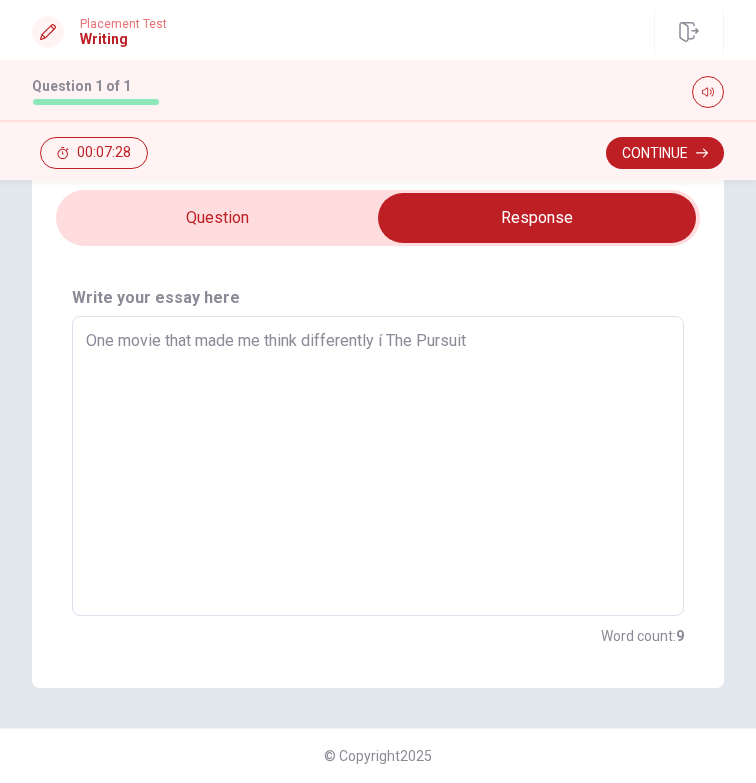 type on "One movie that made me think differently í The Pursuit" 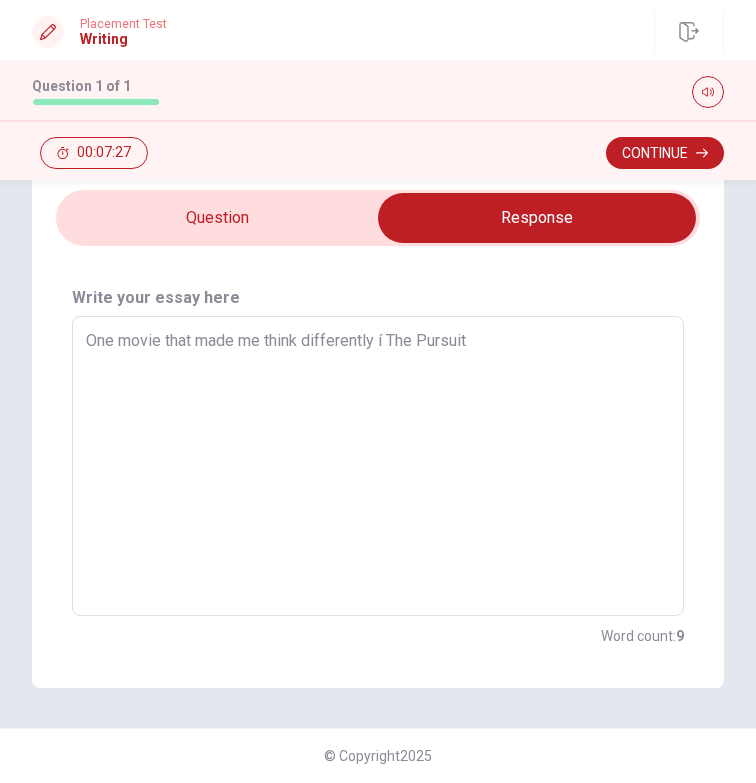 type on "x" 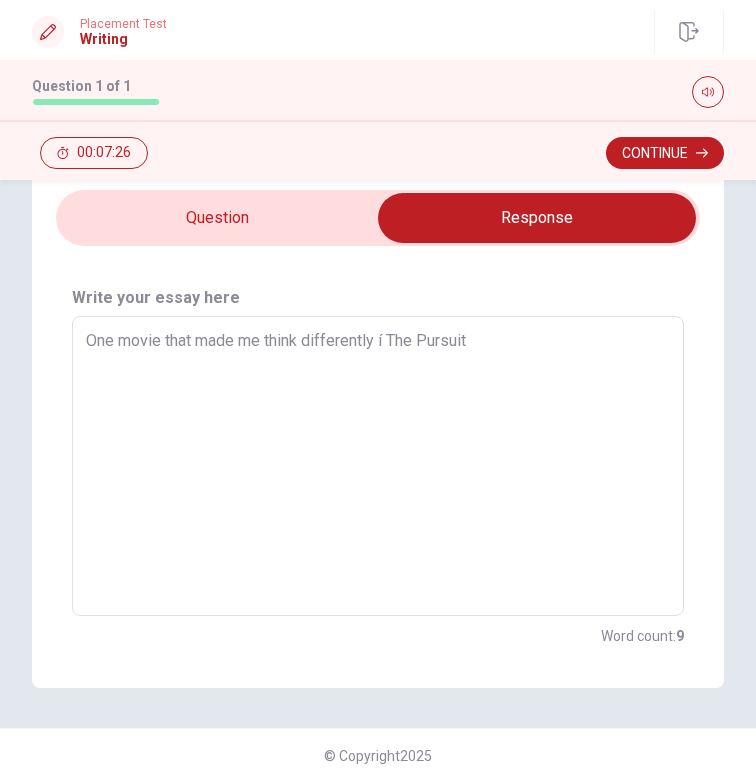 type on "One movie that made me think differently í The Pursuit o" 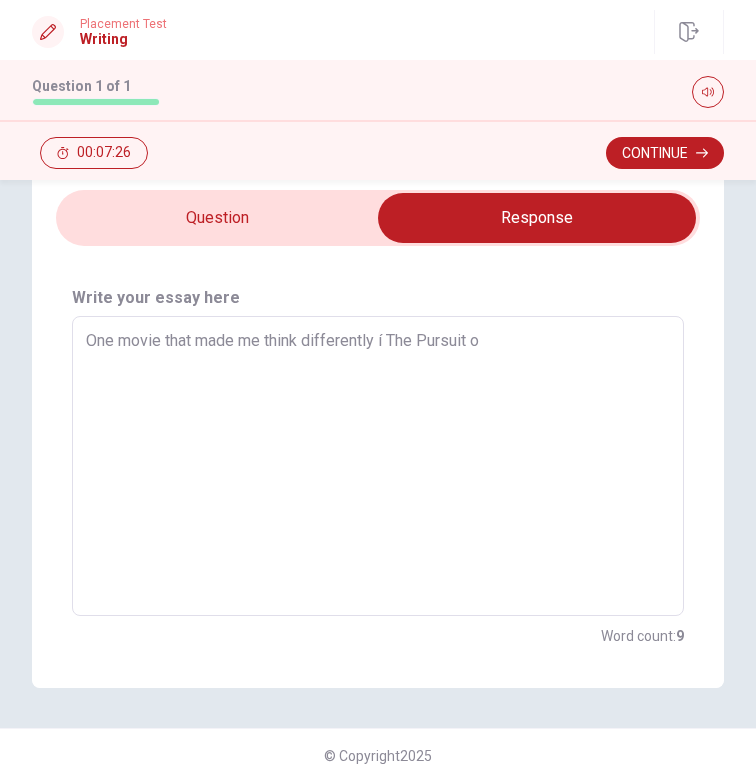 type on "x" 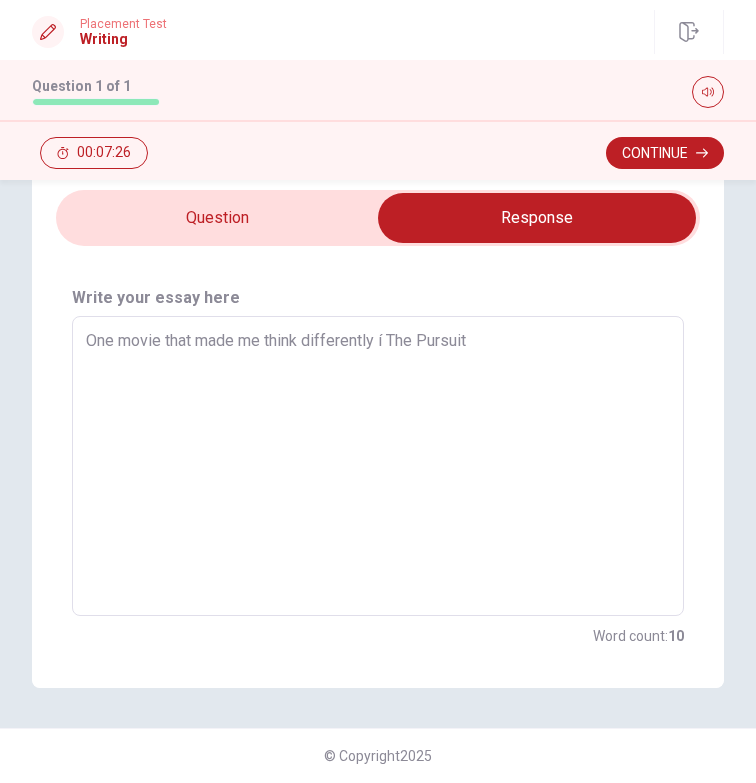 type on "One movie that made me think differently í The Pursuit ò" 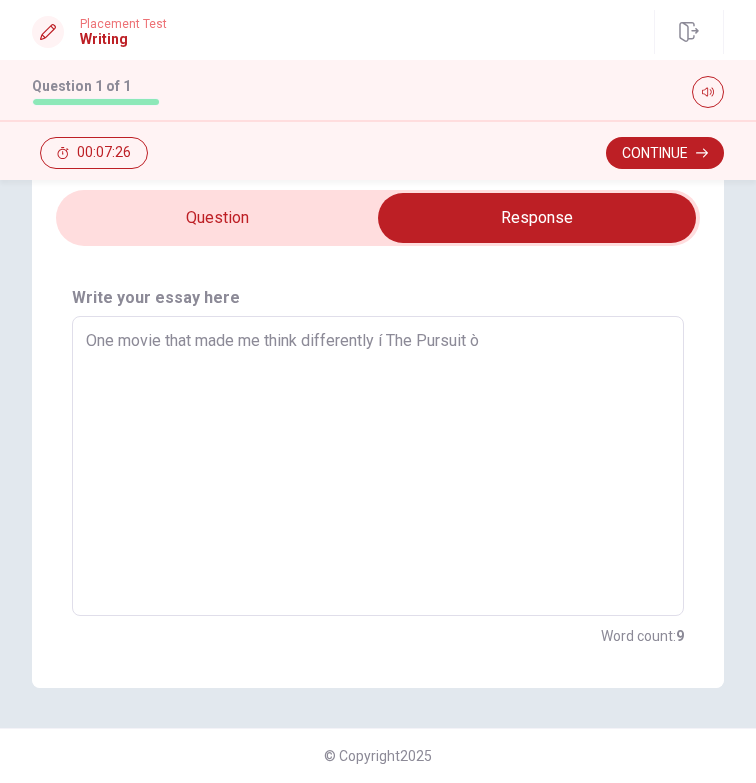 type on "x" 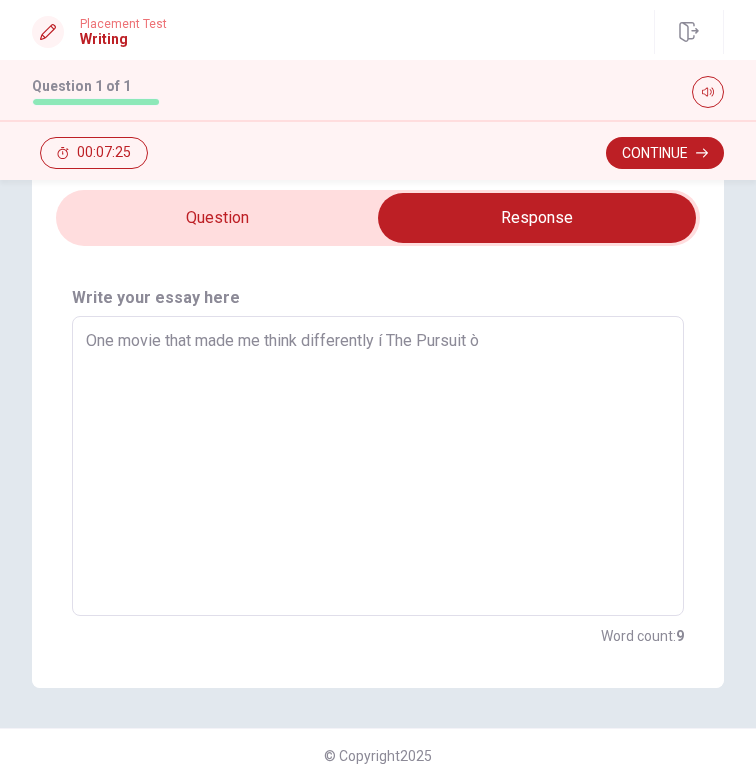 type on "One movie that made me think differently í The Pursuit ò" 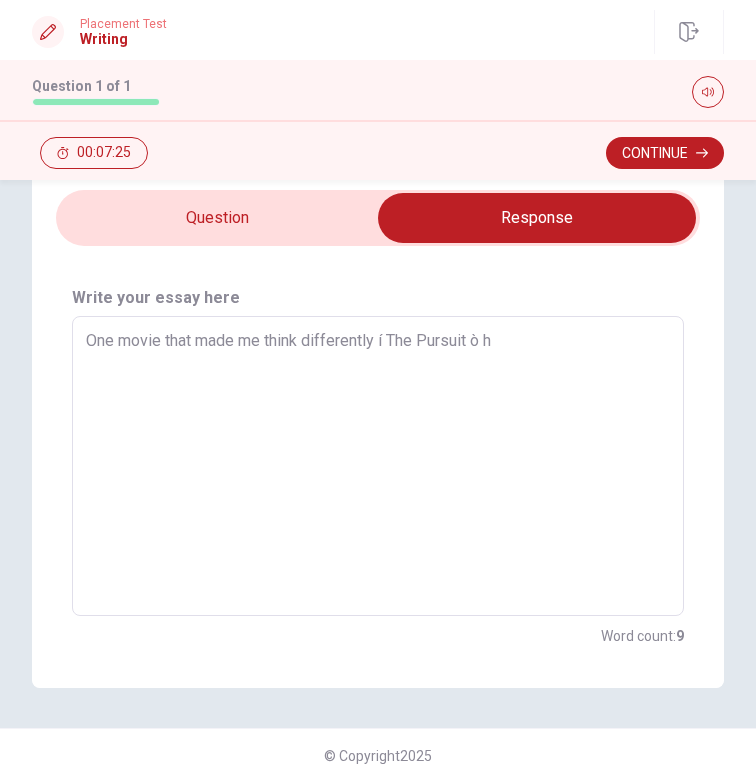 type on "x" 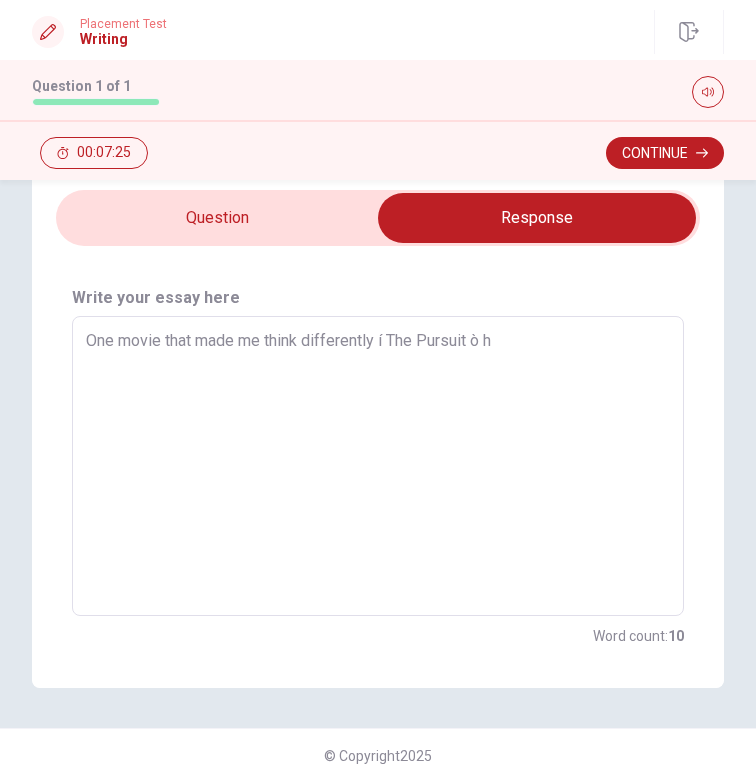 type on "One movie that made me think differently í The Pursuit ò ha" 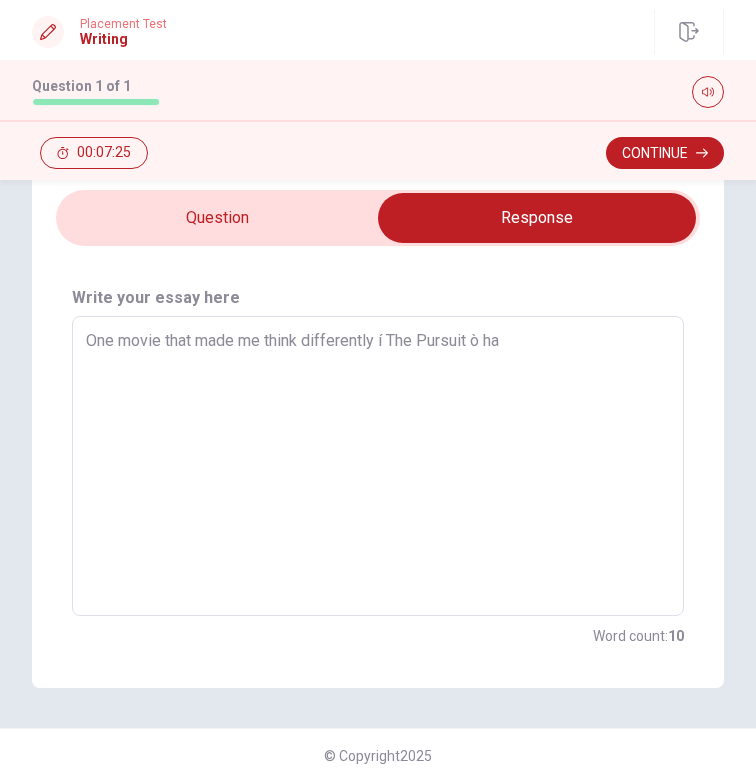 type on "x" 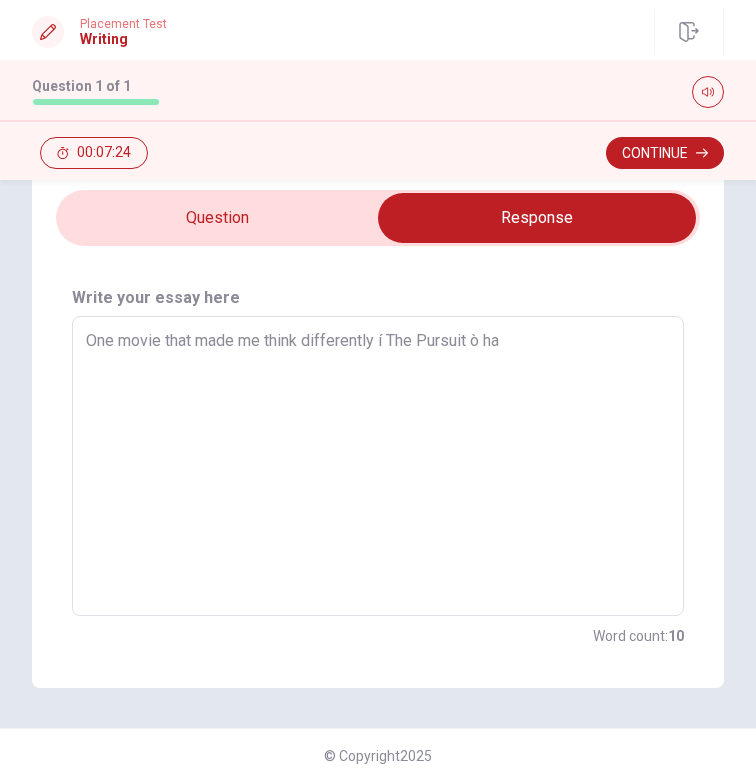 type on "One movie that made me think differently í The Pursuit ò h" 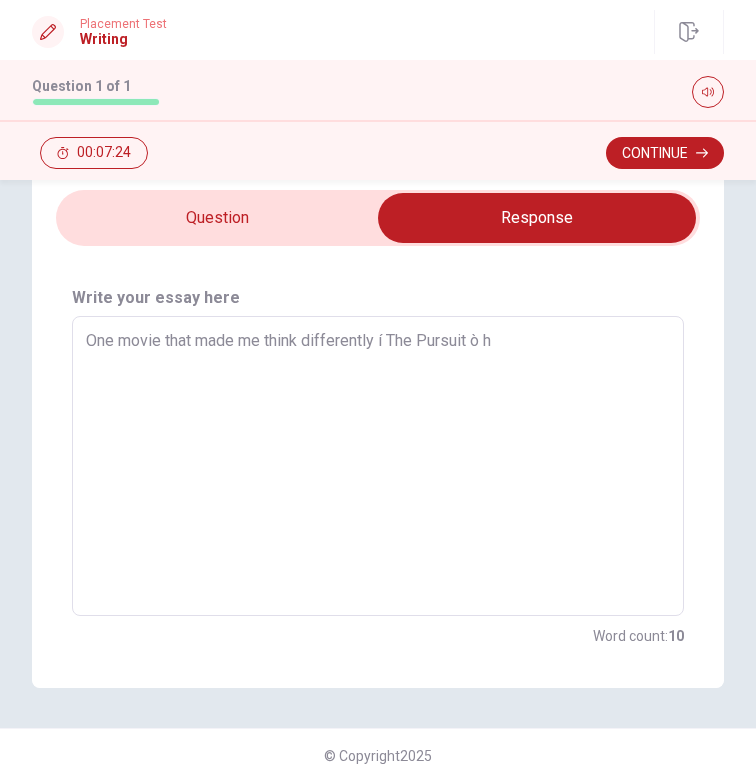 type on "x" 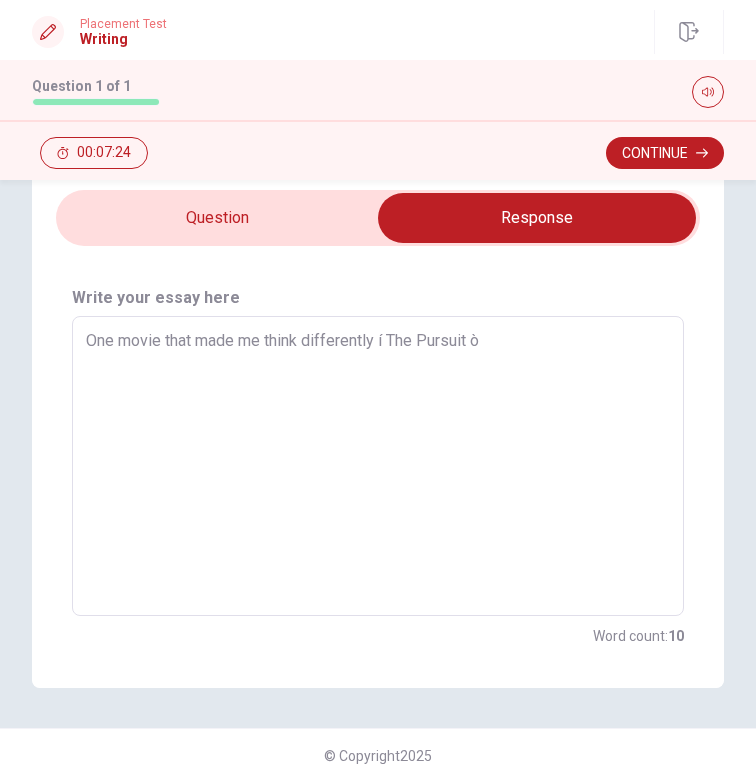 type on "x" 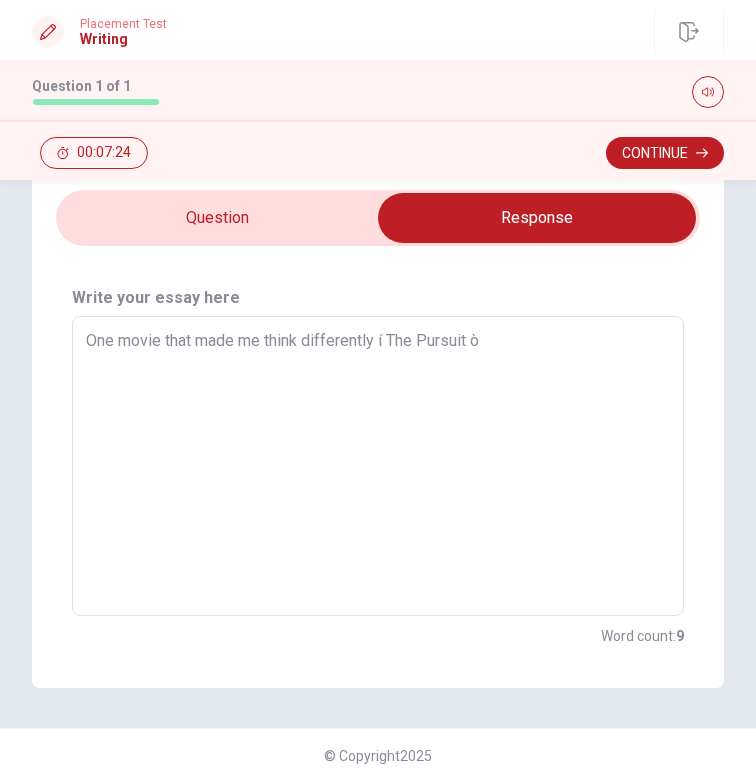type on "One movie that made me think differently í The Pursuit" 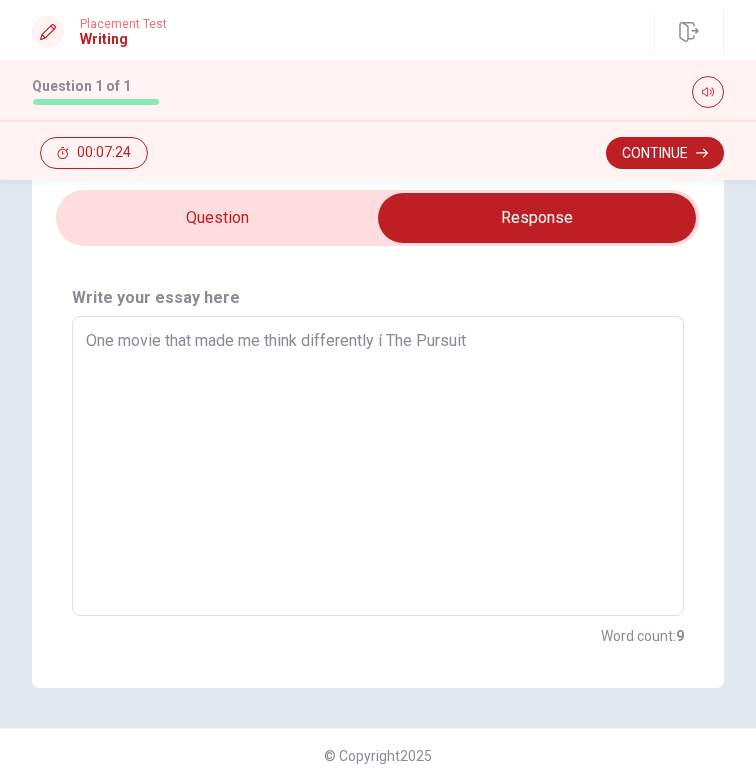 type on "x" 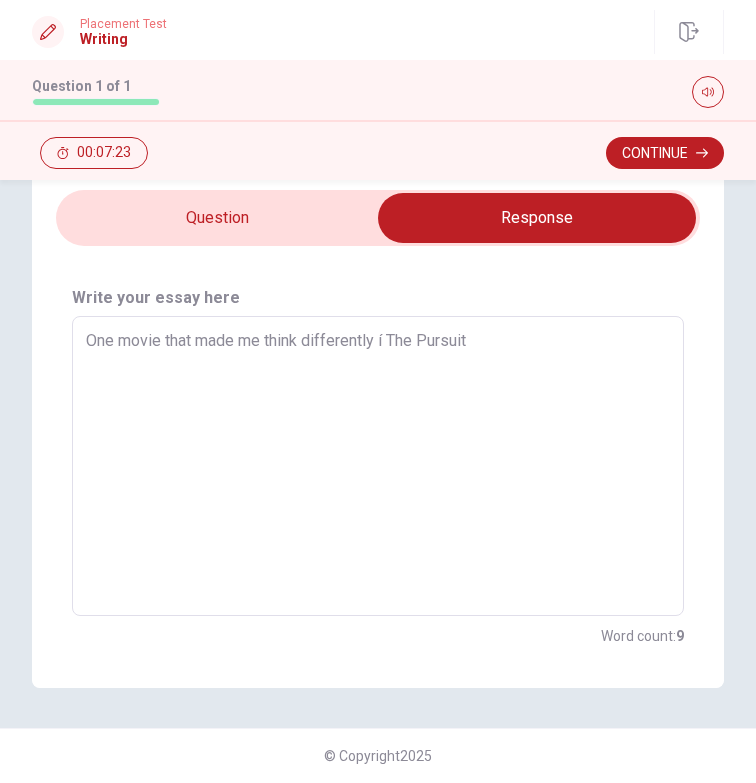 type on "One movie that made me think differently í The Pursuit o" 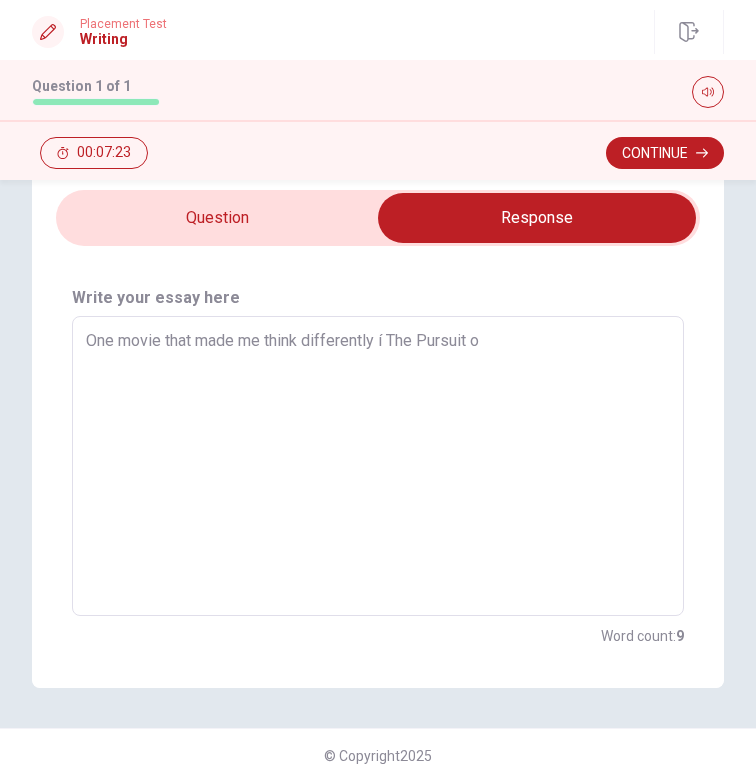 type on "x" 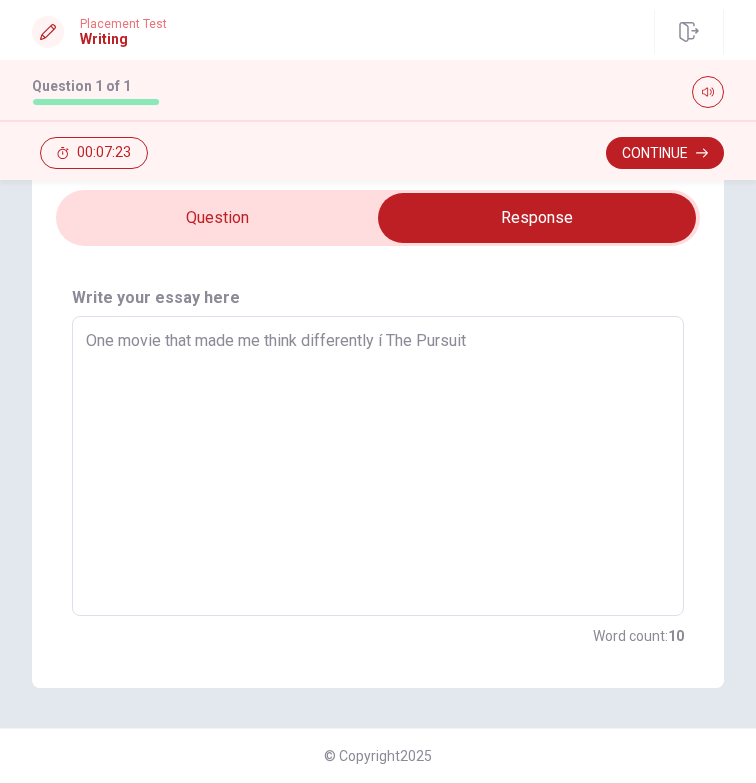 type on "One movie that made me think differently í The Pursuit ò" 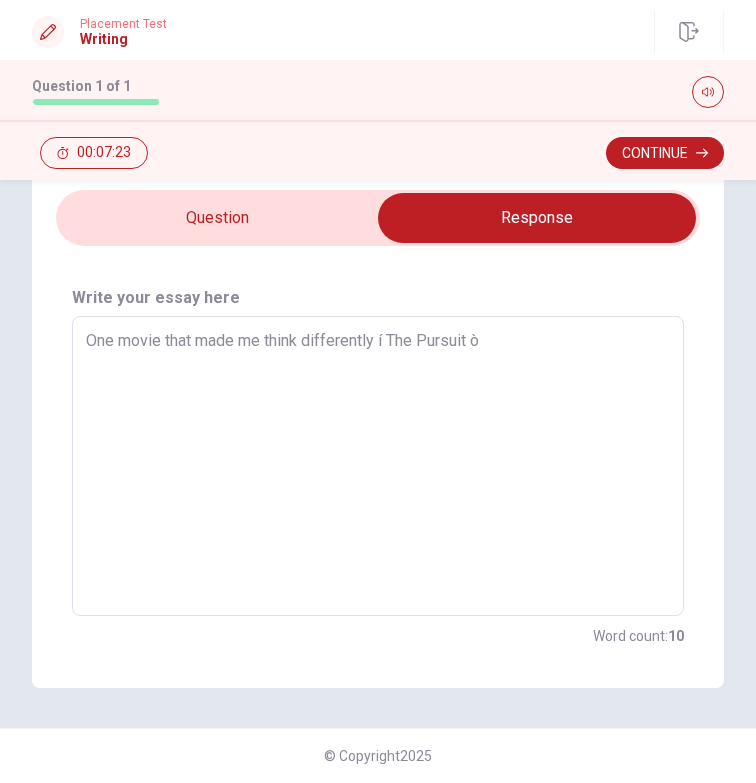 type on "x" 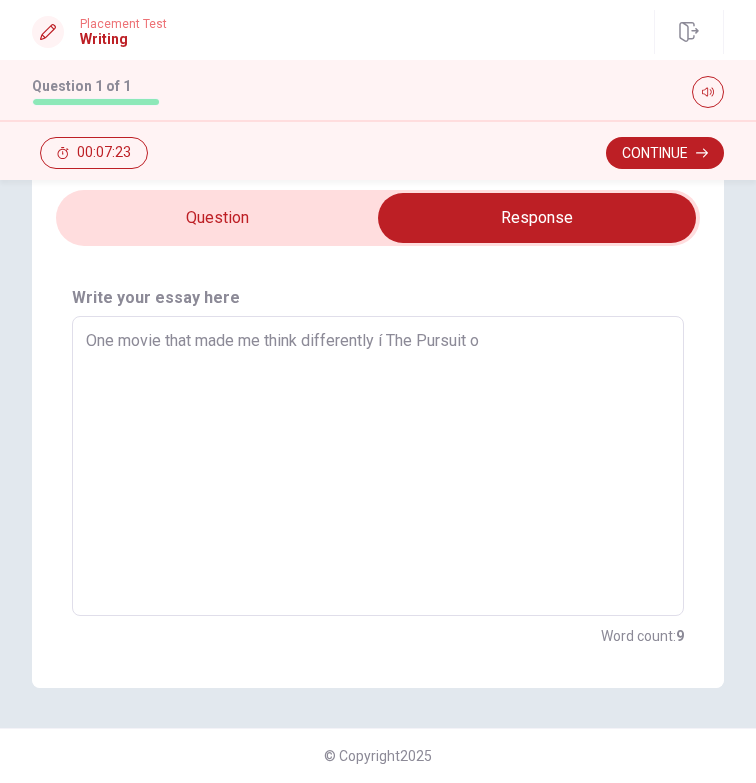 type on "One movie that made me think differently í The Pursuit of" 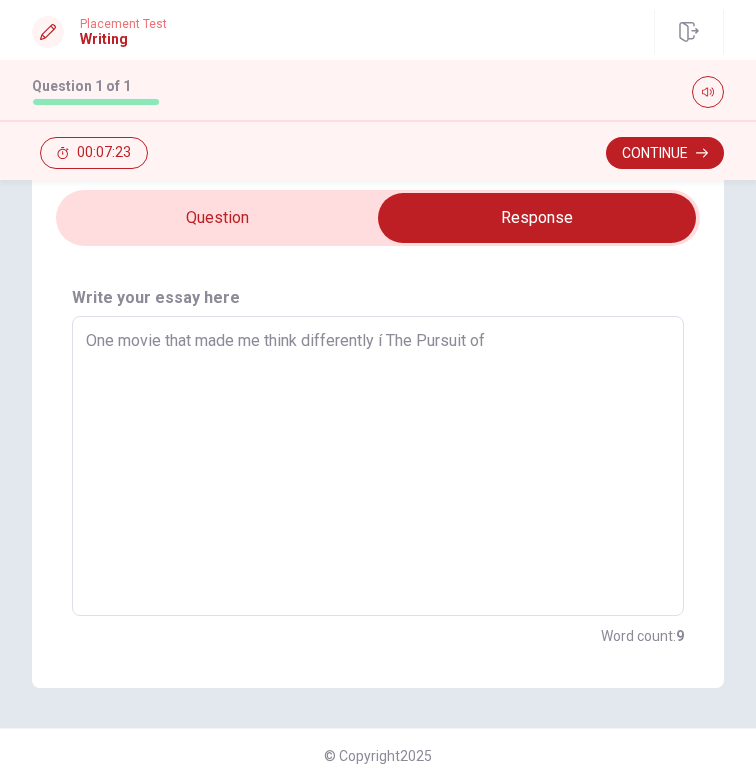type on "x" 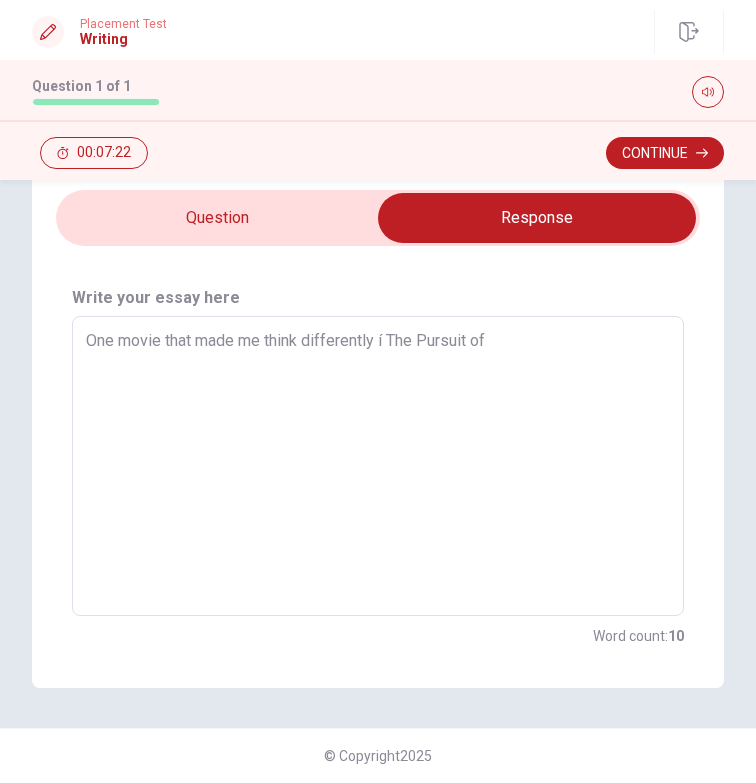 type on "One movie that made me think differently í The Pursuit of" 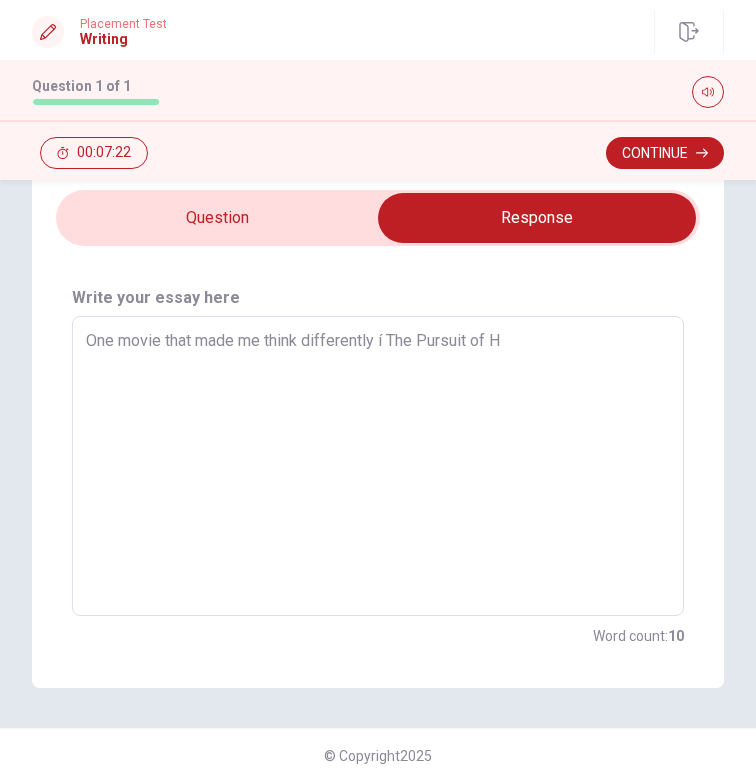 type on "x" 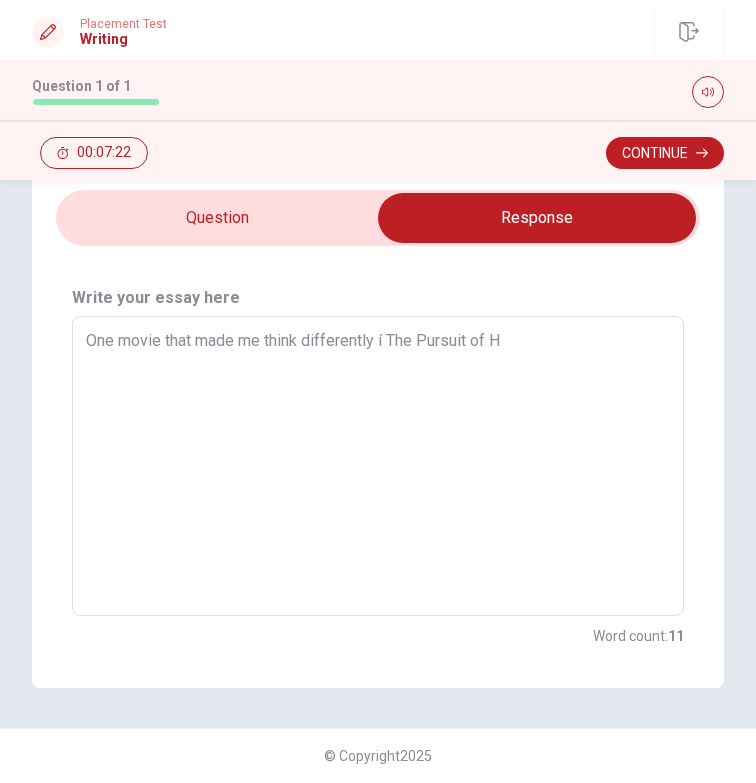 type on "One movie that made me think differently í The Pursuit of Ha" 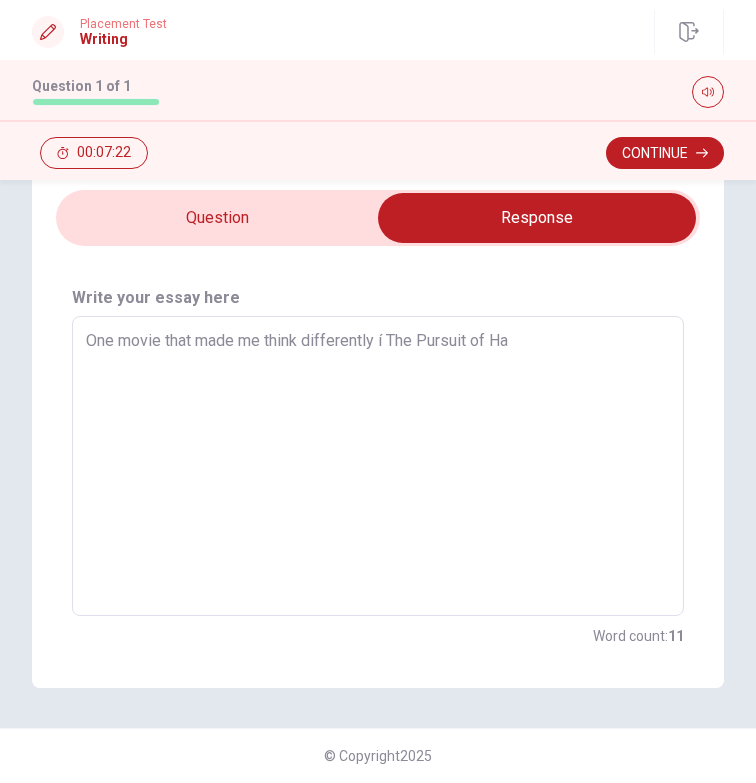 type on "x" 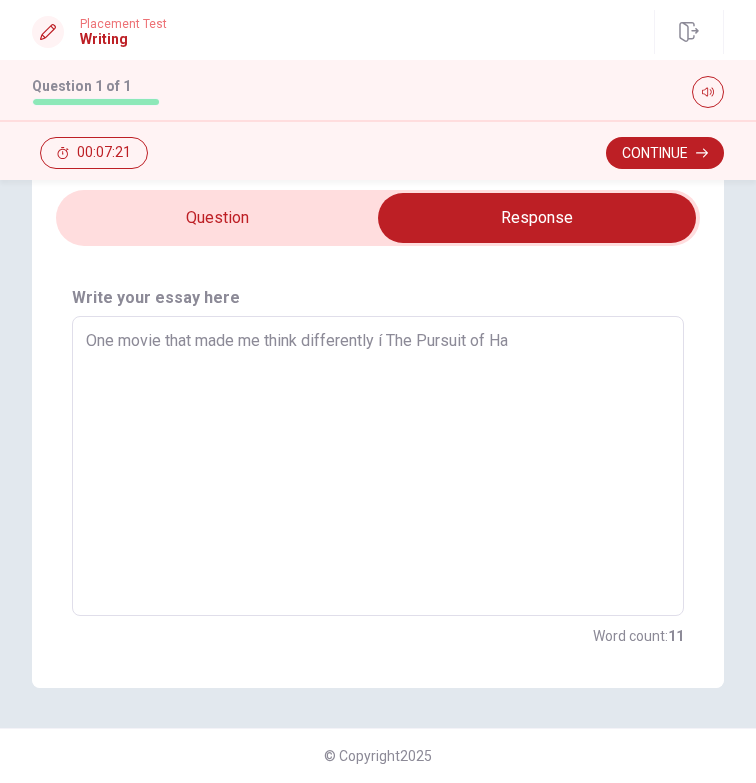 type on "One movie that made me think differently í The Pursuit of Hap" 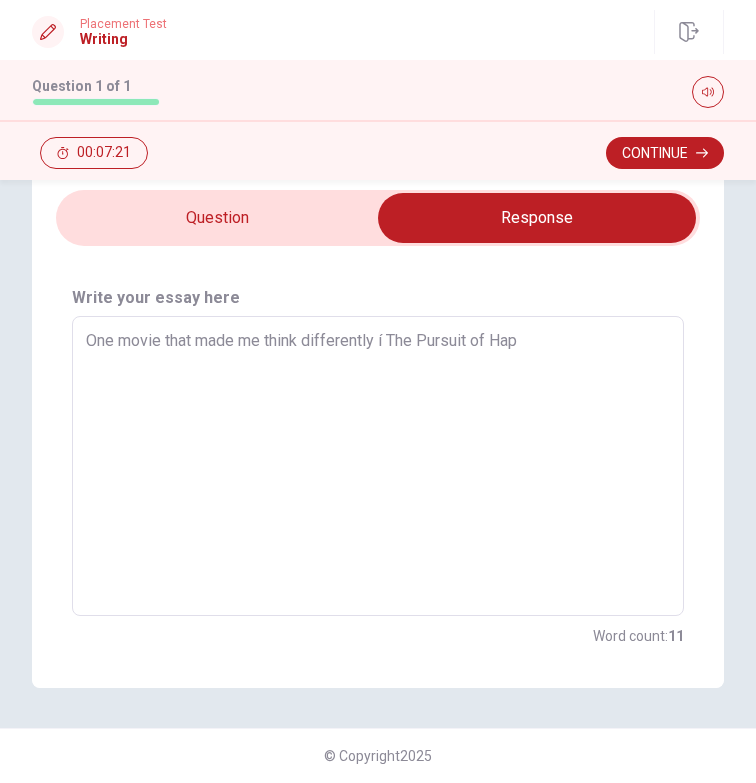 type on "x" 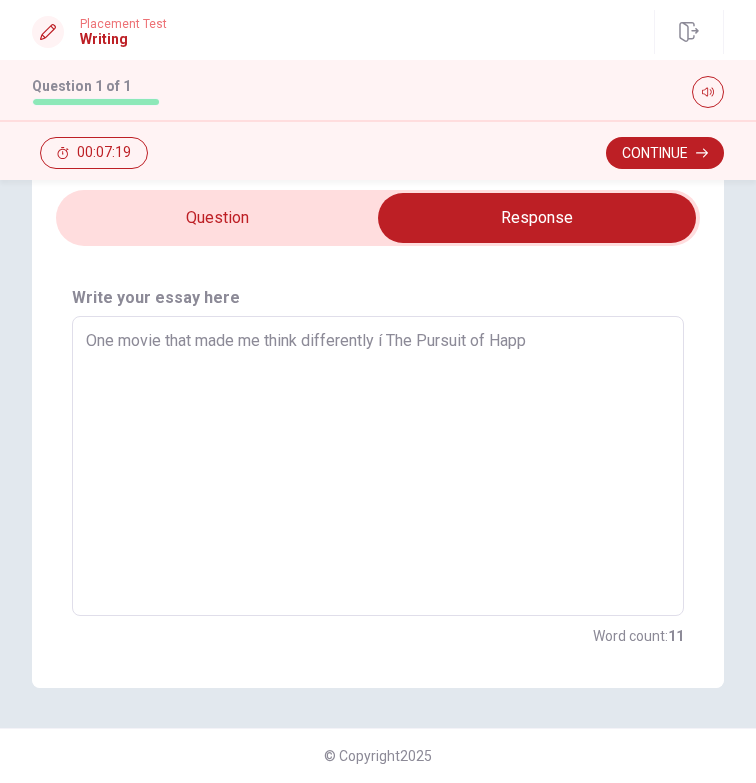 type on "x" 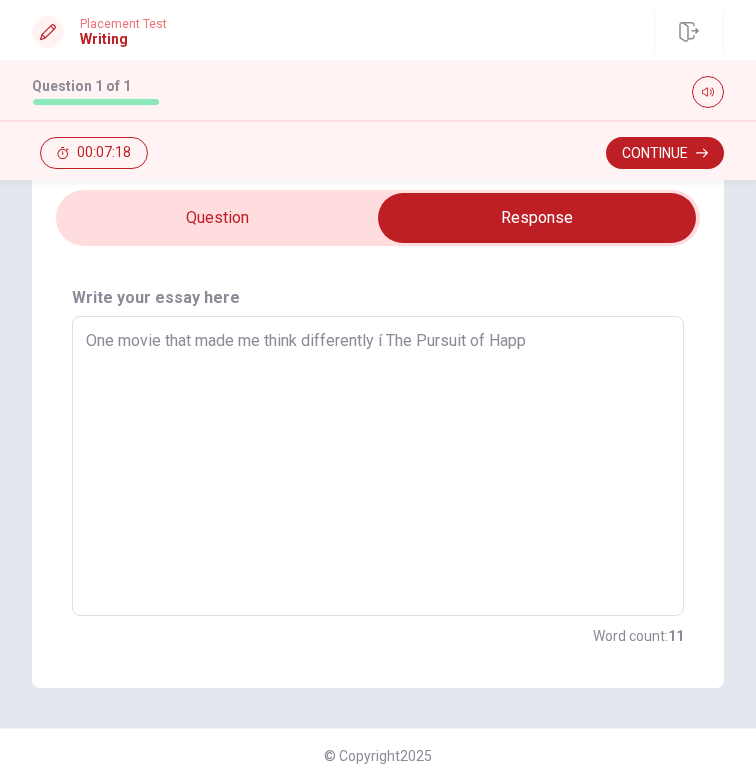 type on "One movie that made me think differently í The Pursuit of Happy" 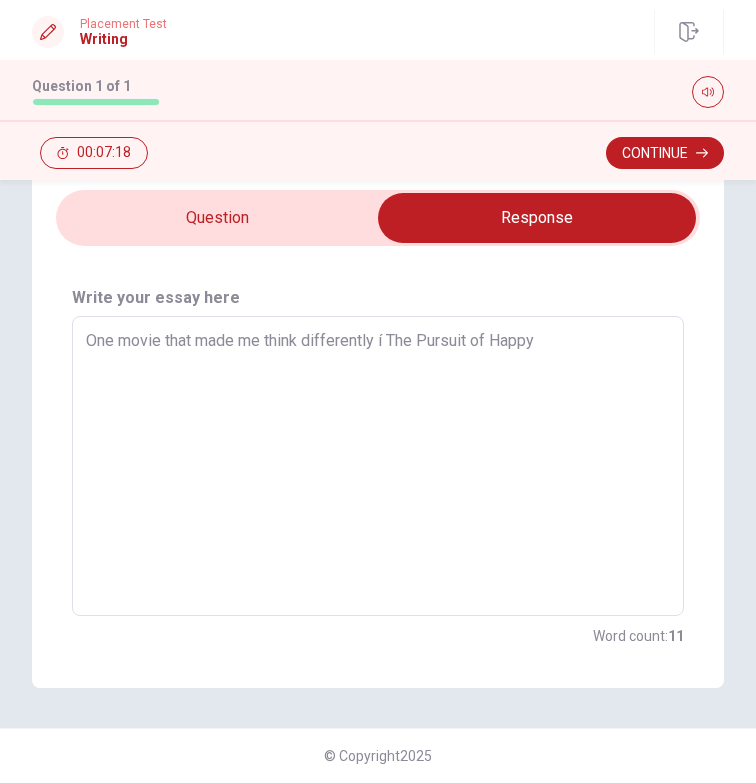 type on "x" 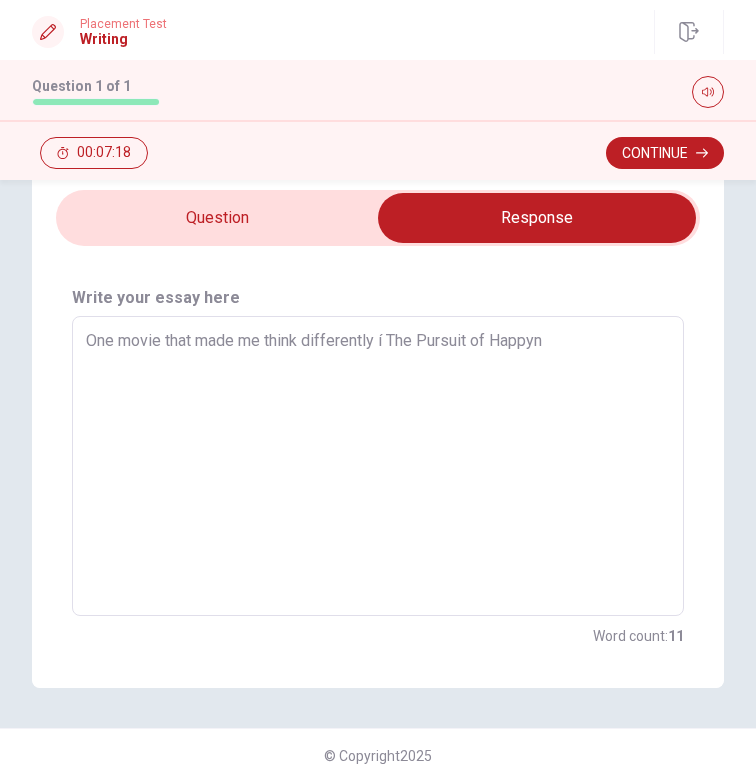 type on "x" 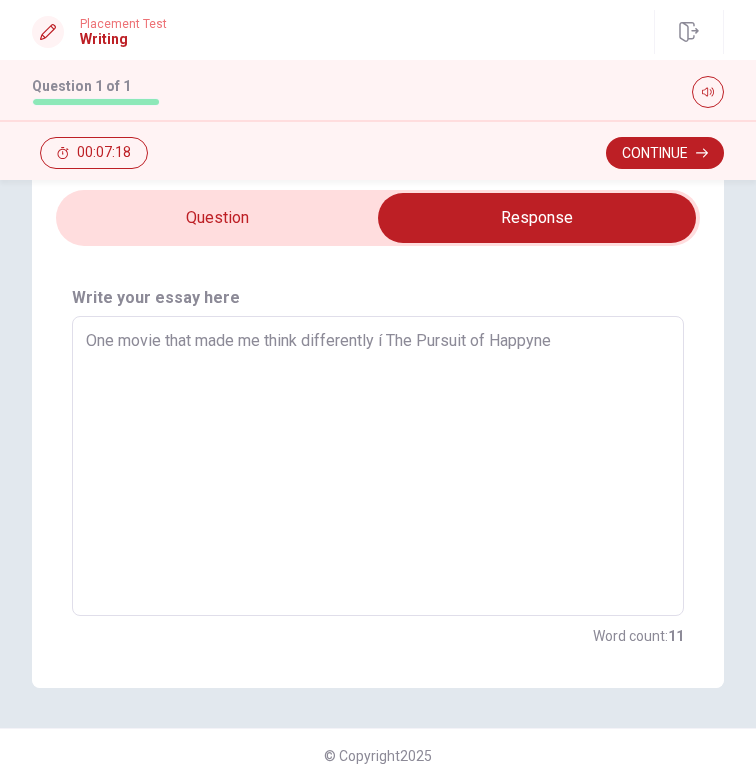 type on "x" 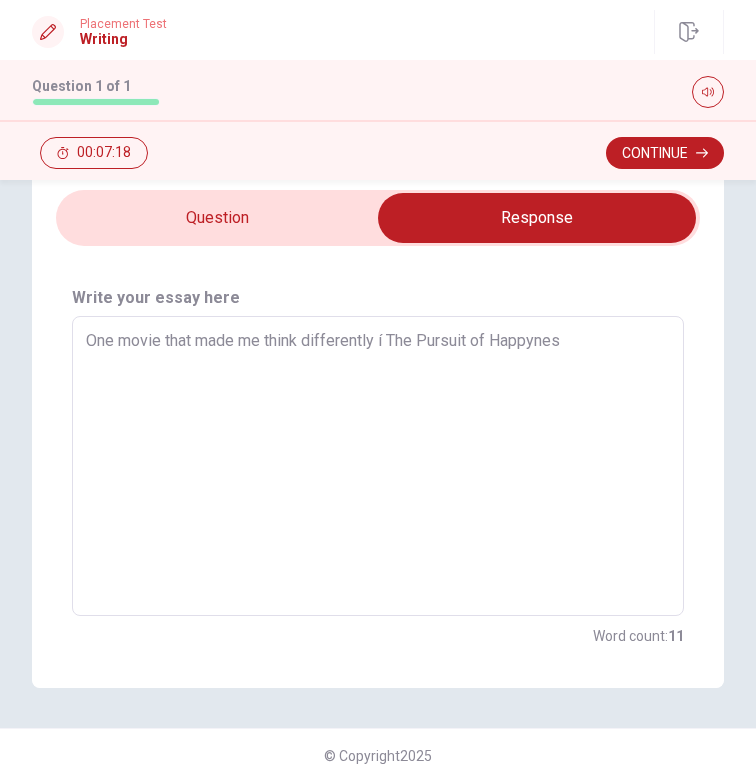type on "x" 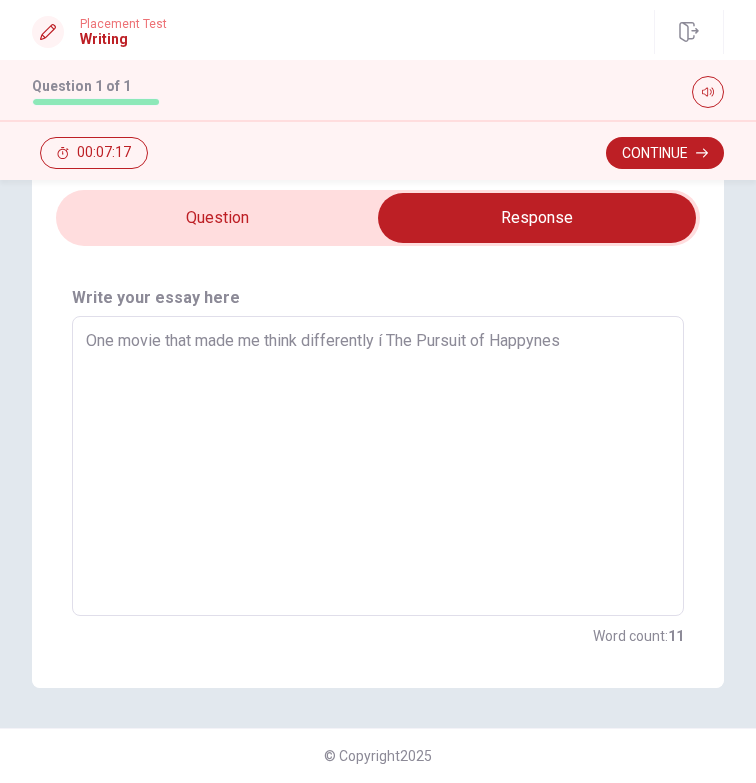 type on "One movie that made me think differently í The Pursuit of Happyness" 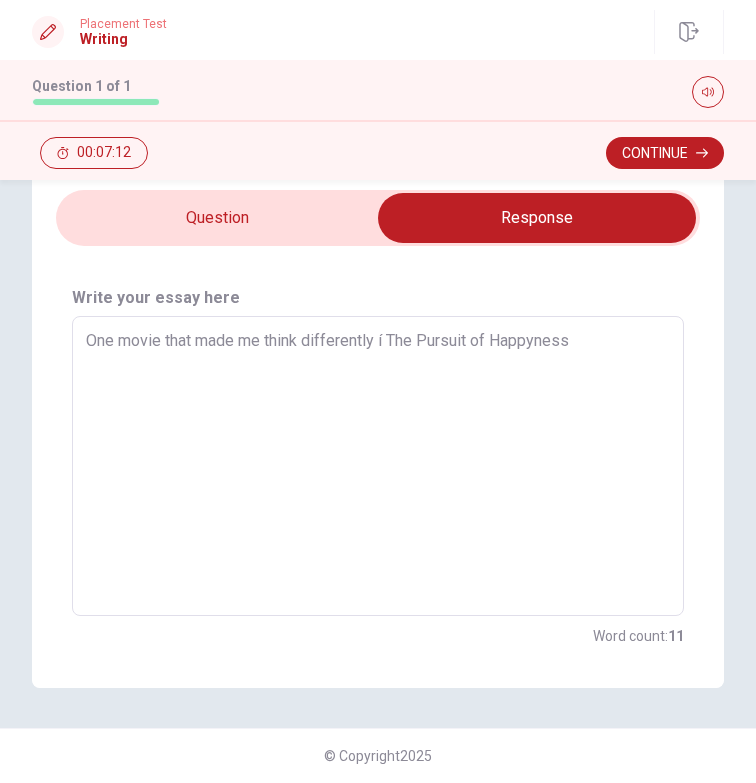 type on "x" 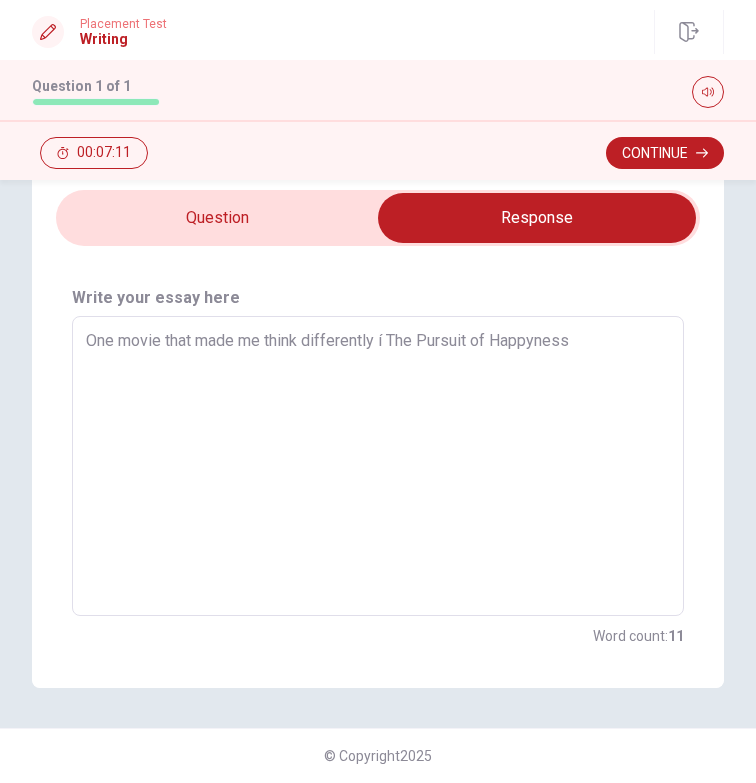 type on "One movie that made me think differently í The Pursuit of Happyness." 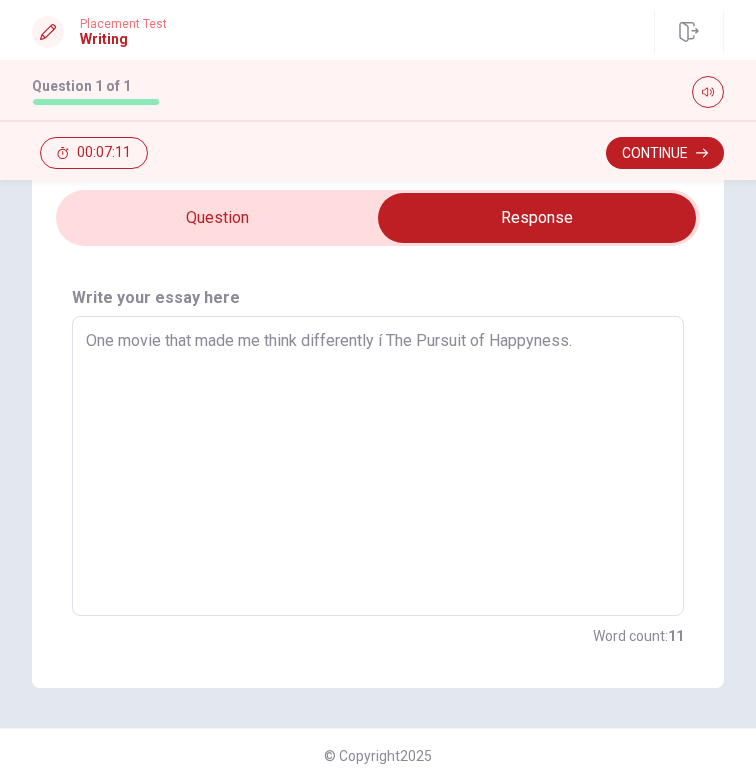 type on "x" 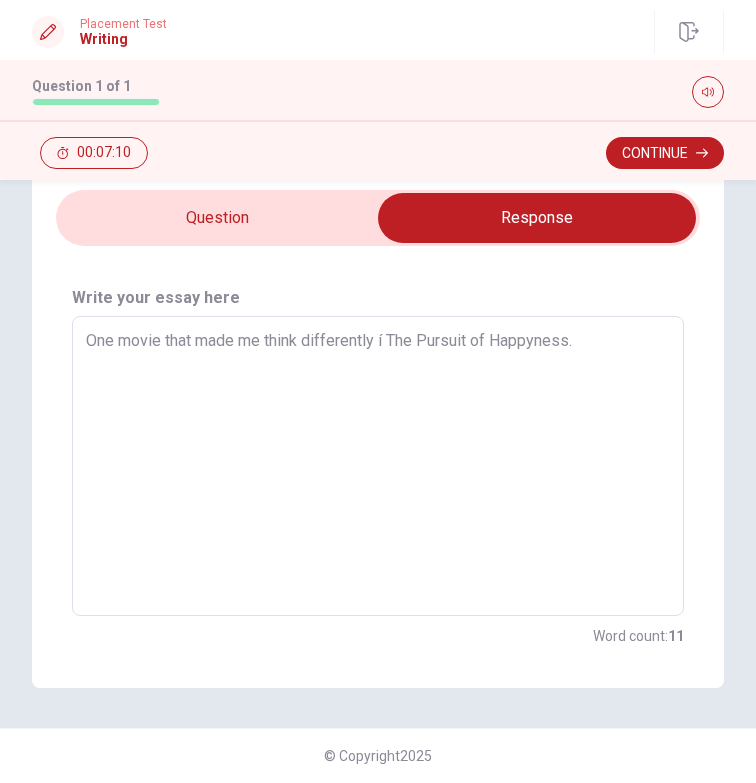 type on "One movie that made me think differently í The Pursuit of Happyness. I" 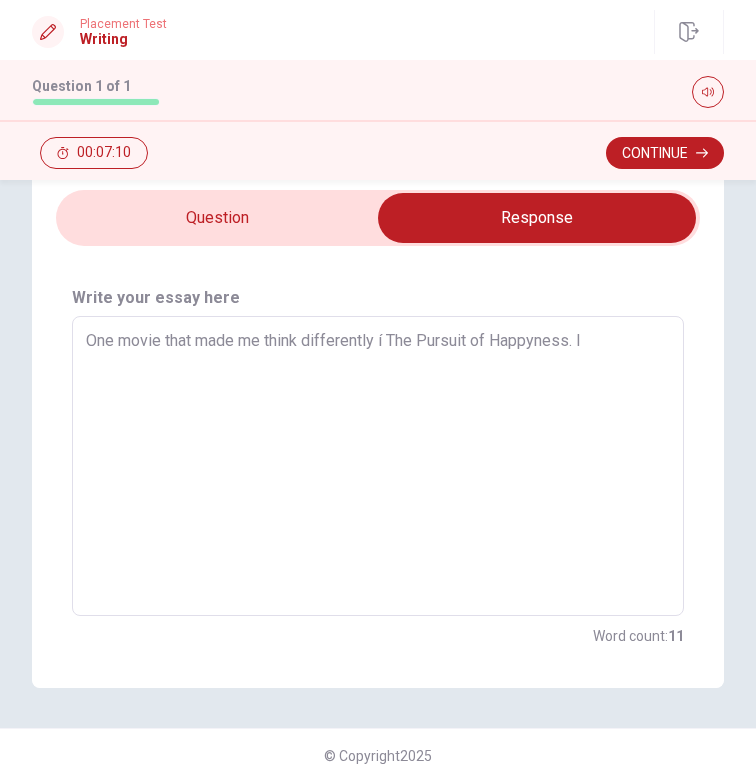 type on "x" 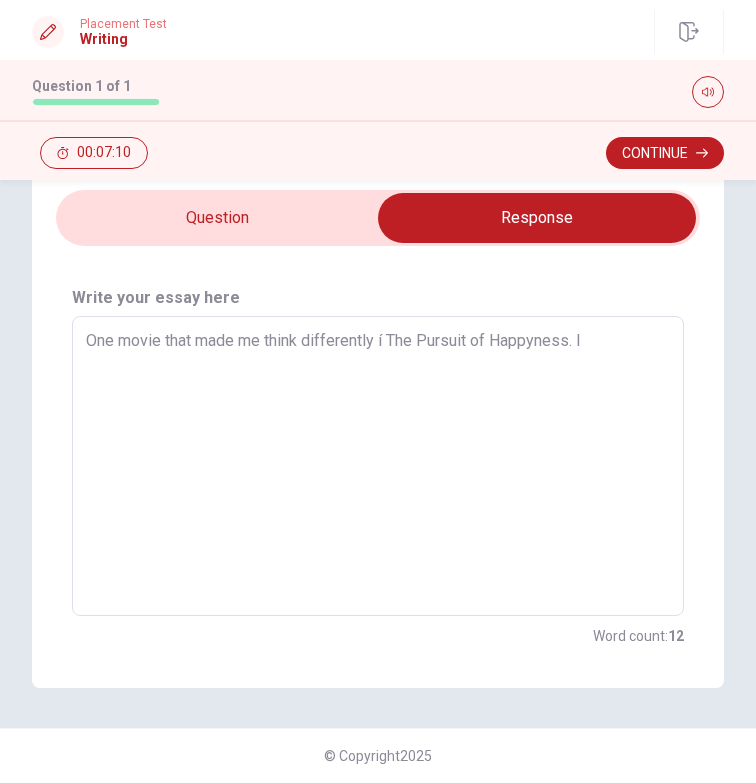 type on "One movie that made me think differently í The Pursuit of Happyness. It" 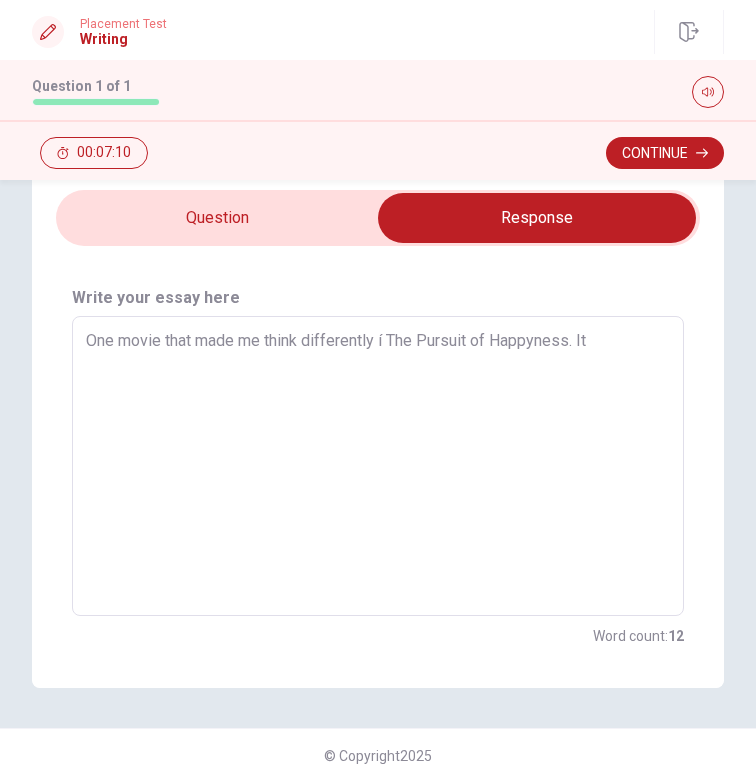 type on "x" 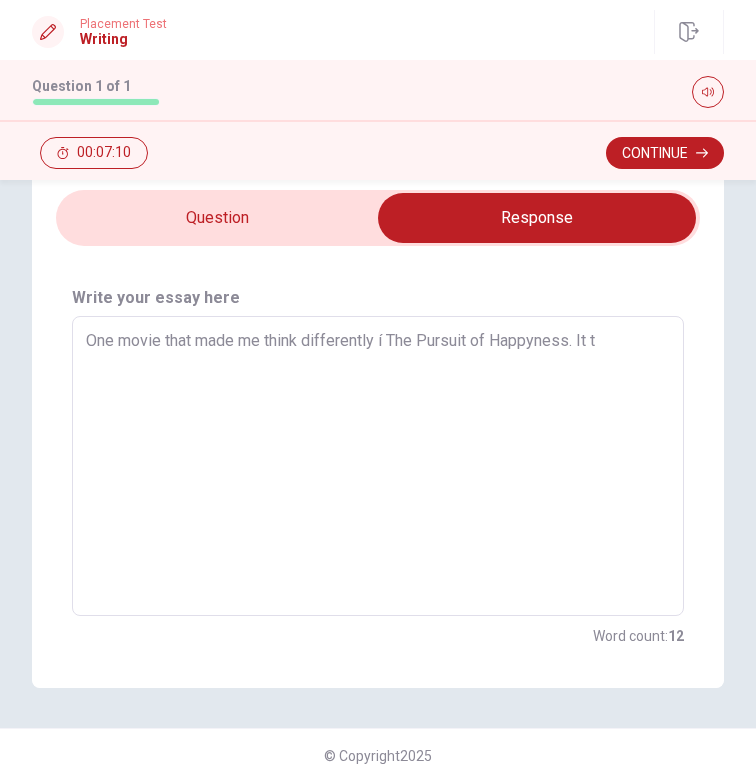 type on "x" 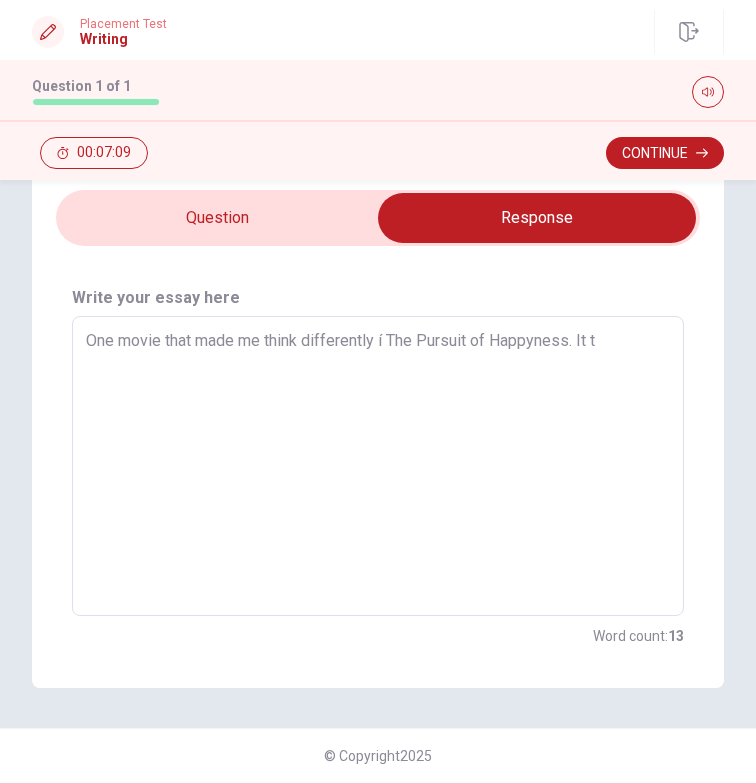 type on "One movie that made me think differently í The Pursuit of Happyness. It te" 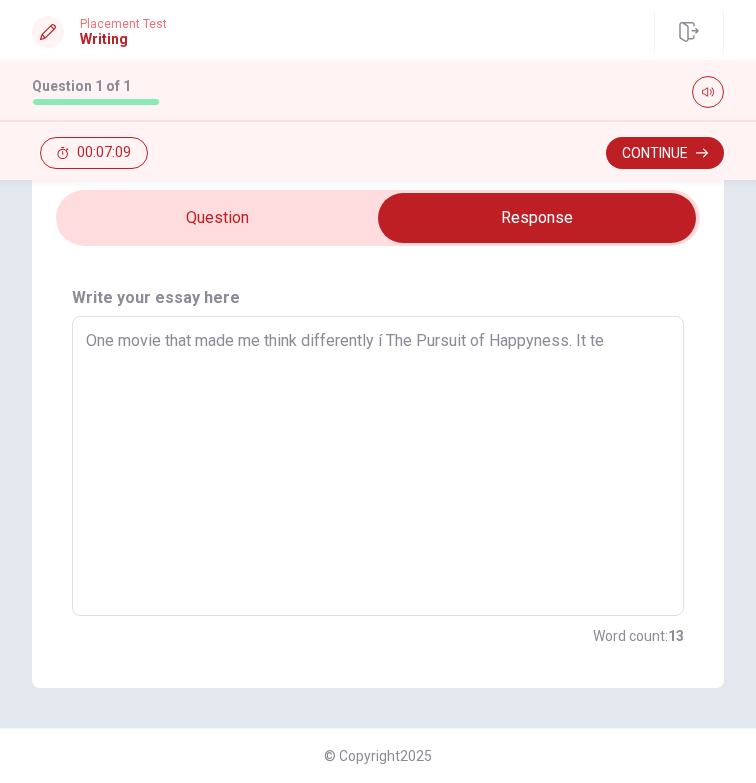 type on "x" 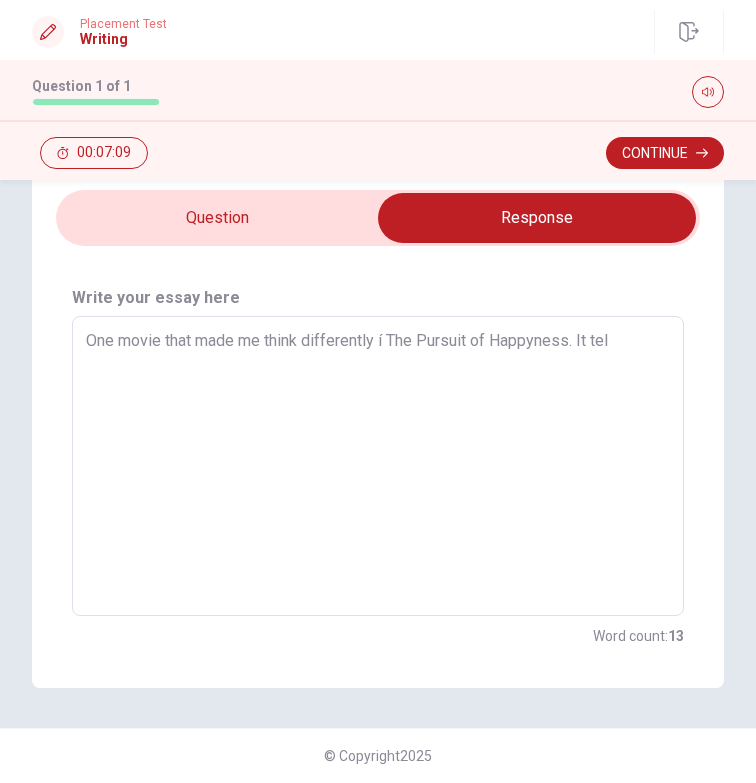 type on "x" 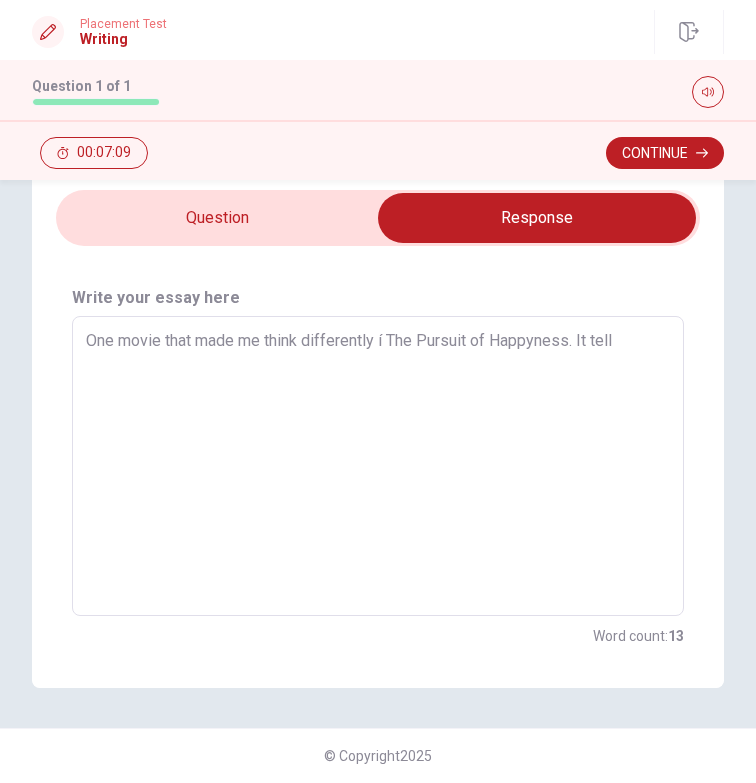type 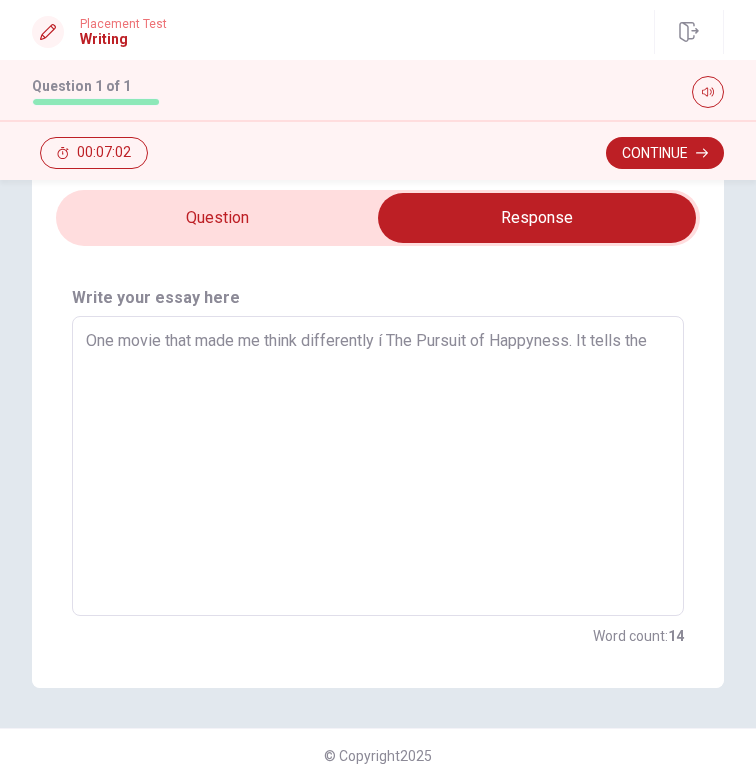 click on "One movie that made me think differently í The Pursuit of Happyness. It tells the" at bounding box center [378, 466] 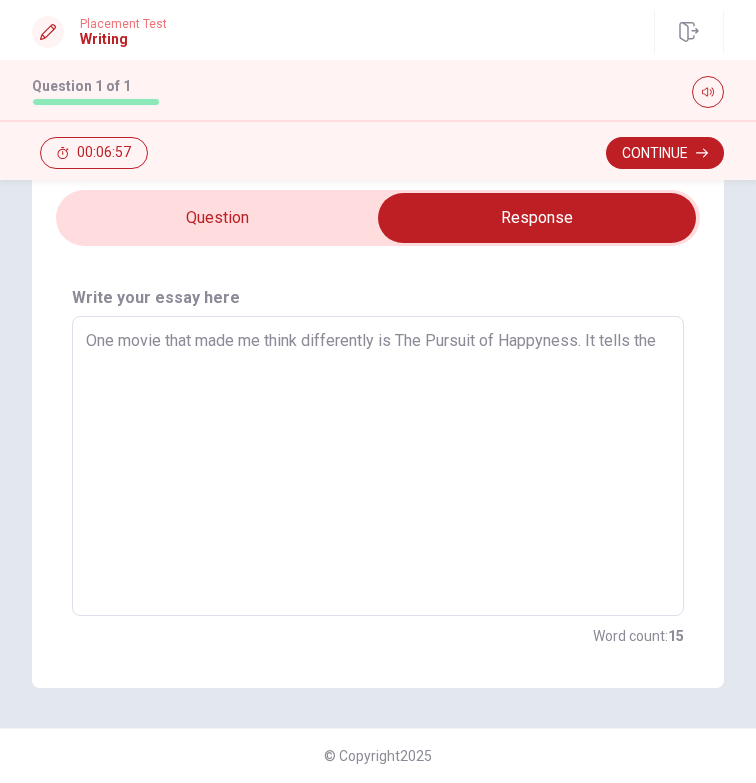 click on "One movie that made me think differently is The Pursuit of Happyness. It tells the" at bounding box center (378, 466) 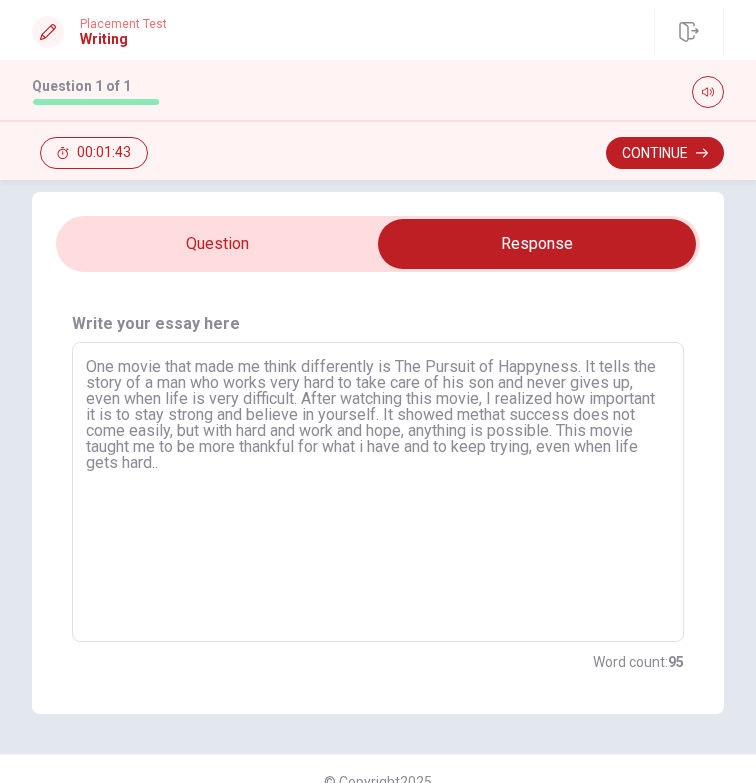 scroll, scrollTop: 54, scrollLeft: 0, axis: vertical 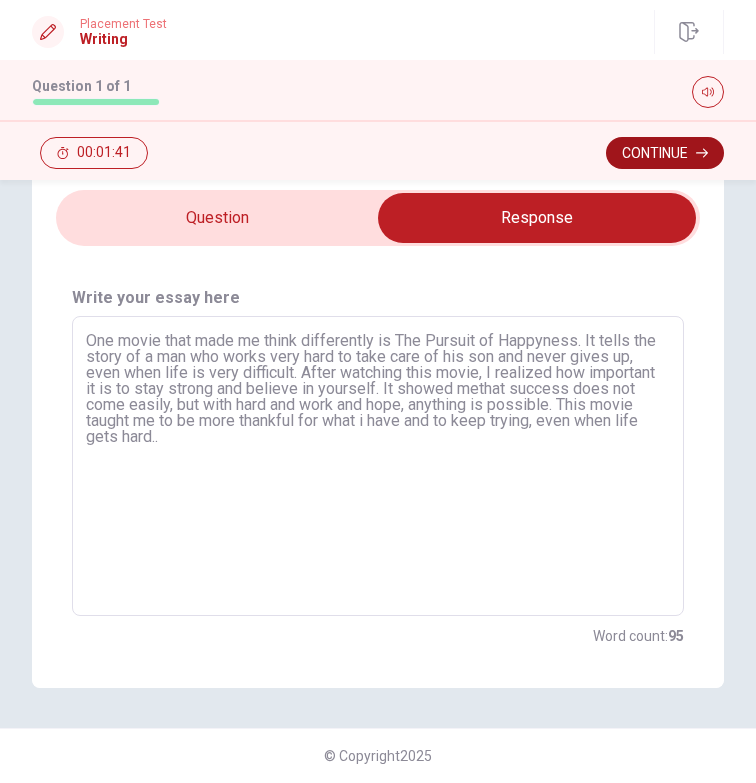 click on "Continue" at bounding box center [665, 153] 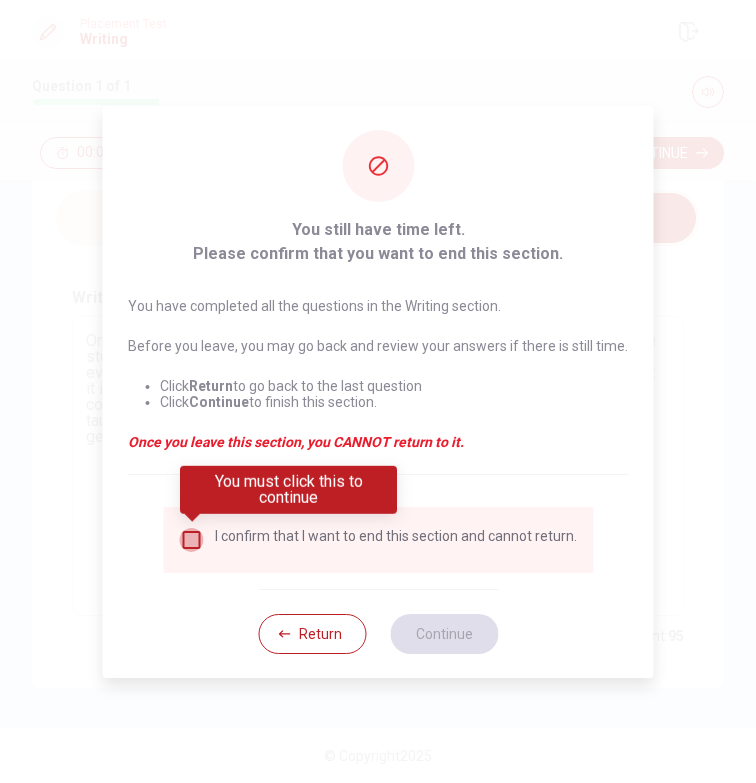 click at bounding box center [191, 540] 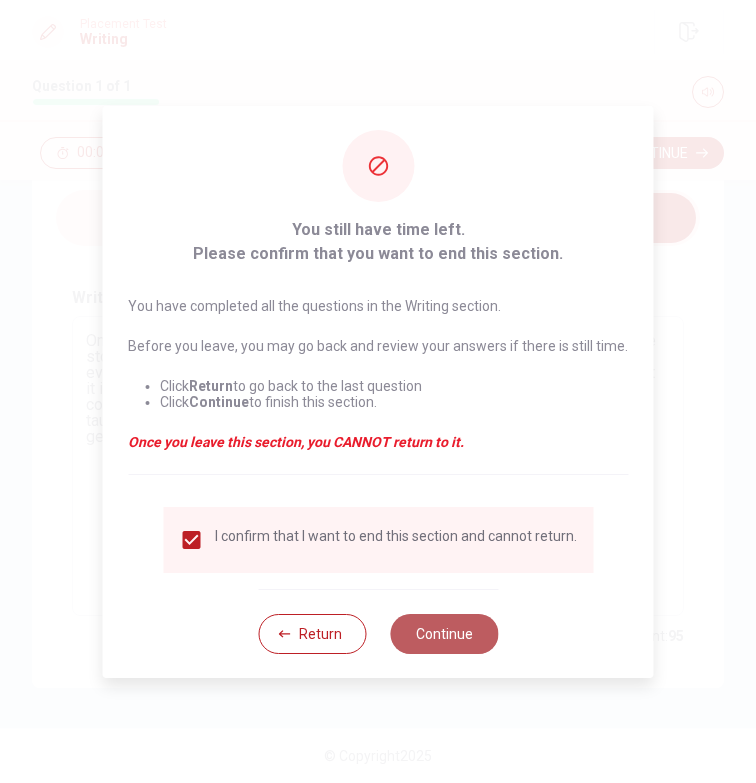 click on "Continue" at bounding box center (444, 634) 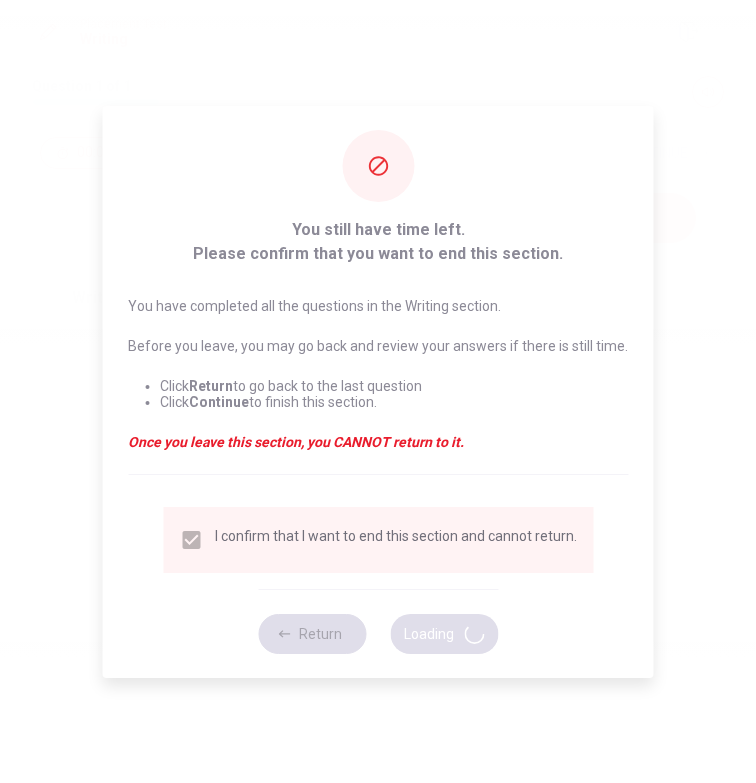 scroll, scrollTop: 0, scrollLeft: 0, axis: both 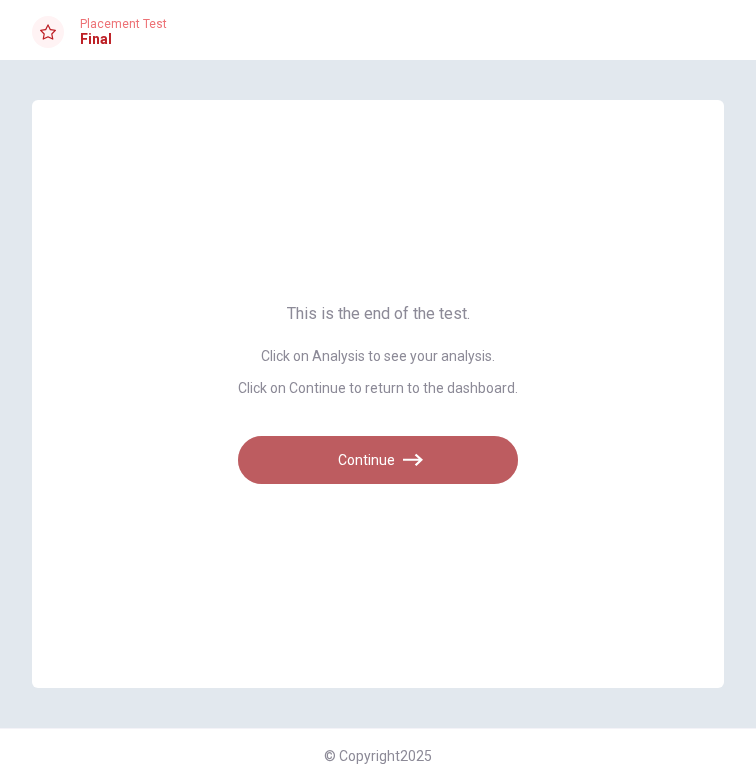 click 